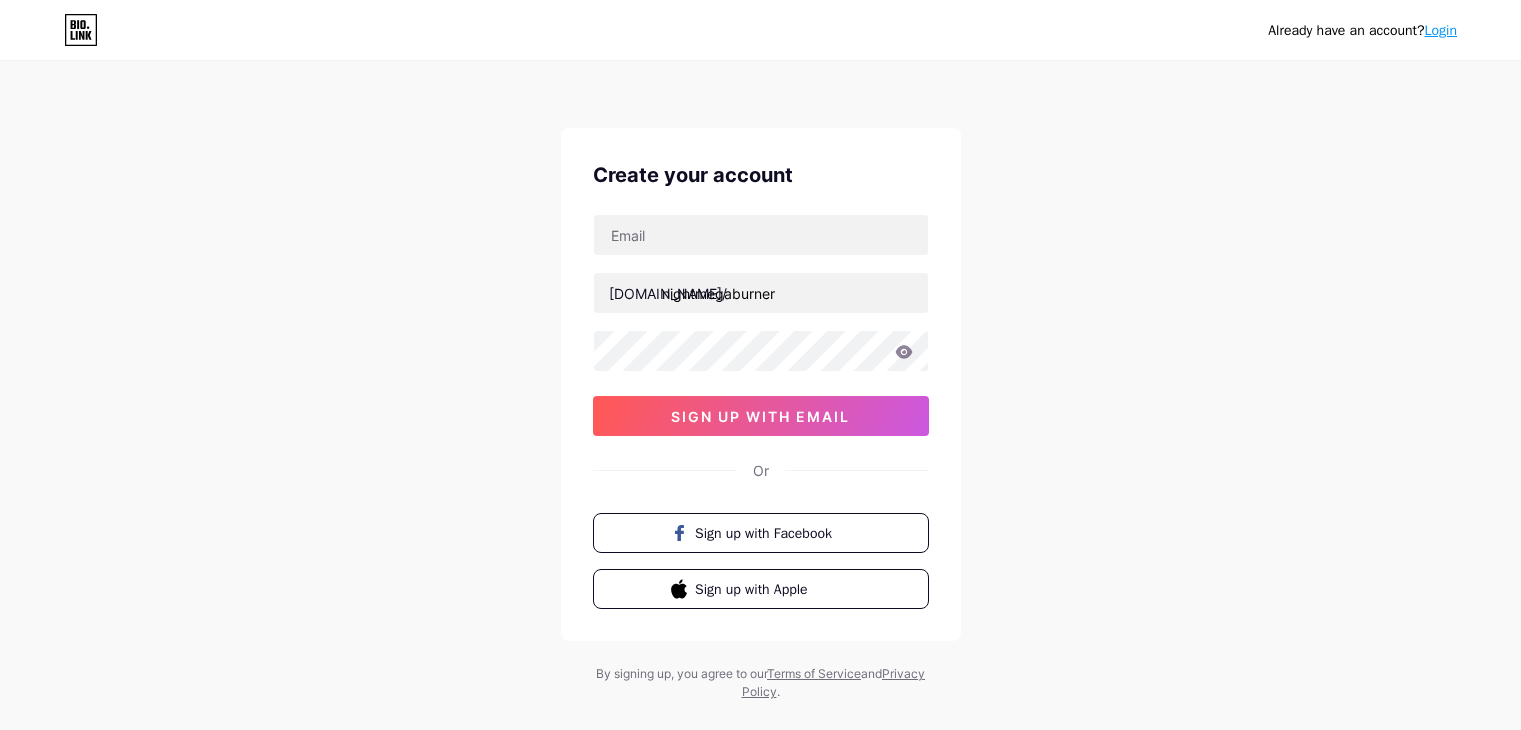 scroll, scrollTop: 0, scrollLeft: 0, axis: both 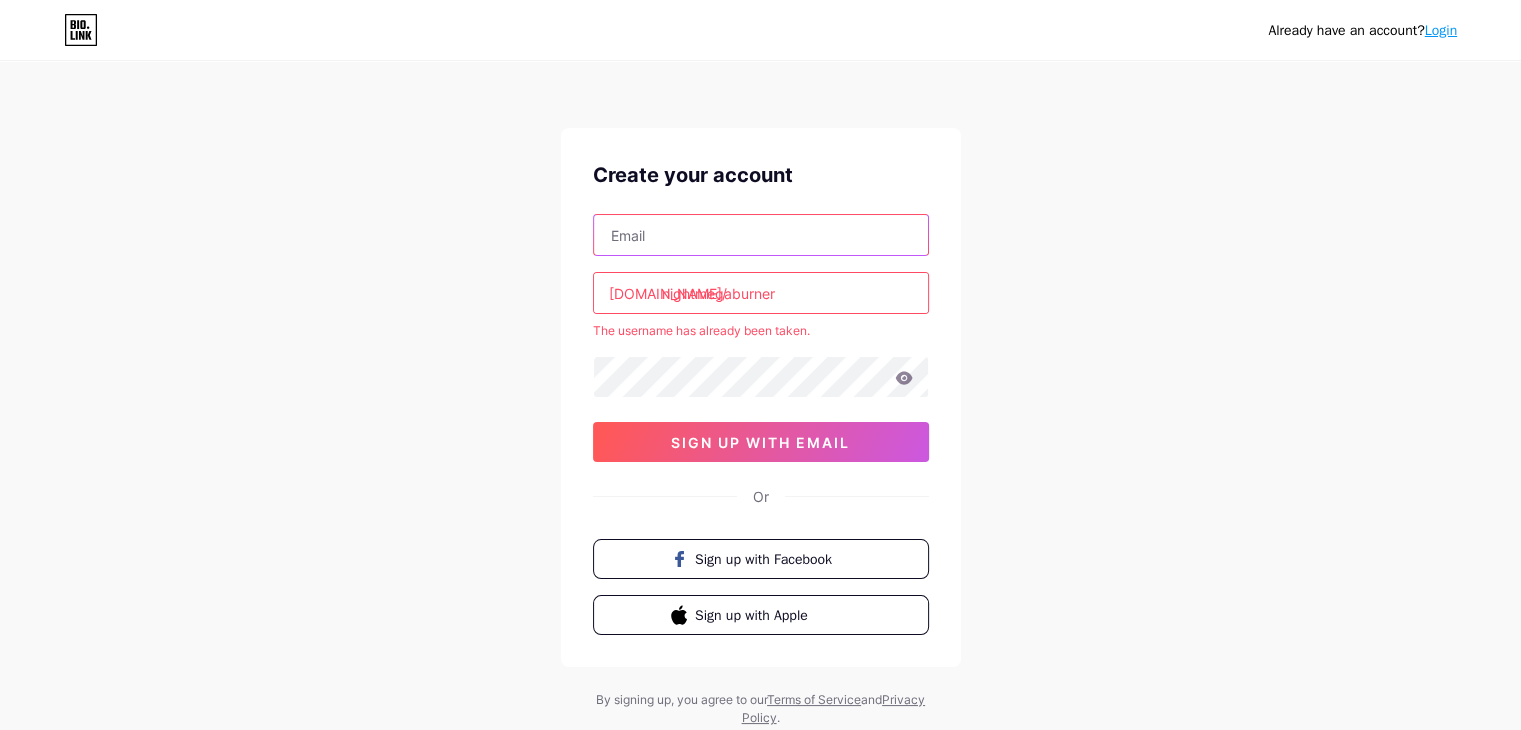 click at bounding box center (761, 235) 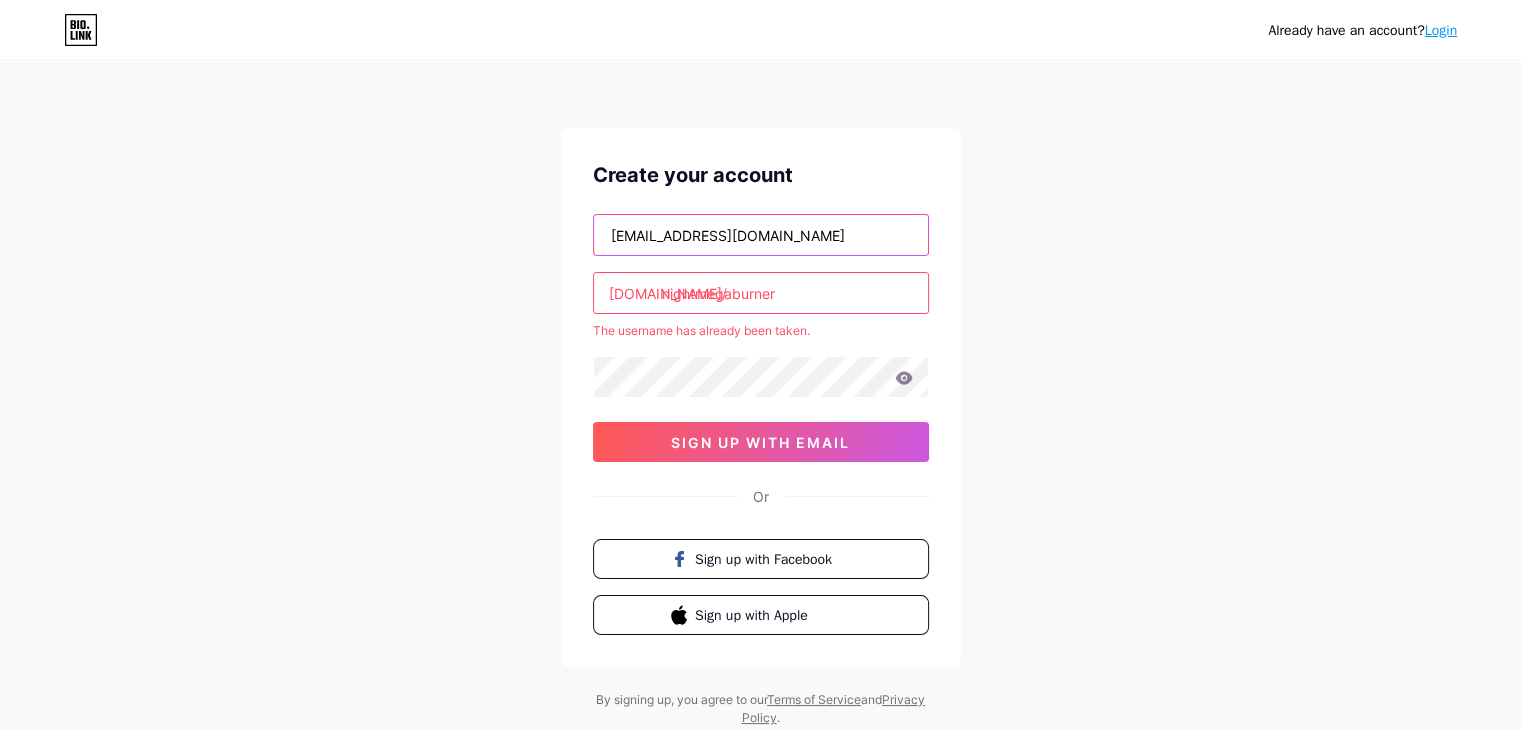 type on "[EMAIL_ADDRESS][DOMAIN_NAME]" 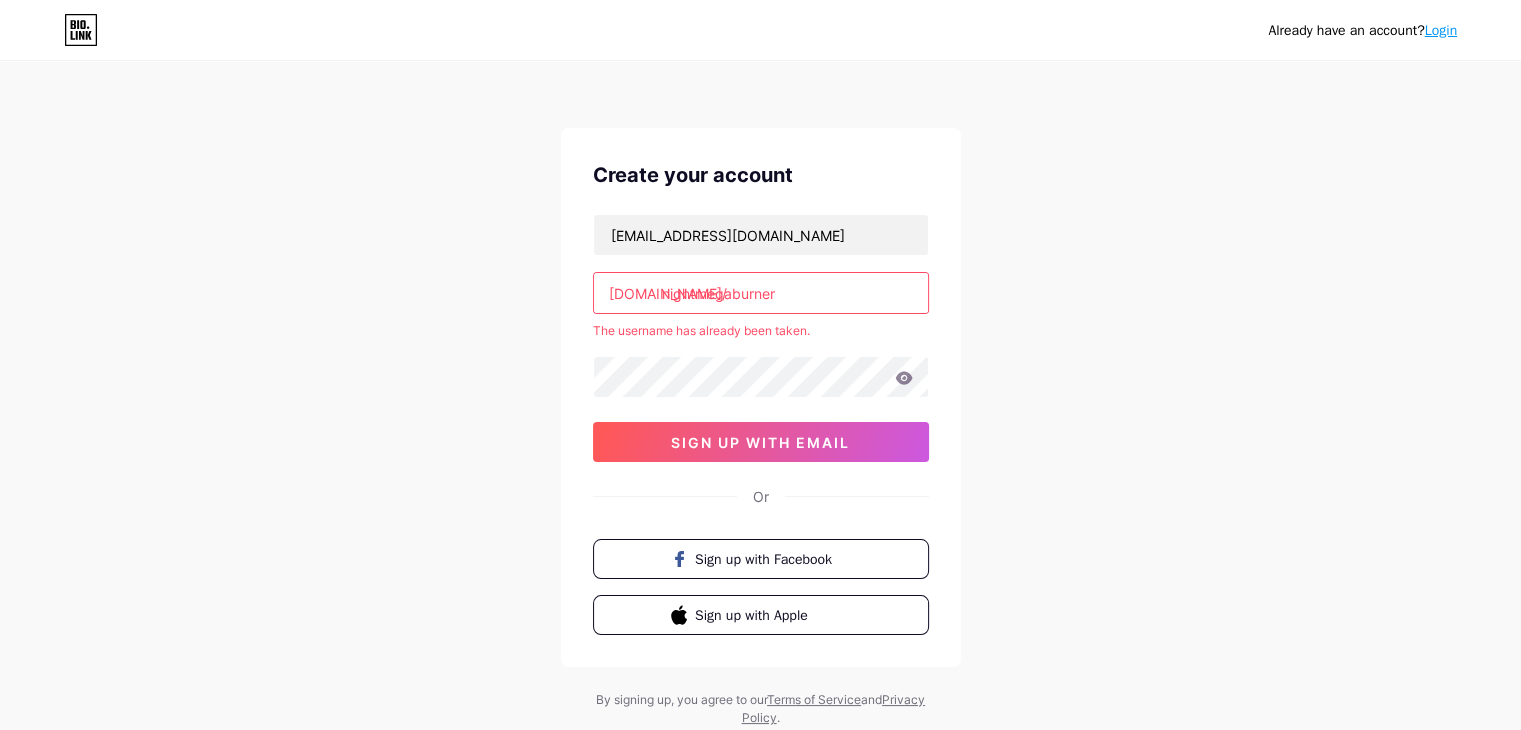 click on "nightmegaburner" at bounding box center [761, 293] 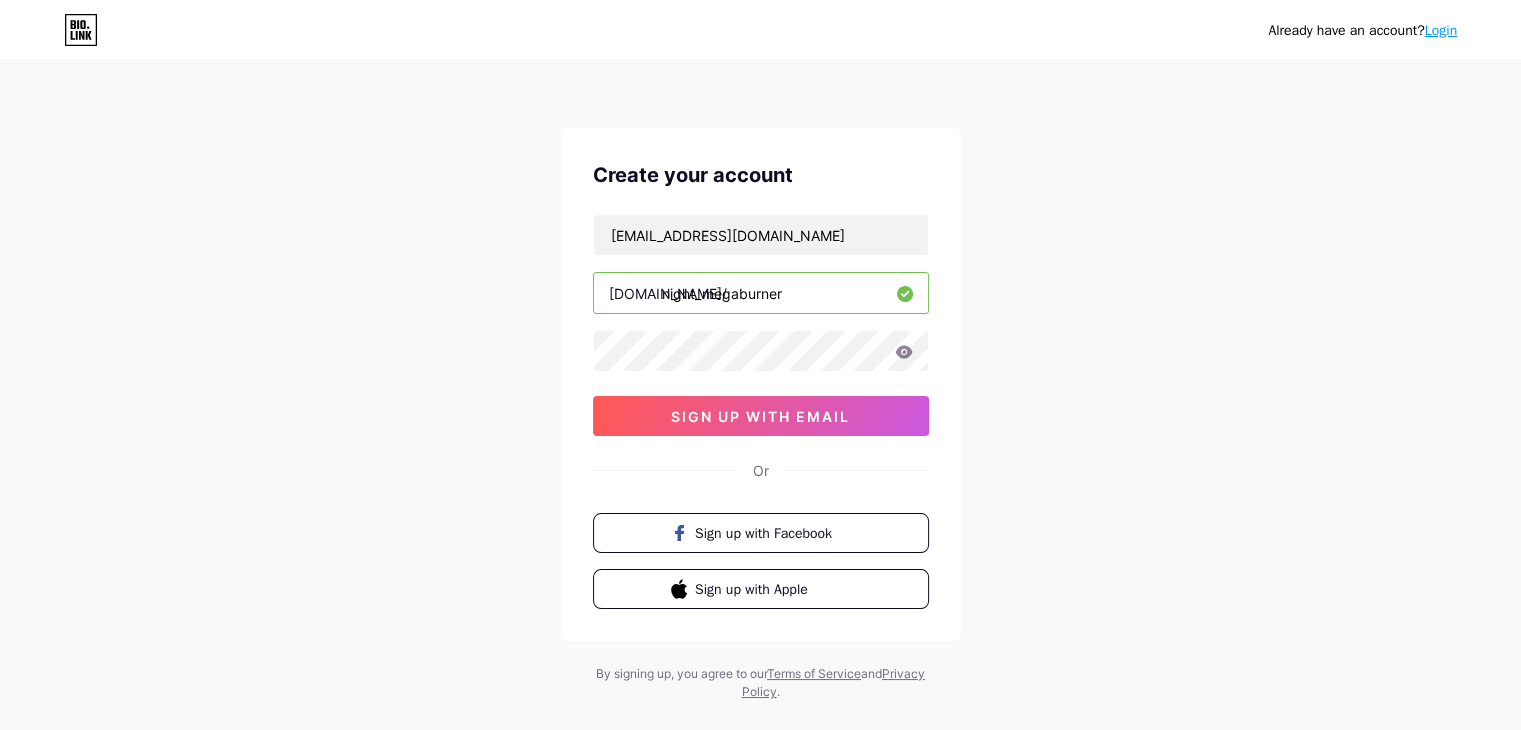click on "night_megaburner" at bounding box center [761, 293] 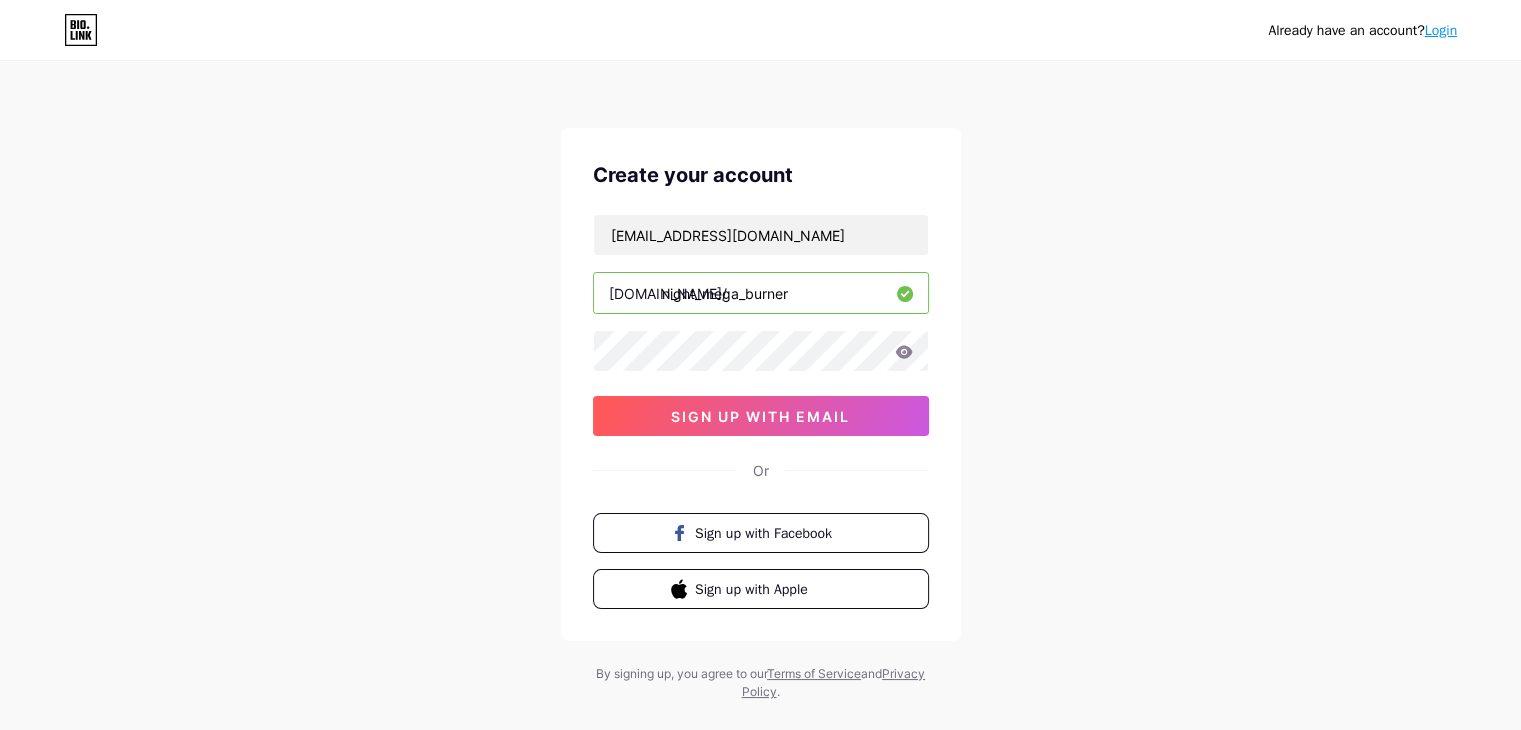 type on "night_mega_burner" 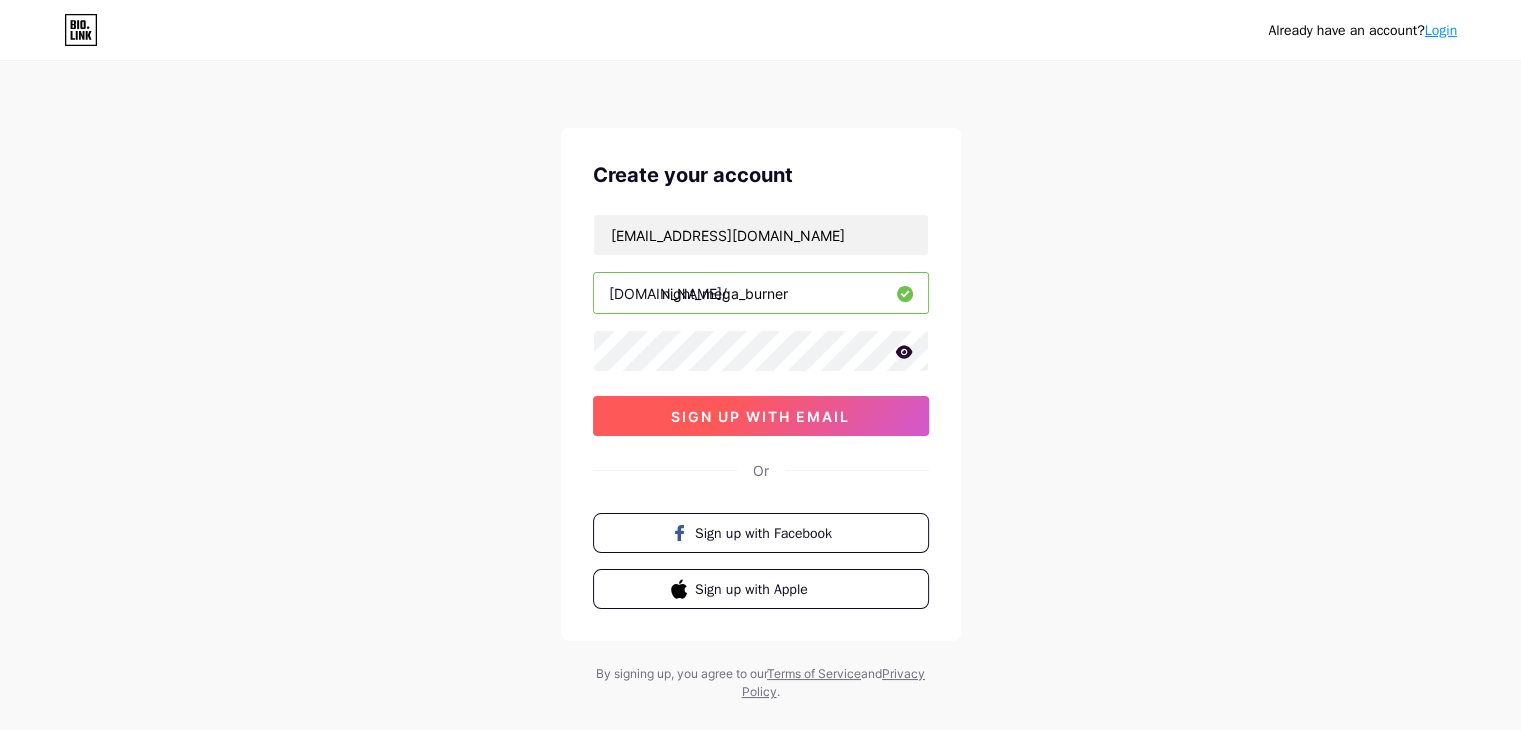 click on "sign up with email" at bounding box center (760, 416) 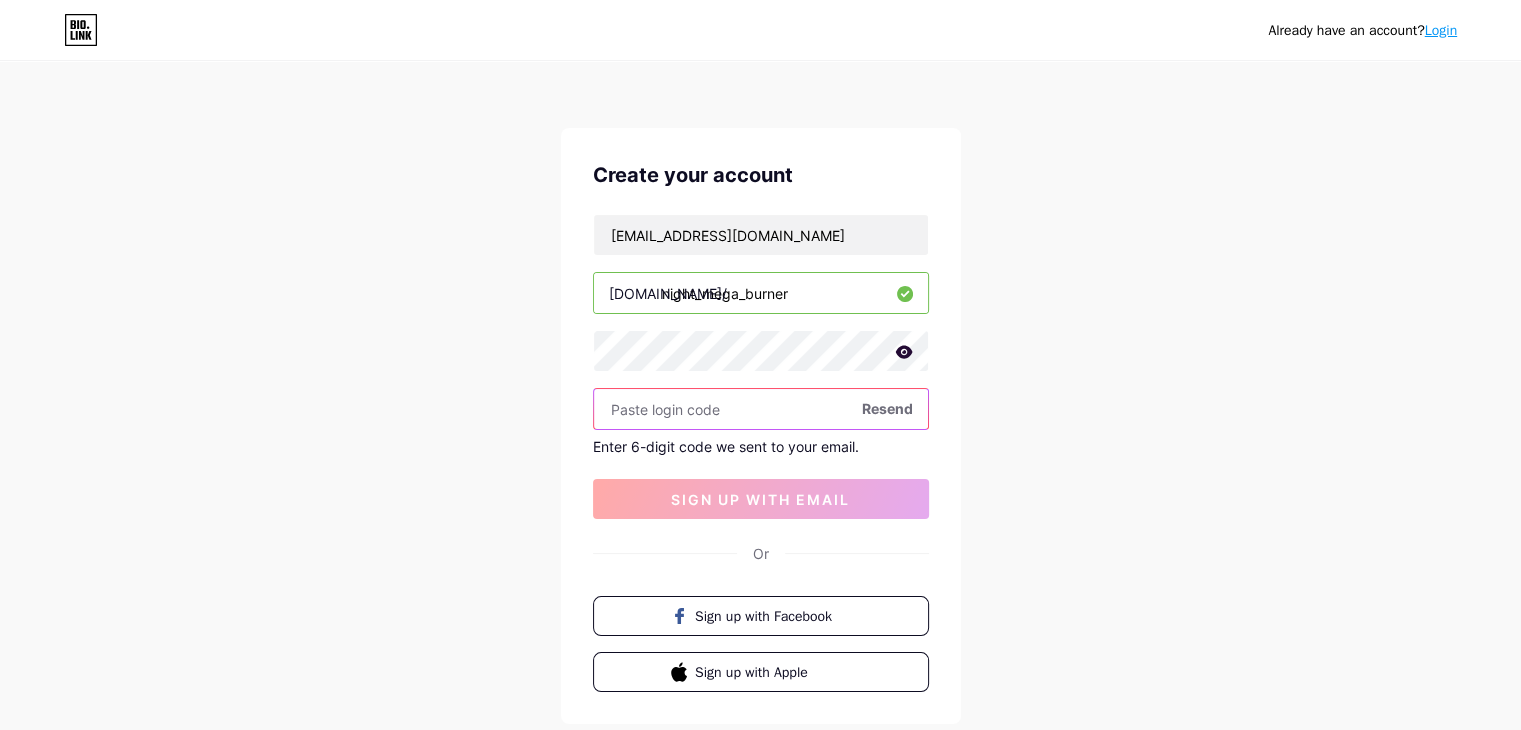 click at bounding box center [761, 409] 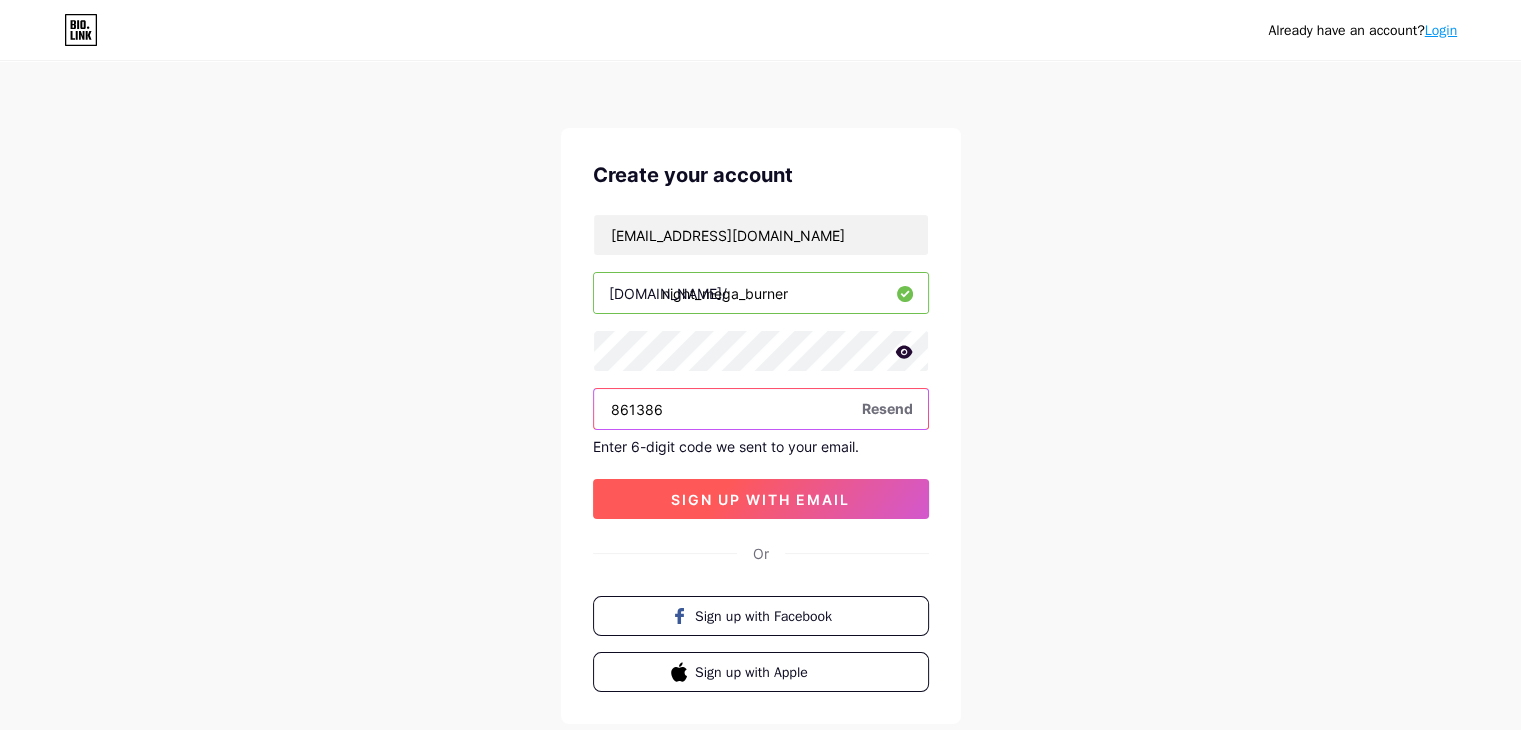 type on "861386" 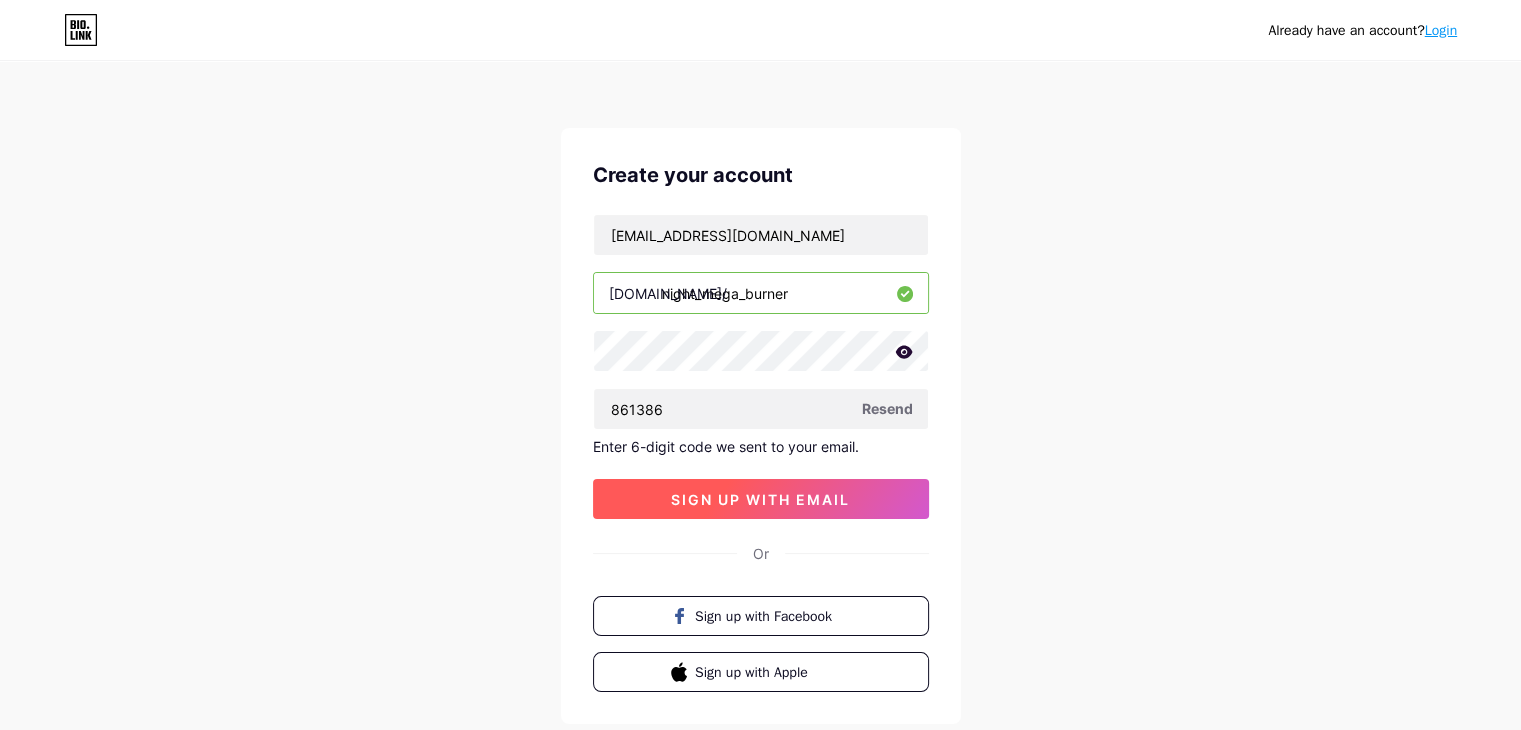click on "sign up with email" at bounding box center (760, 499) 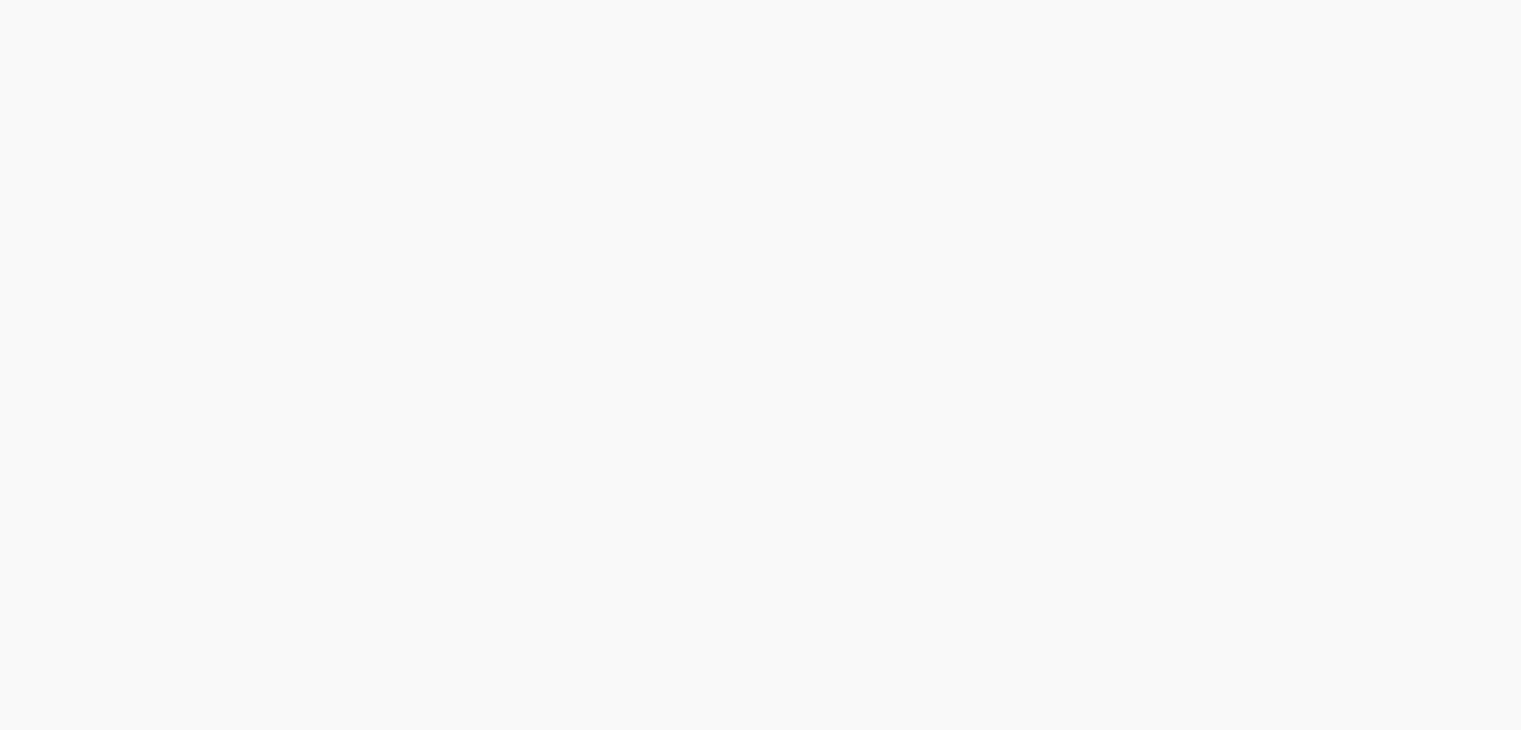 scroll, scrollTop: 0, scrollLeft: 0, axis: both 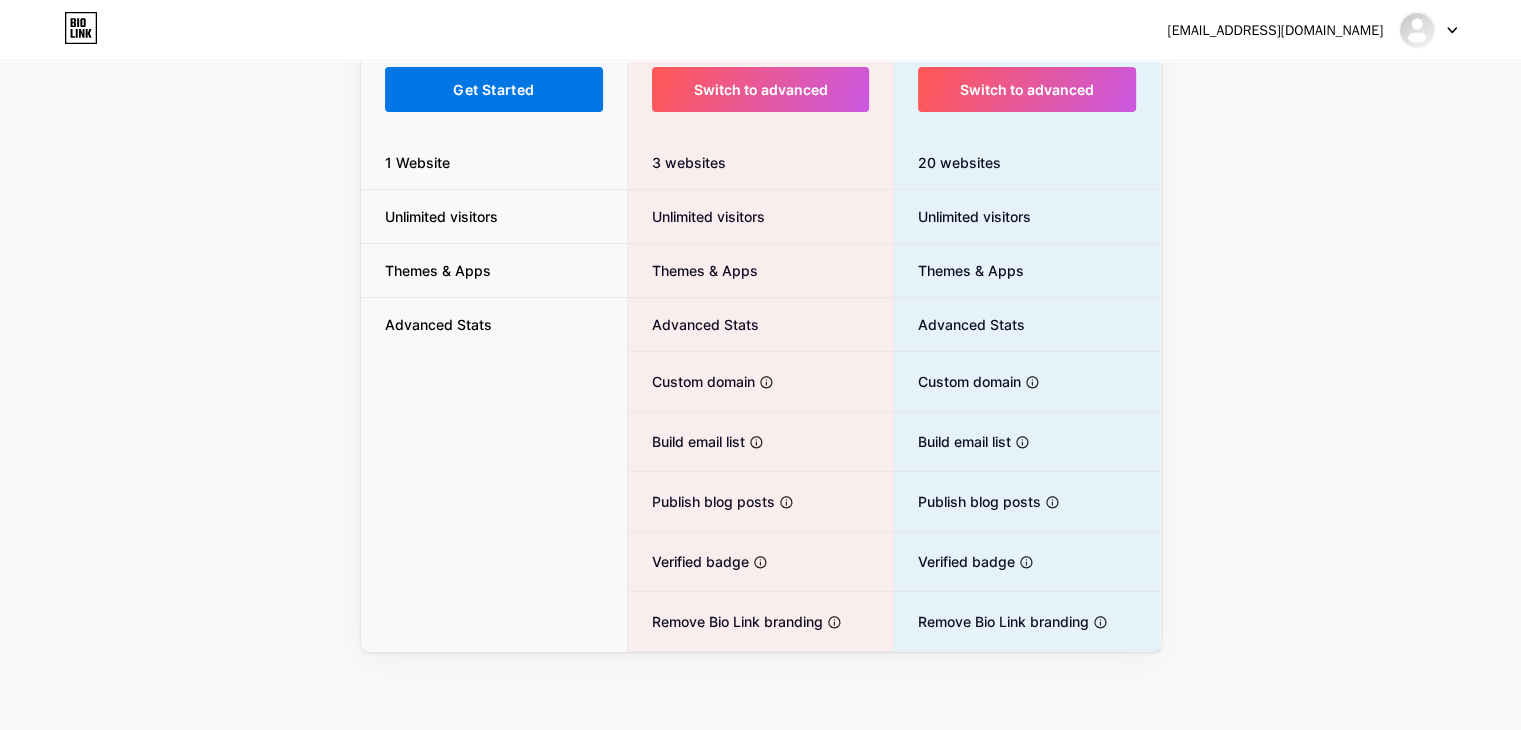 click on "Get Started" at bounding box center [493, 89] 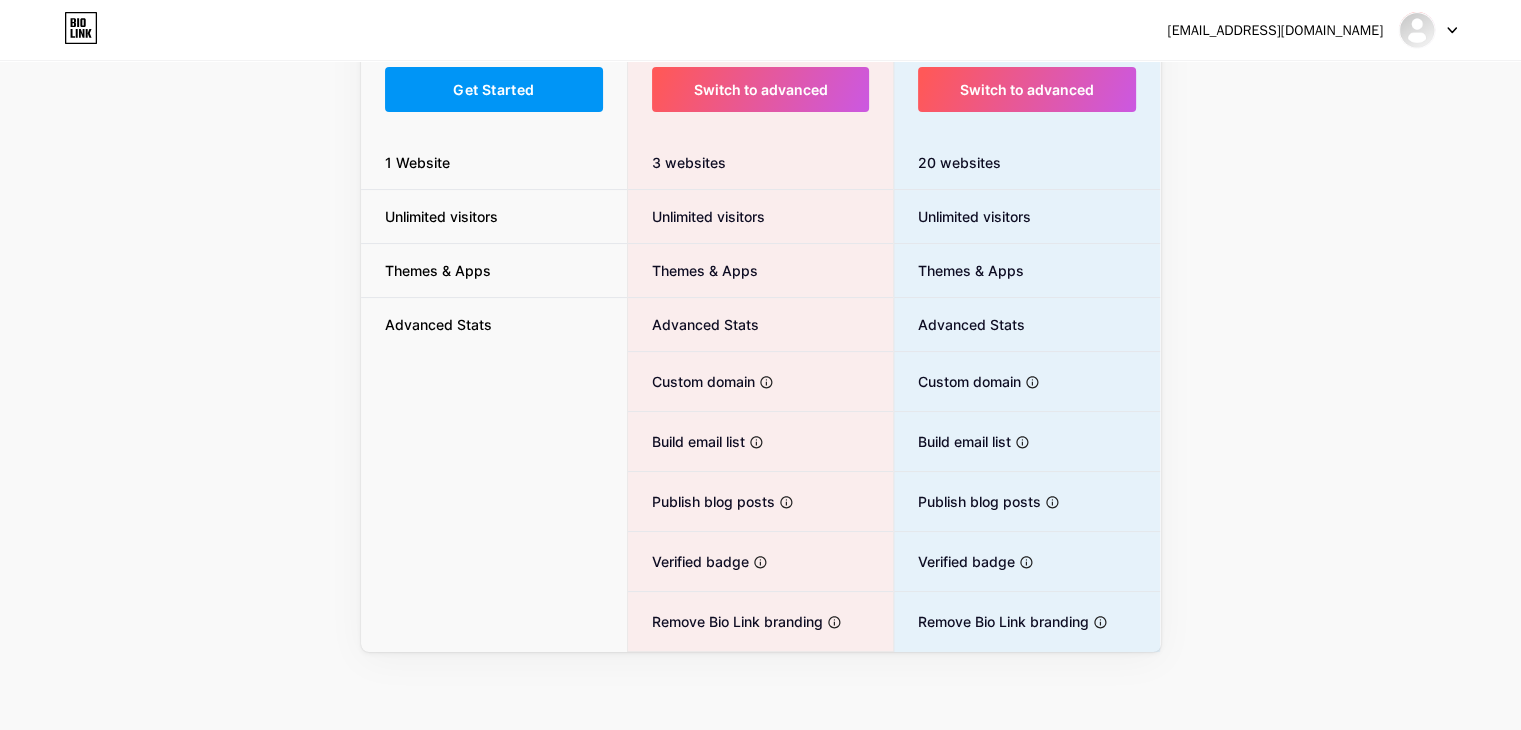 scroll, scrollTop: 0, scrollLeft: 0, axis: both 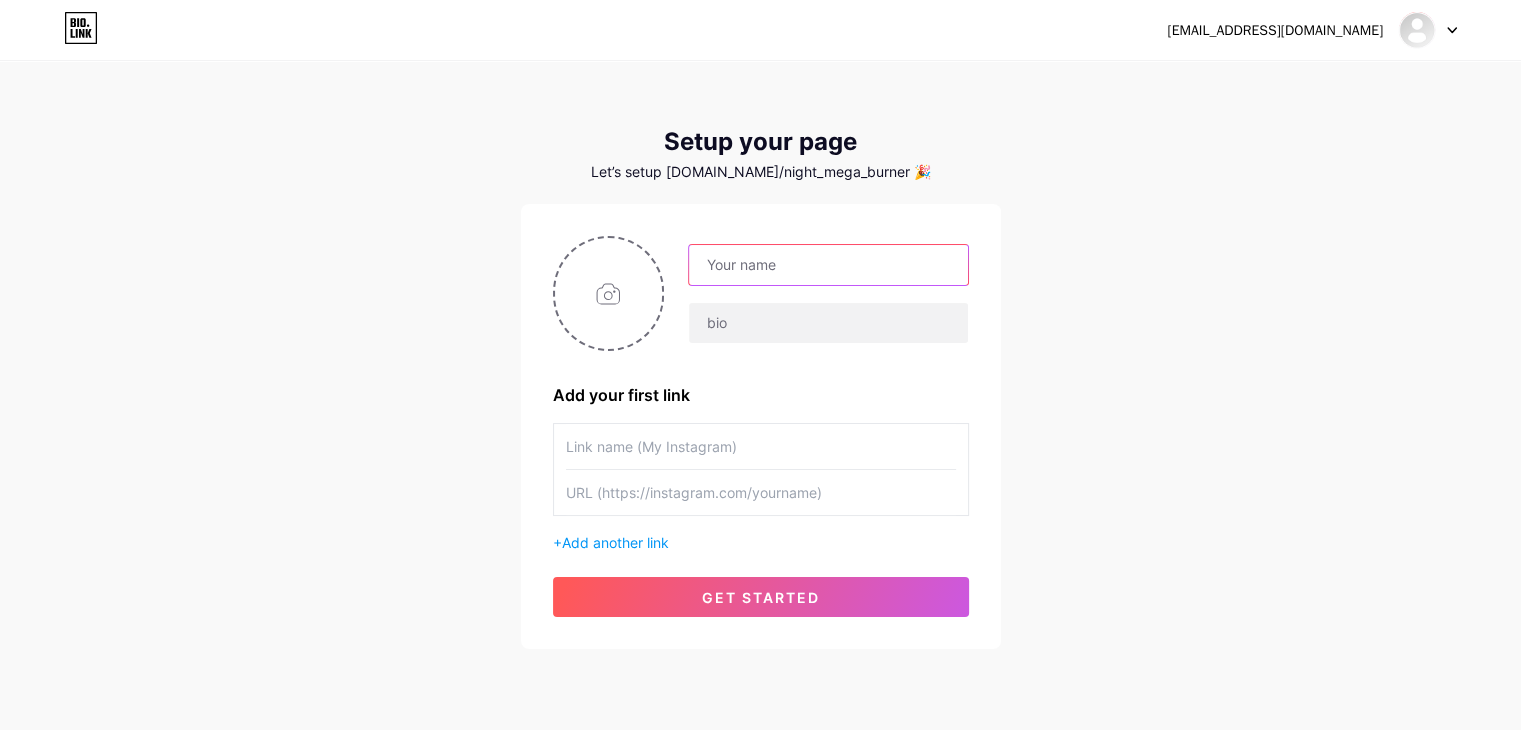 click at bounding box center [828, 265] 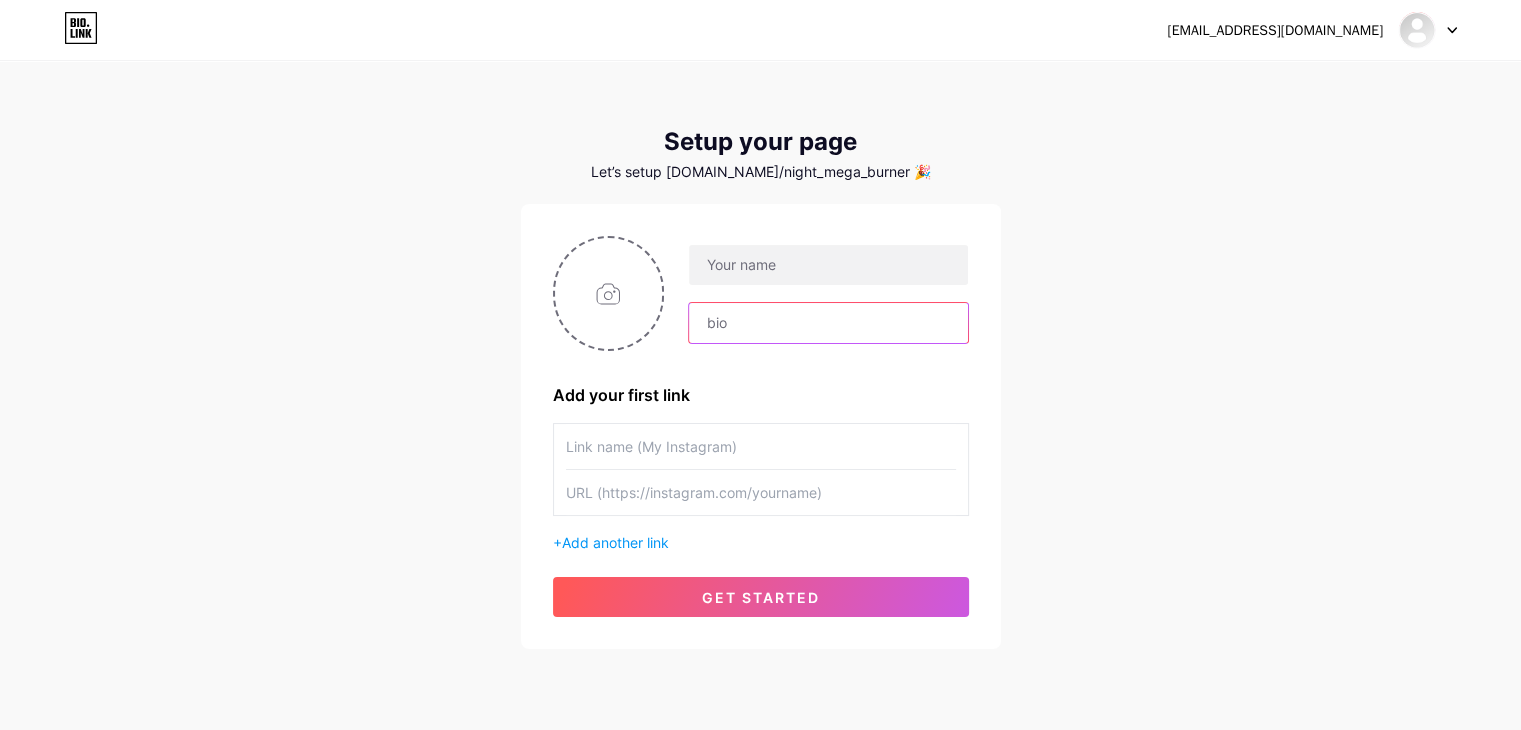 click at bounding box center (828, 323) 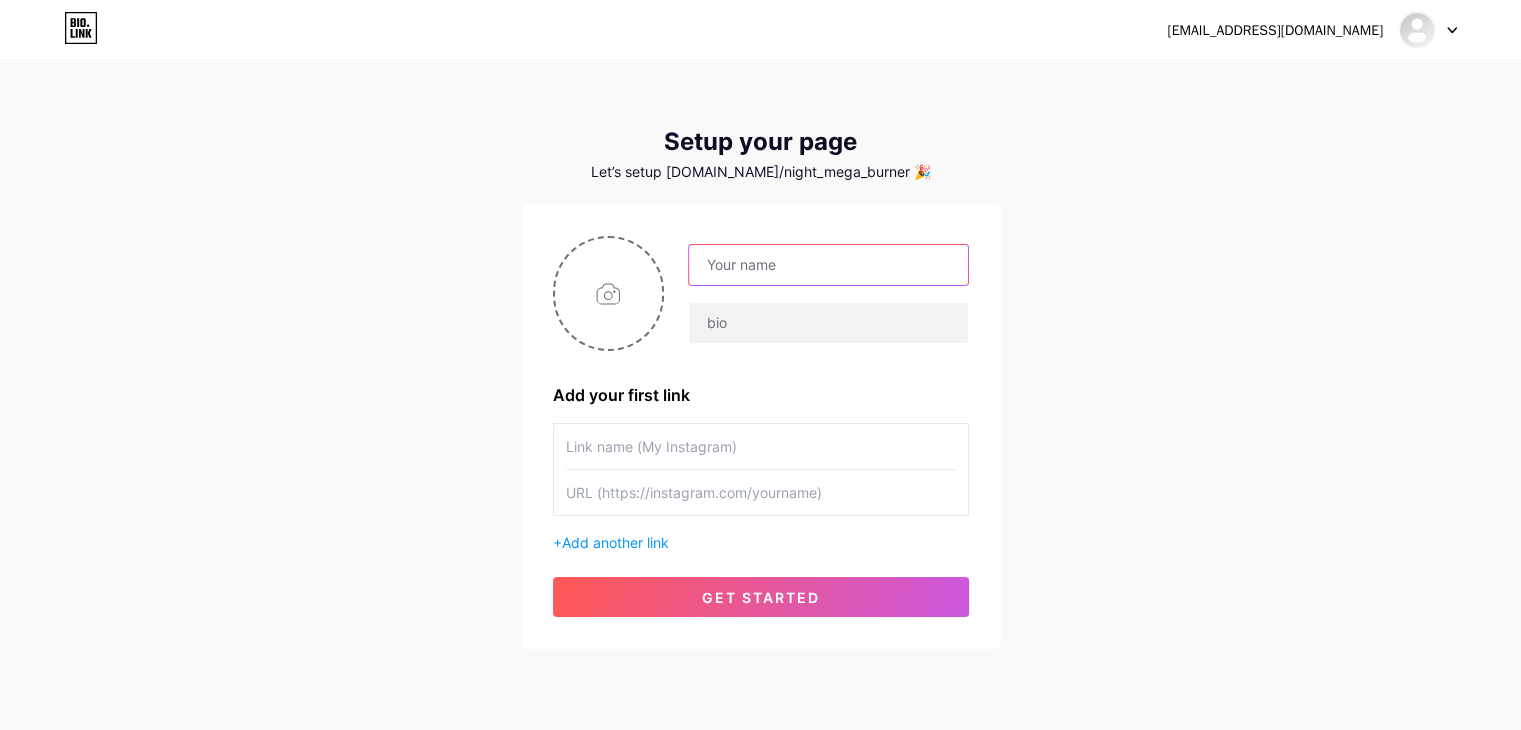 click at bounding box center [828, 265] 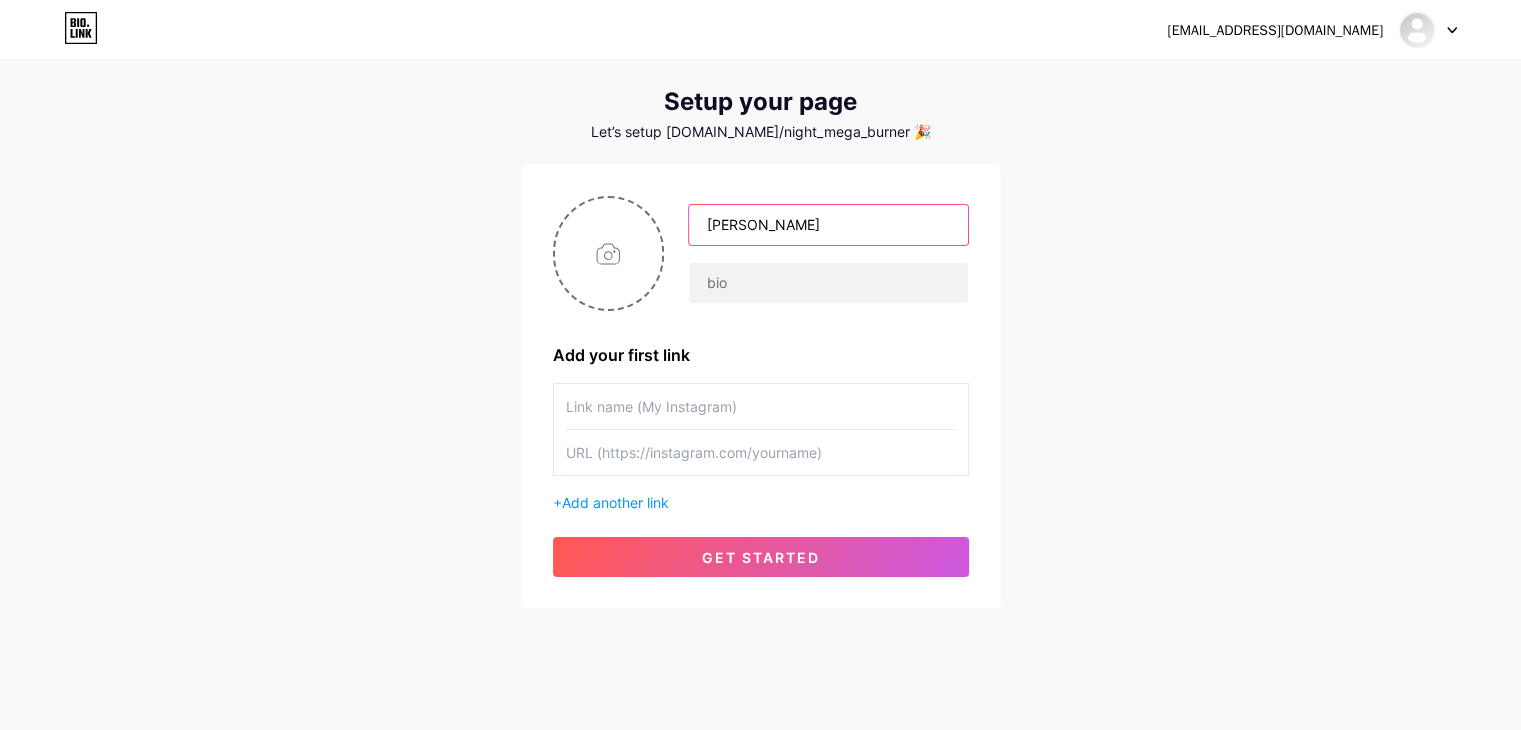 scroll, scrollTop: 63, scrollLeft: 0, axis: vertical 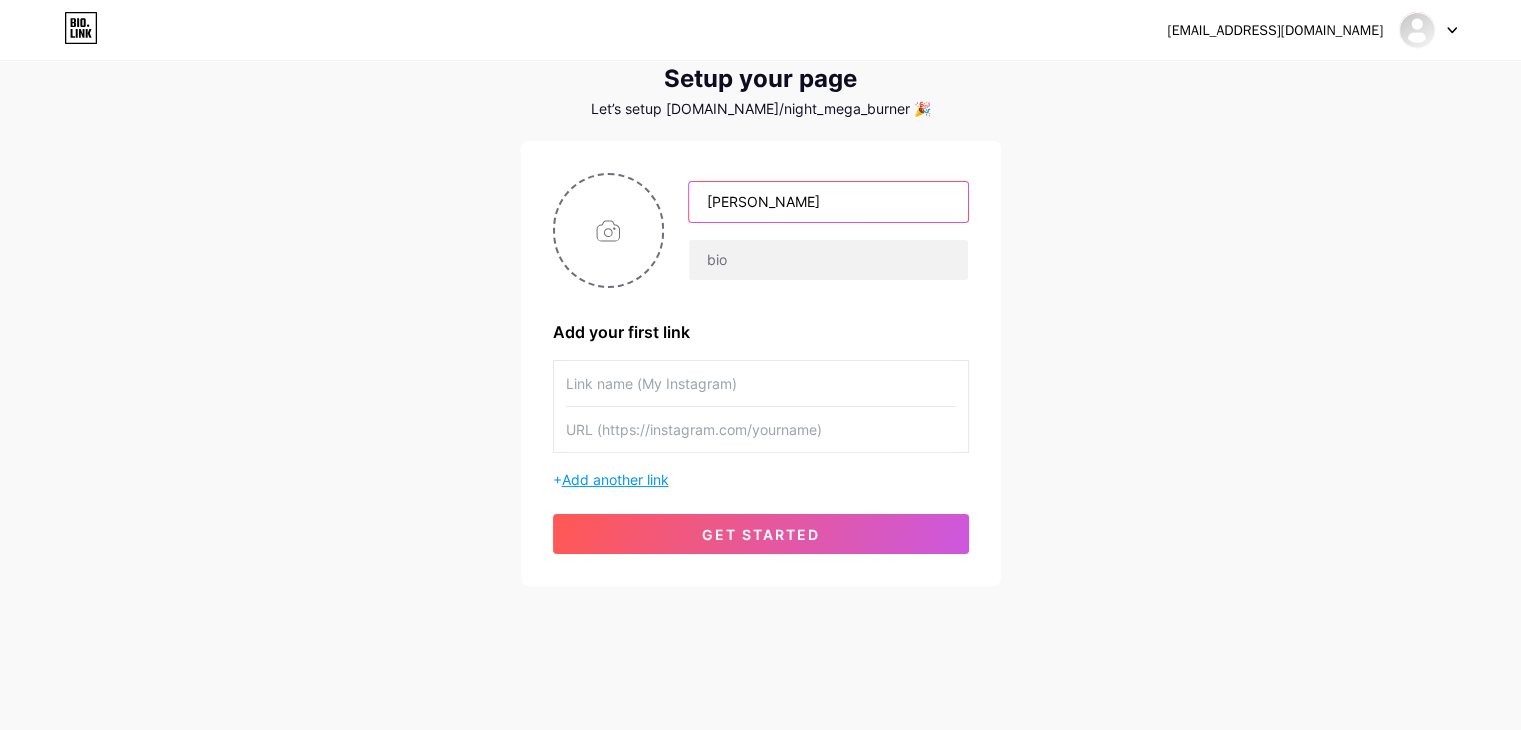 type on "Krzysztof" 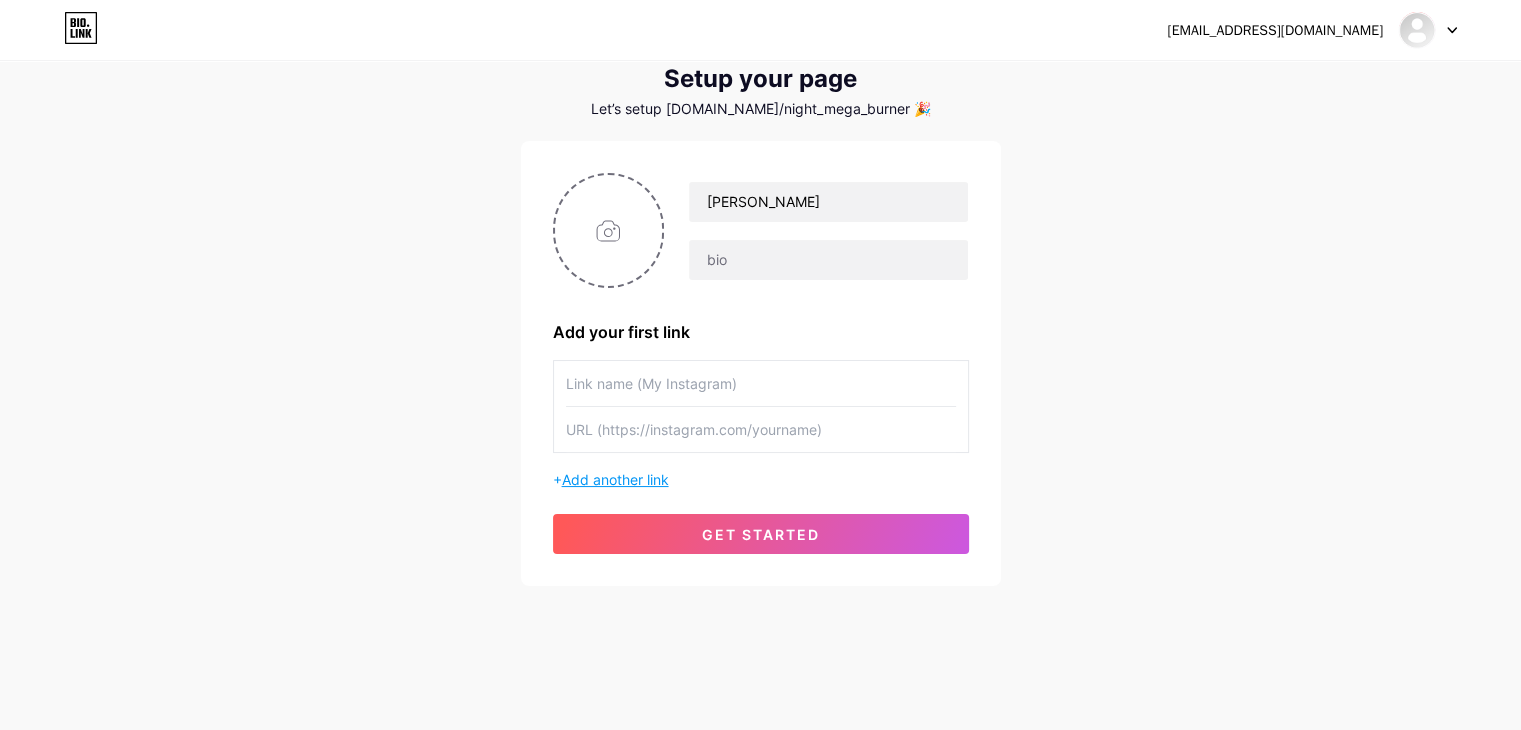 click on "Add another link" at bounding box center (615, 479) 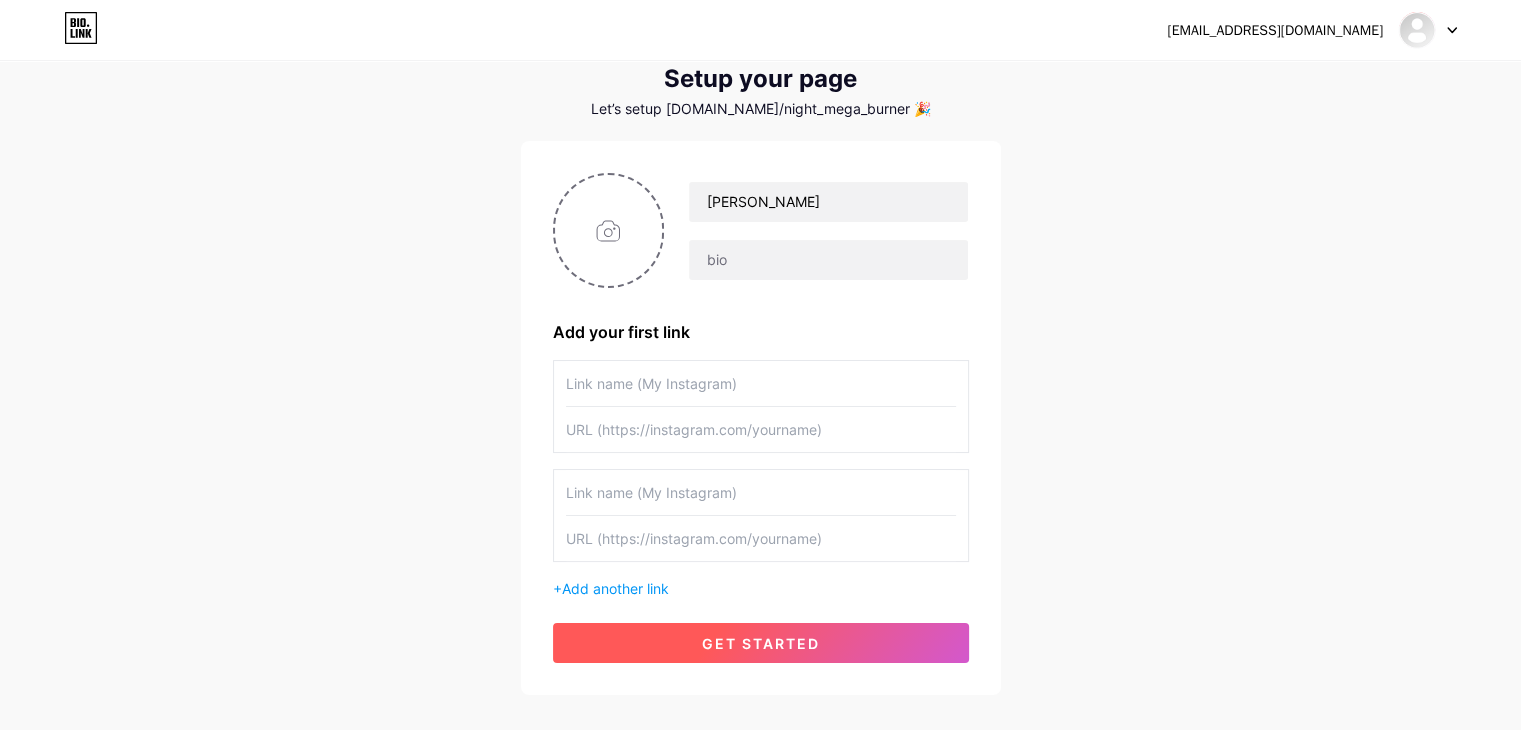 click on "get started" at bounding box center (761, 643) 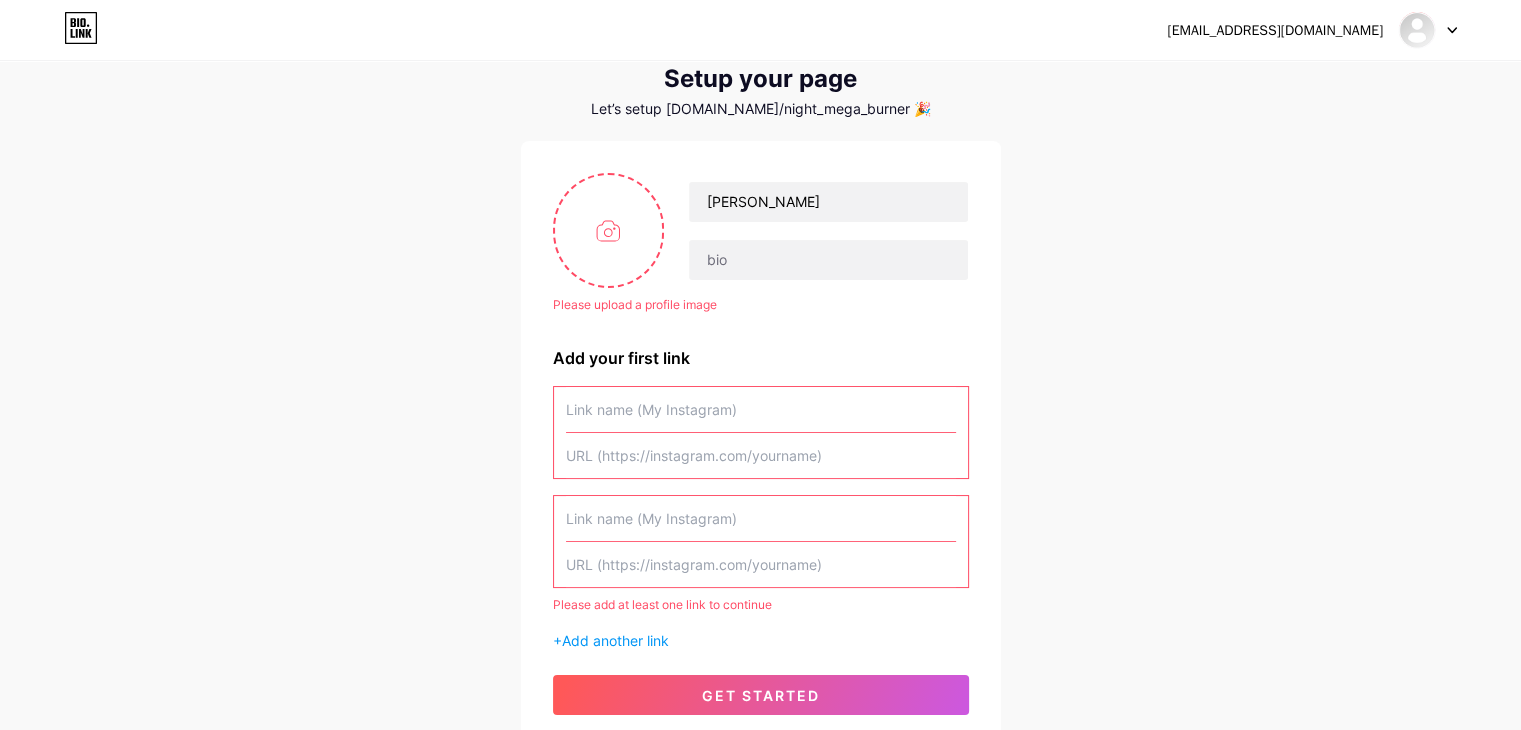 click on "Please upload a profile image   Krzysztof       Please upload a profile image   Add your first link             Please add at least one link to continue
+  Add another link     get started" at bounding box center [761, 444] 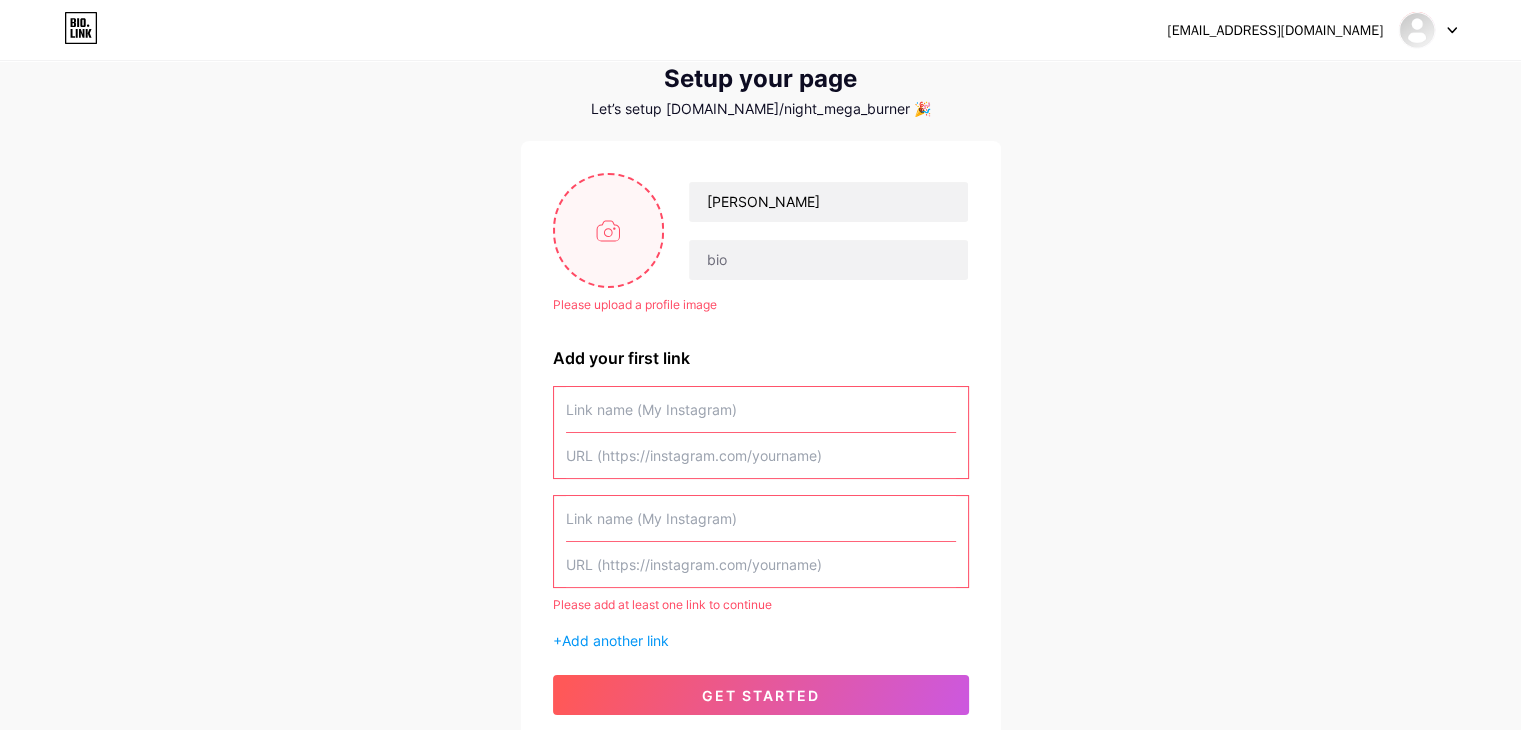 click at bounding box center (609, 230) 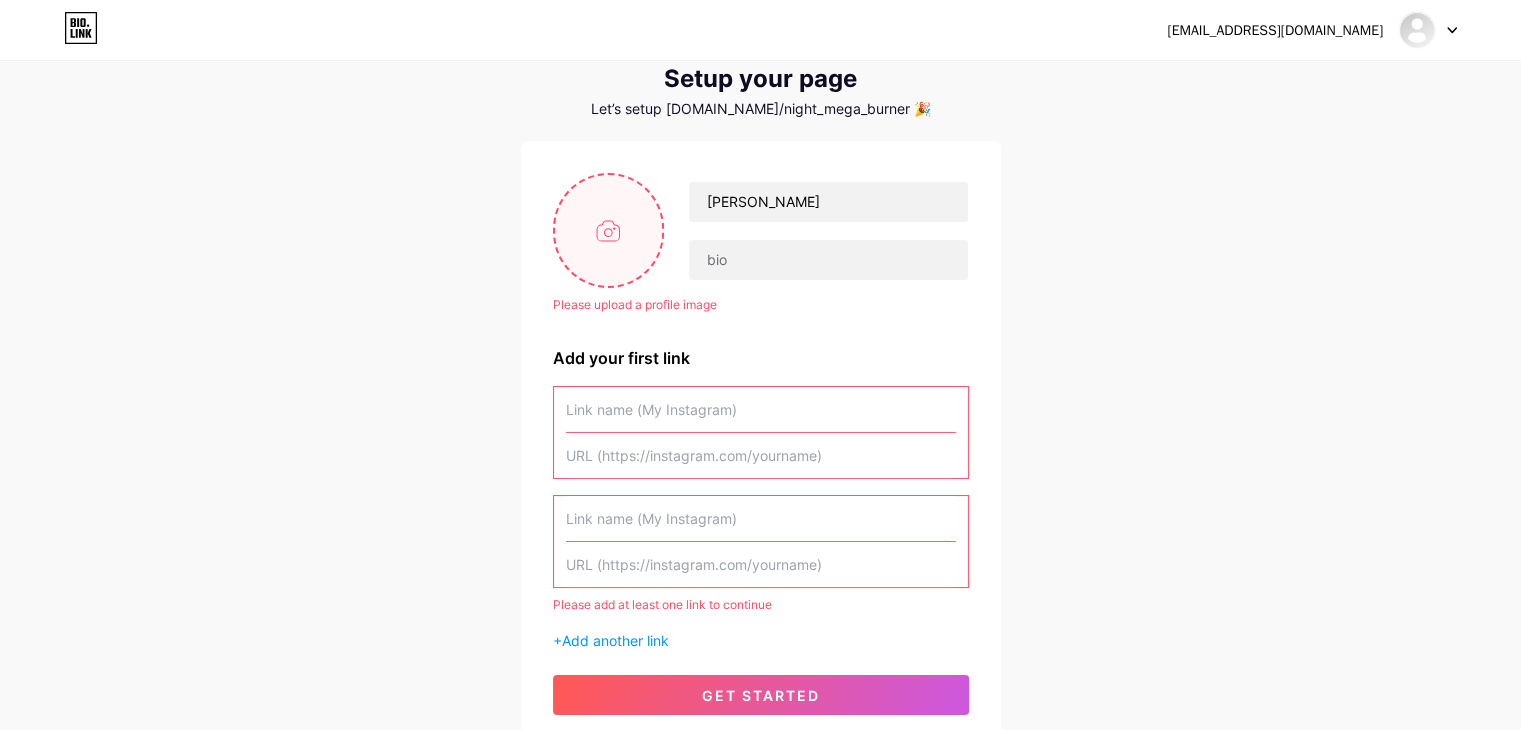 type on "C:\fakepath\Night-Mega-Burner-AM8.jpg" 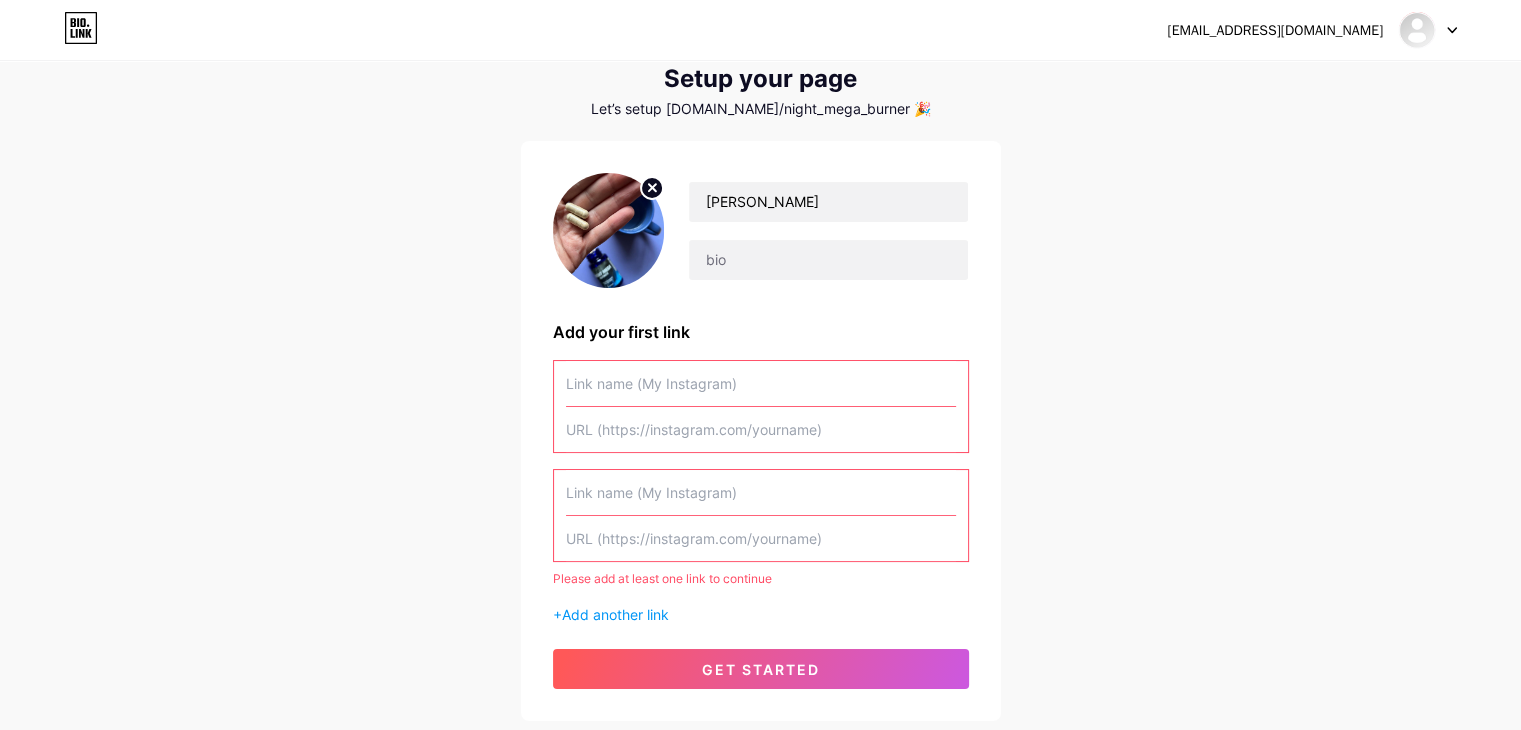 scroll, scrollTop: 197, scrollLeft: 0, axis: vertical 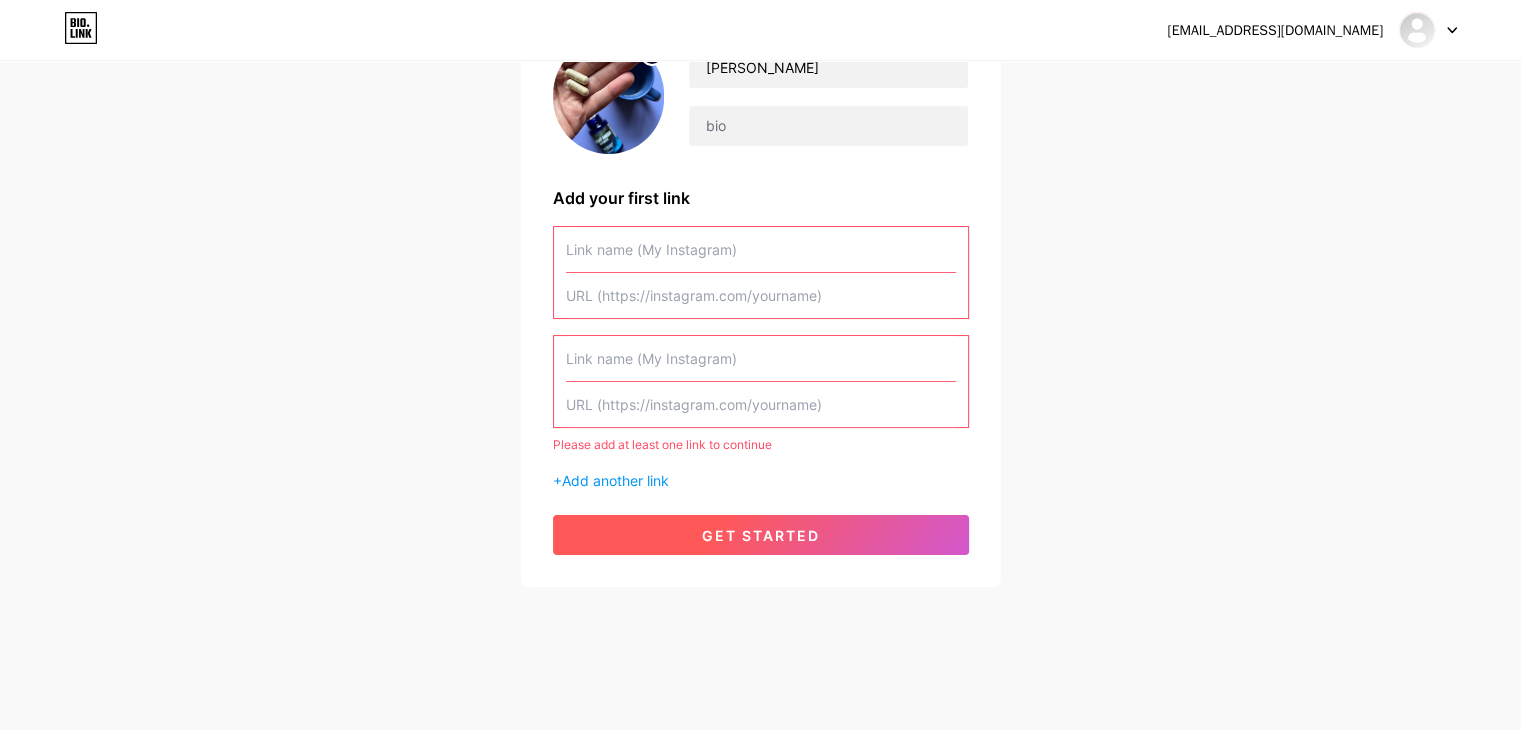 click on "get started" at bounding box center (761, 535) 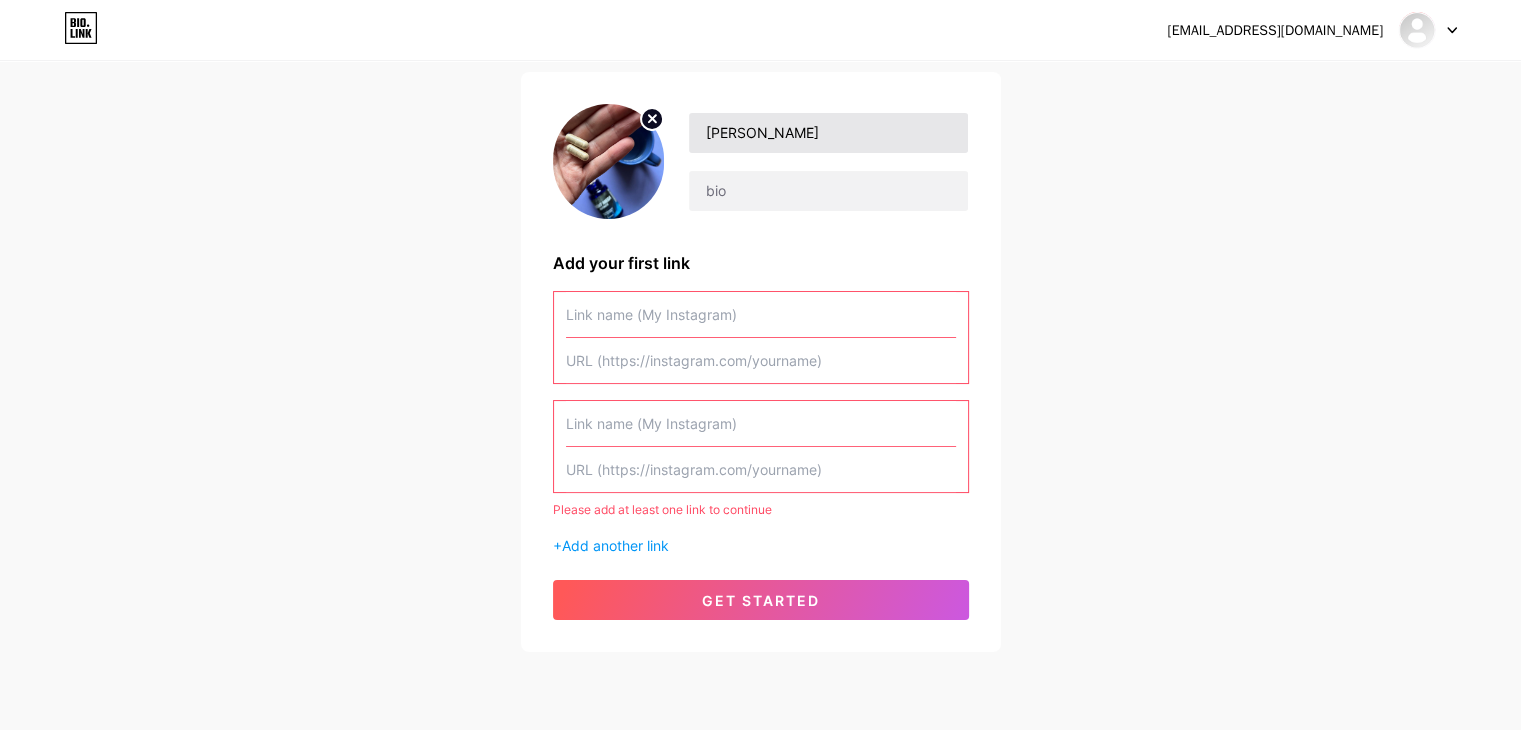 scroll, scrollTop: 97, scrollLeft: 0, axis: vertical 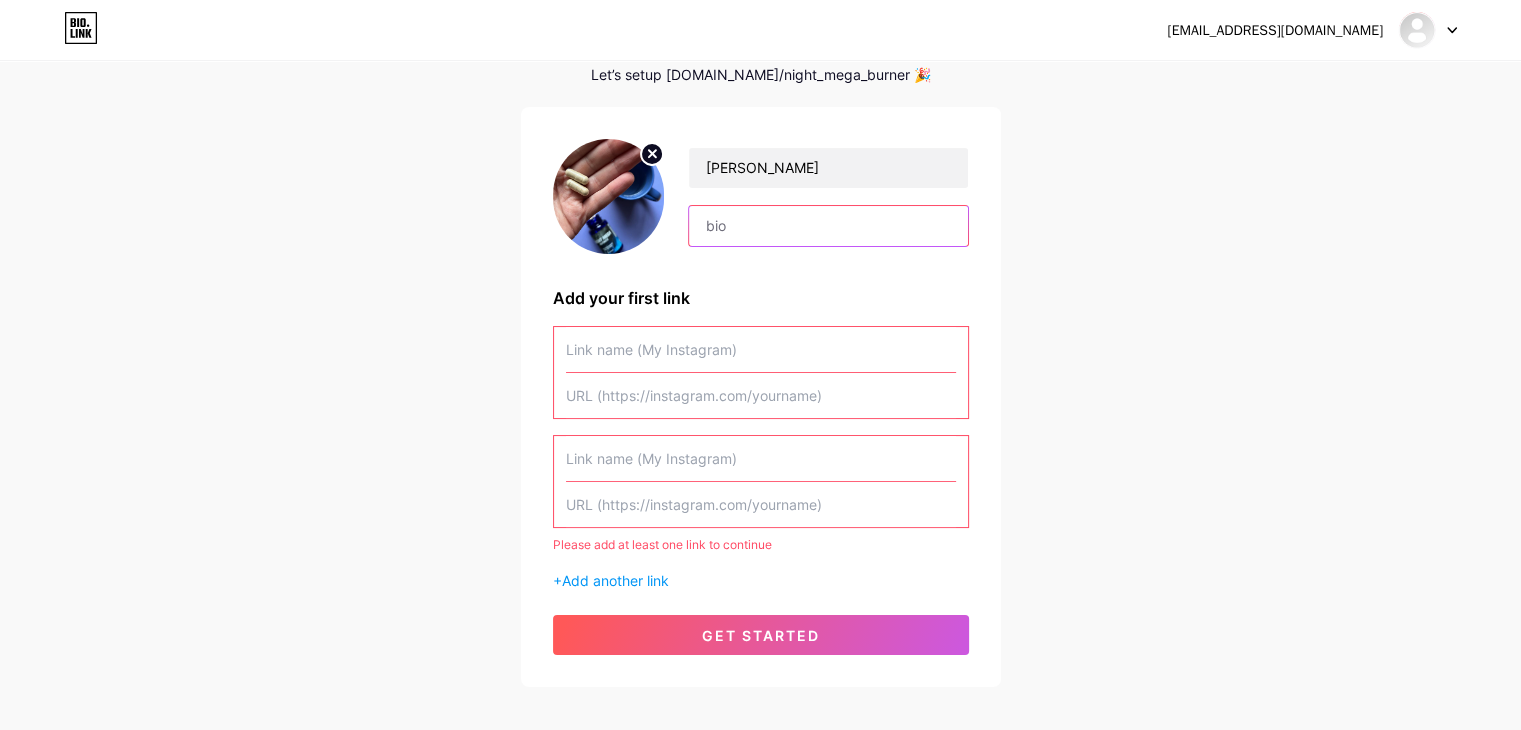 click at bounding box center [828, 226] 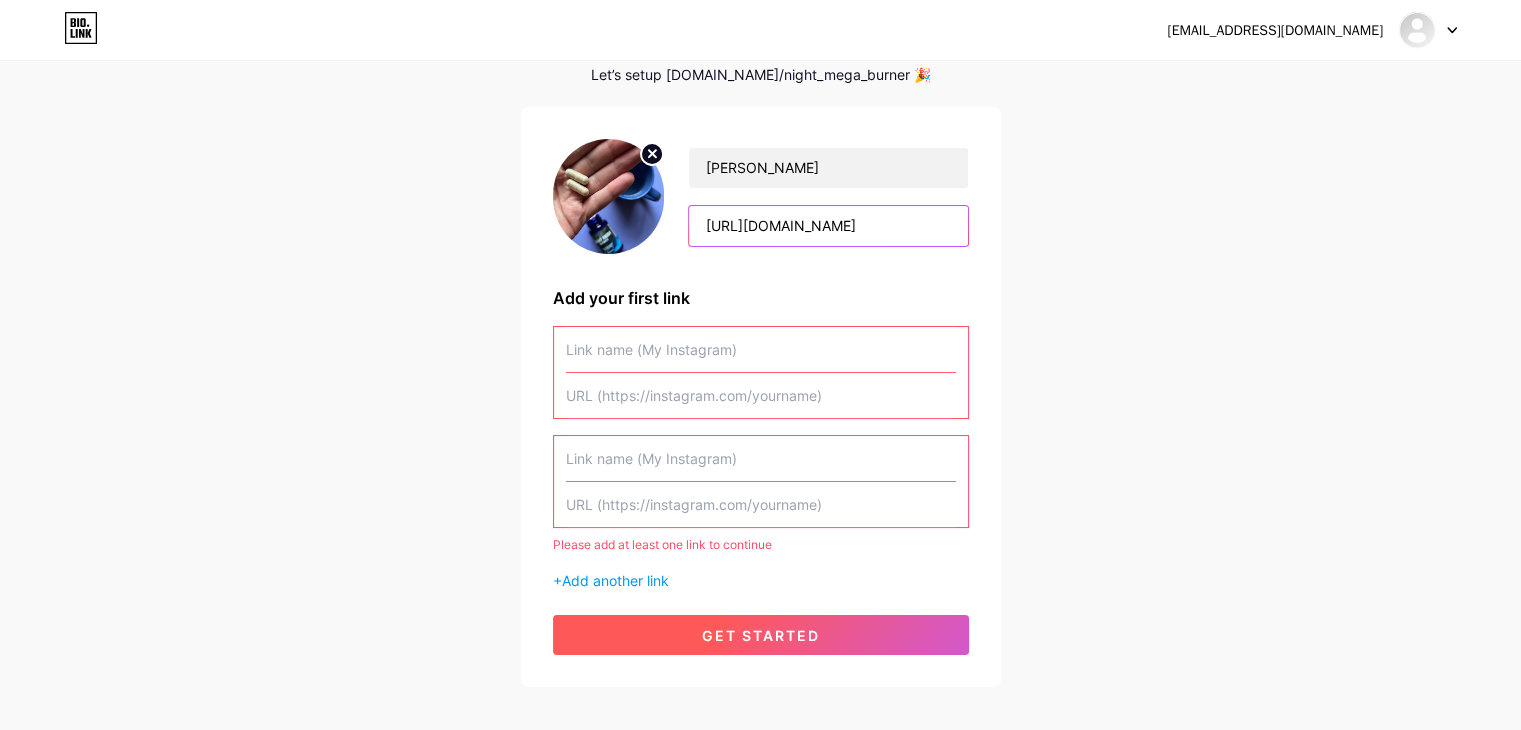 type on "[URL][DOMAIN_NAME]" 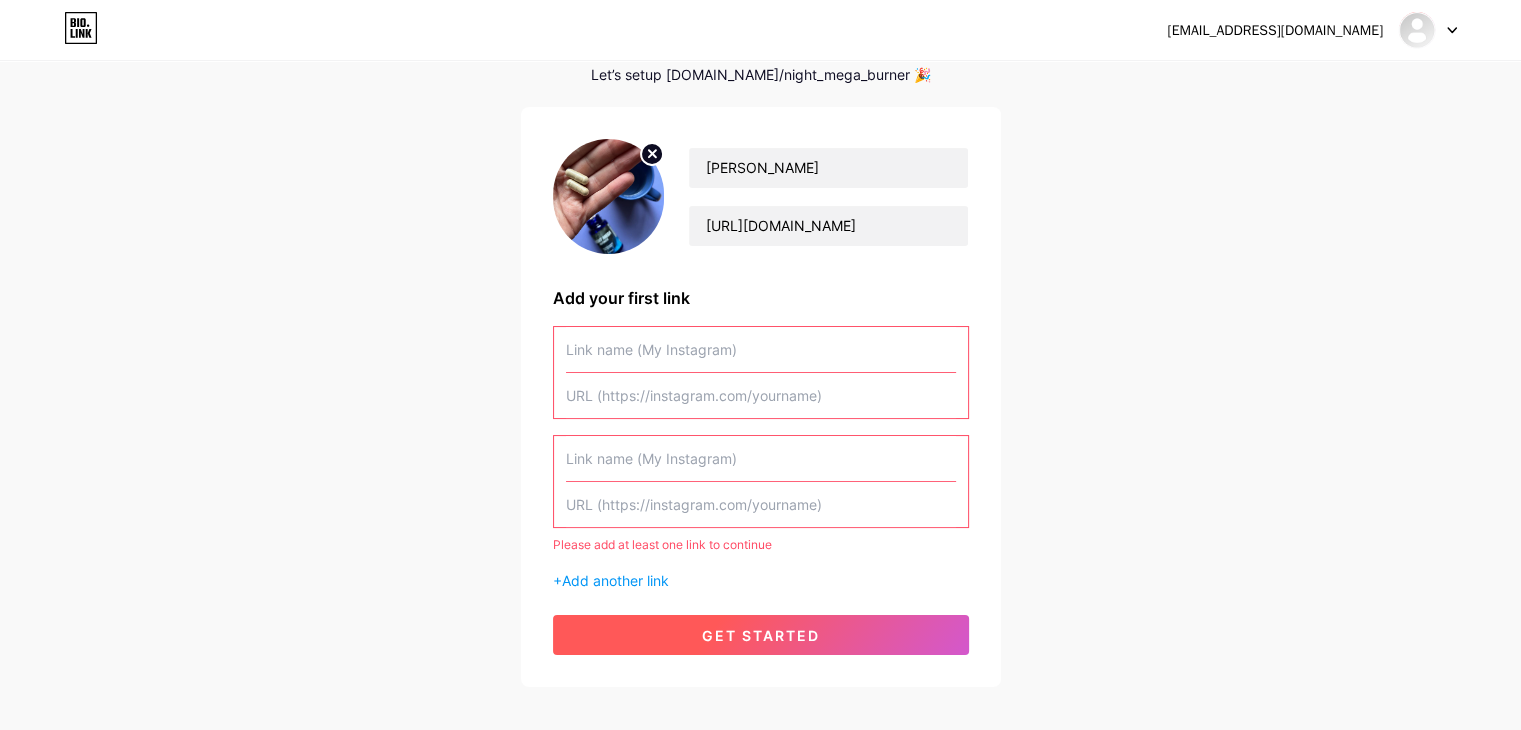 click on "get started" at bounding box center [761, 635] 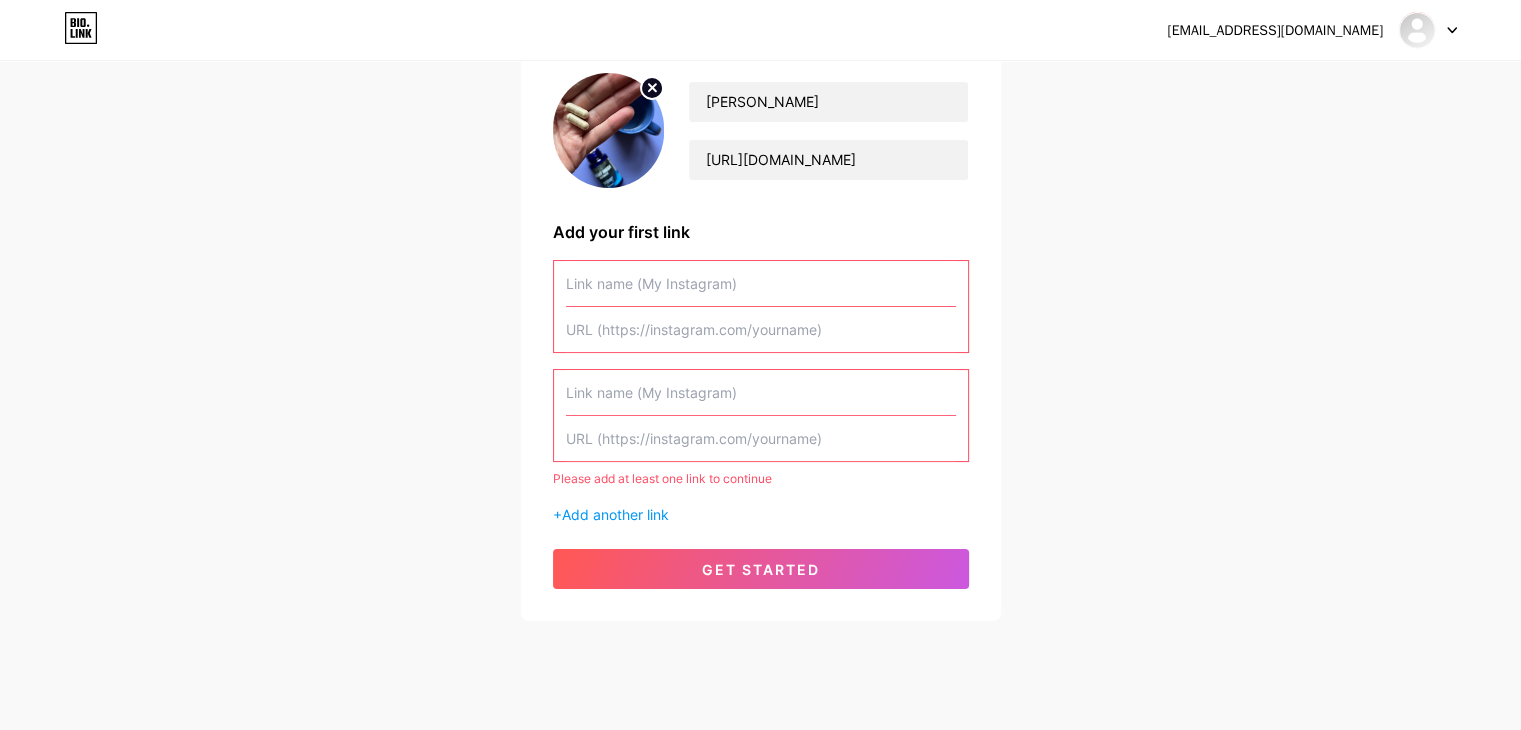 scroll, scrollTop: 197, scrollLeft: 0, axis: vertical 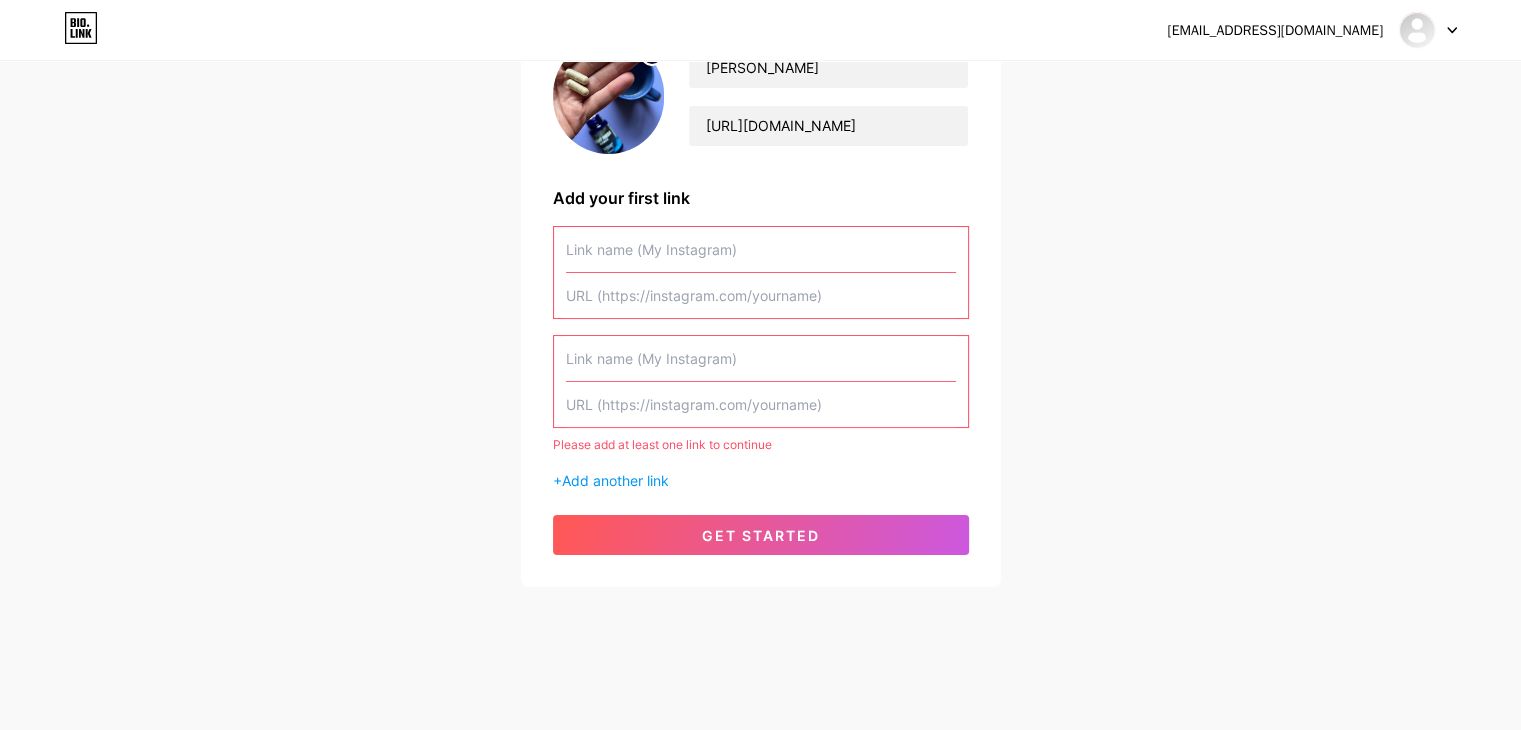 click at bounding box center (761, 358) 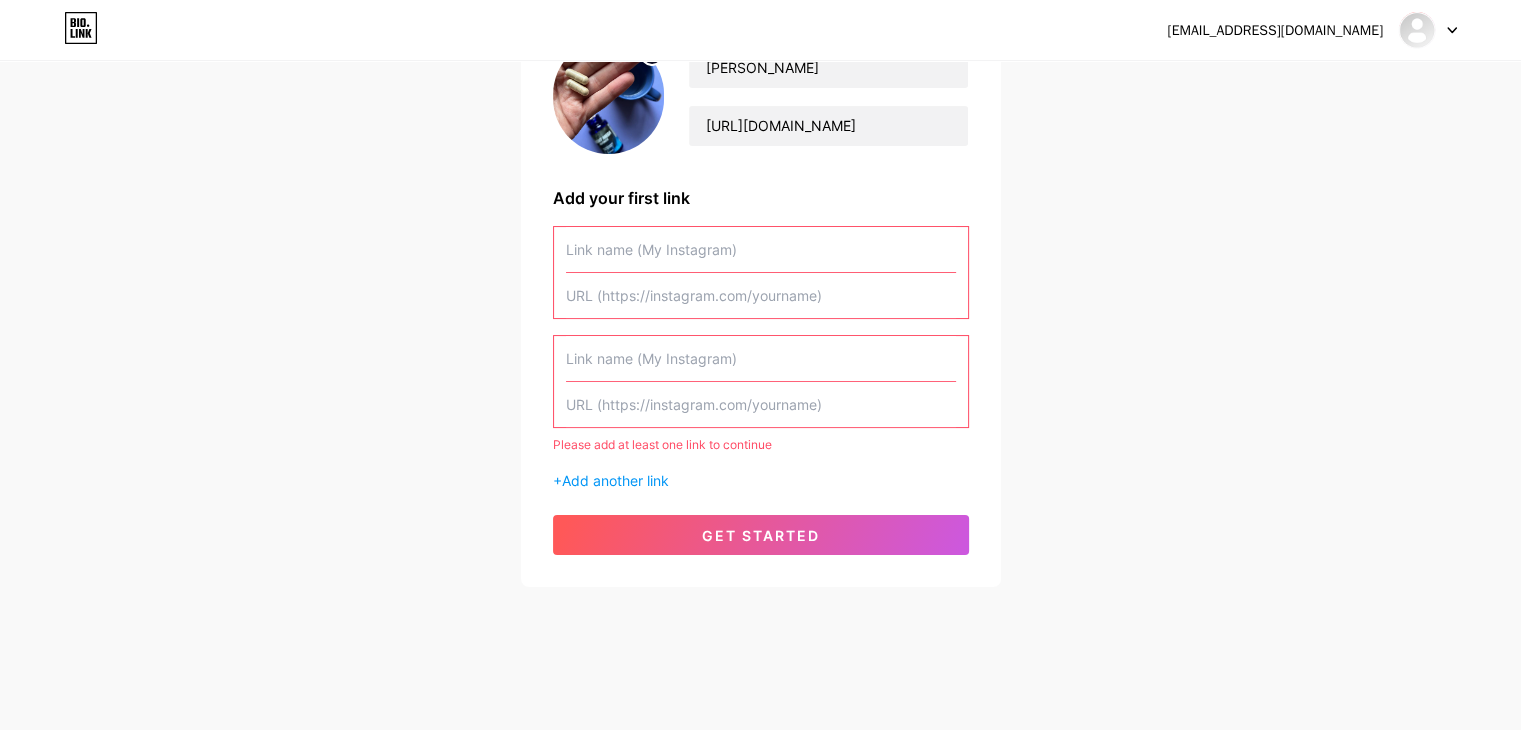 click at bounding box center [761, 249] 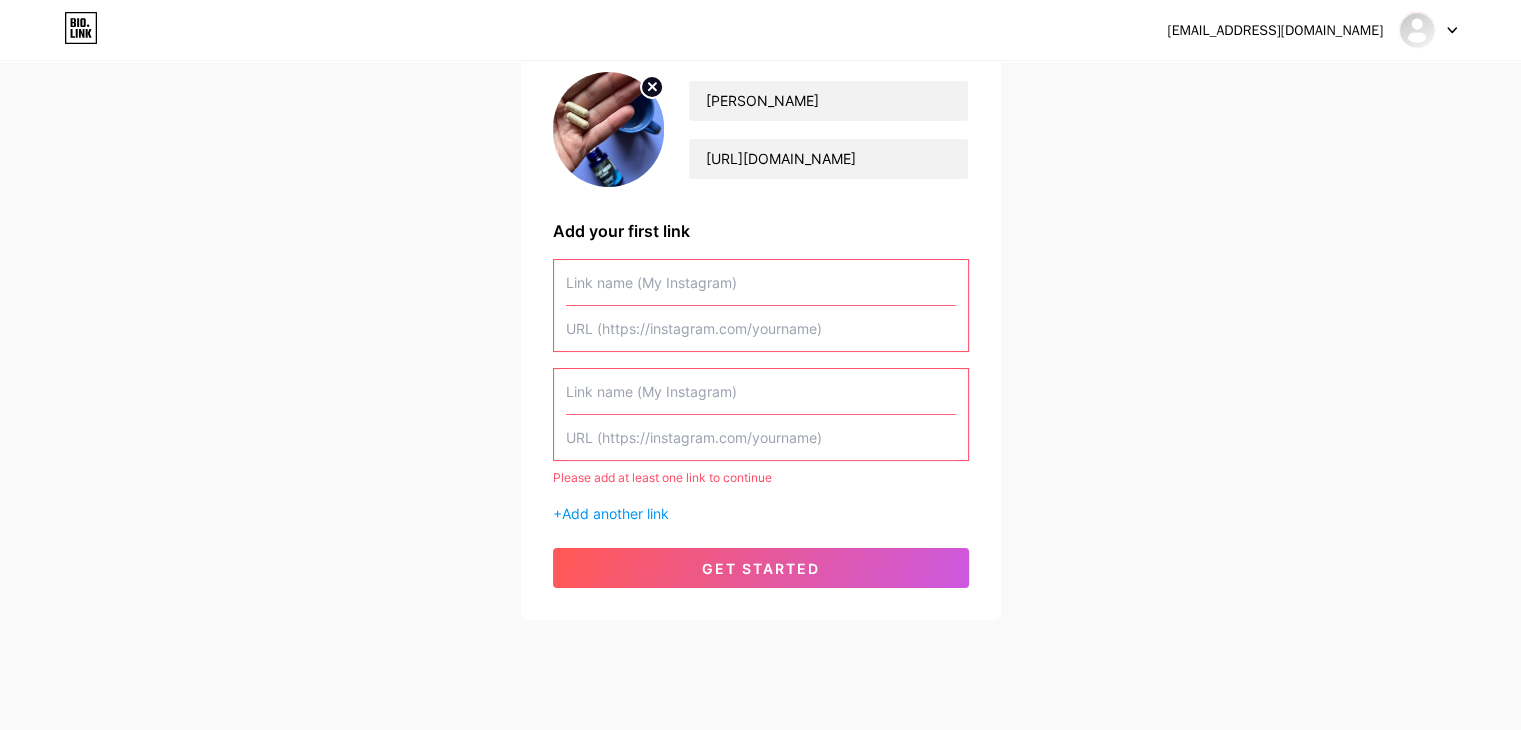 scroll, scrollTop: 197, scrollLeft: 0, axis: vertical 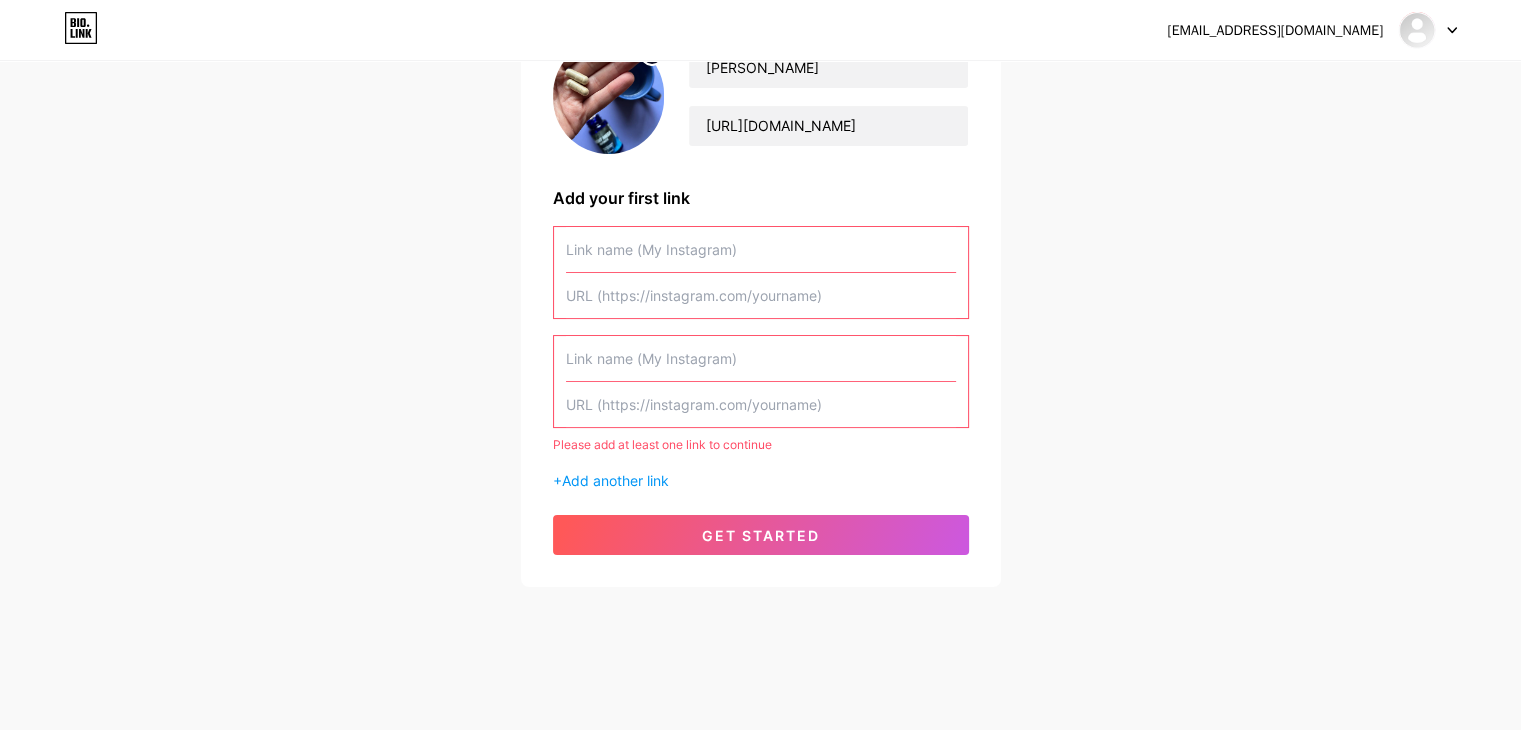 click at bounding box center (761, 249) 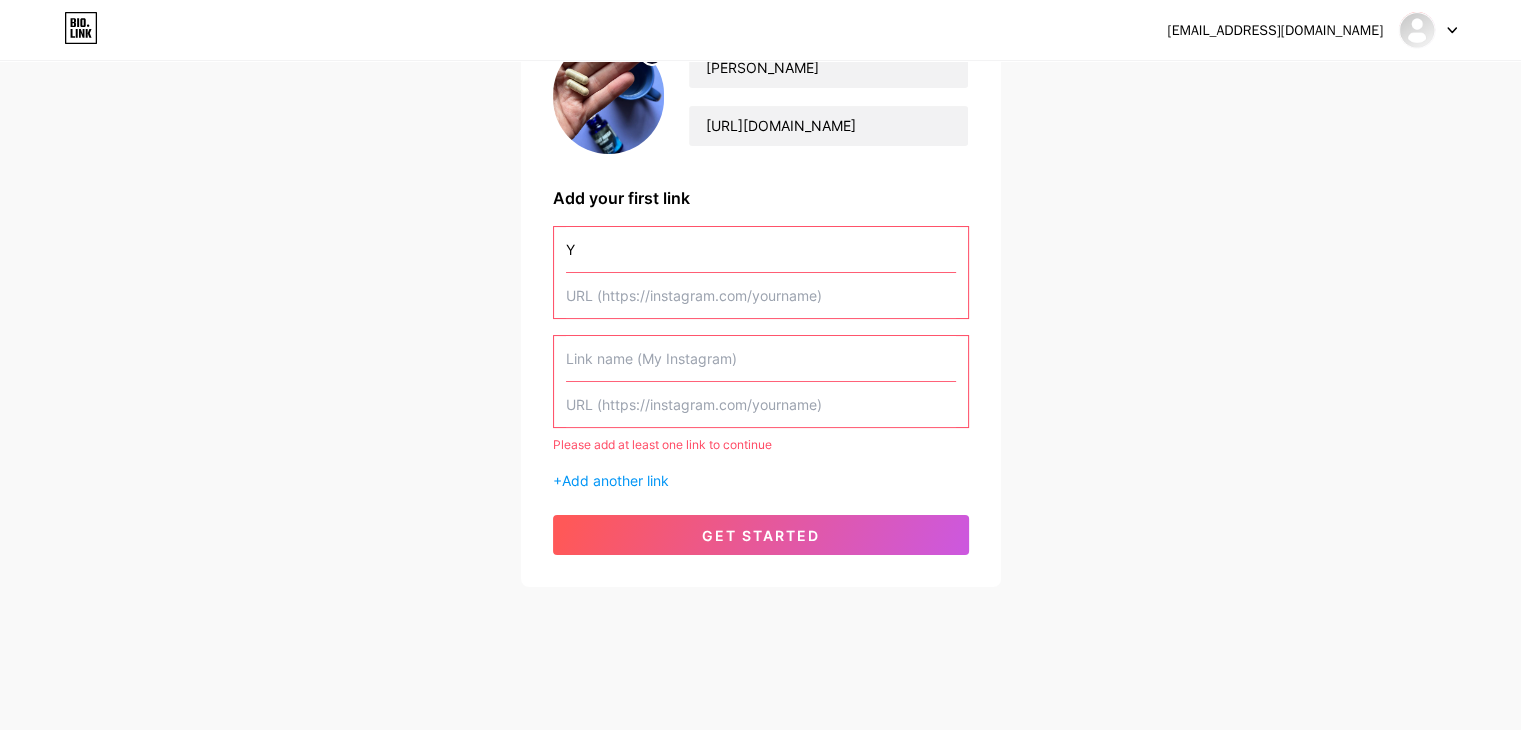 scroll, scrollTop: 171, scrollLeft: 0, axis: vertical 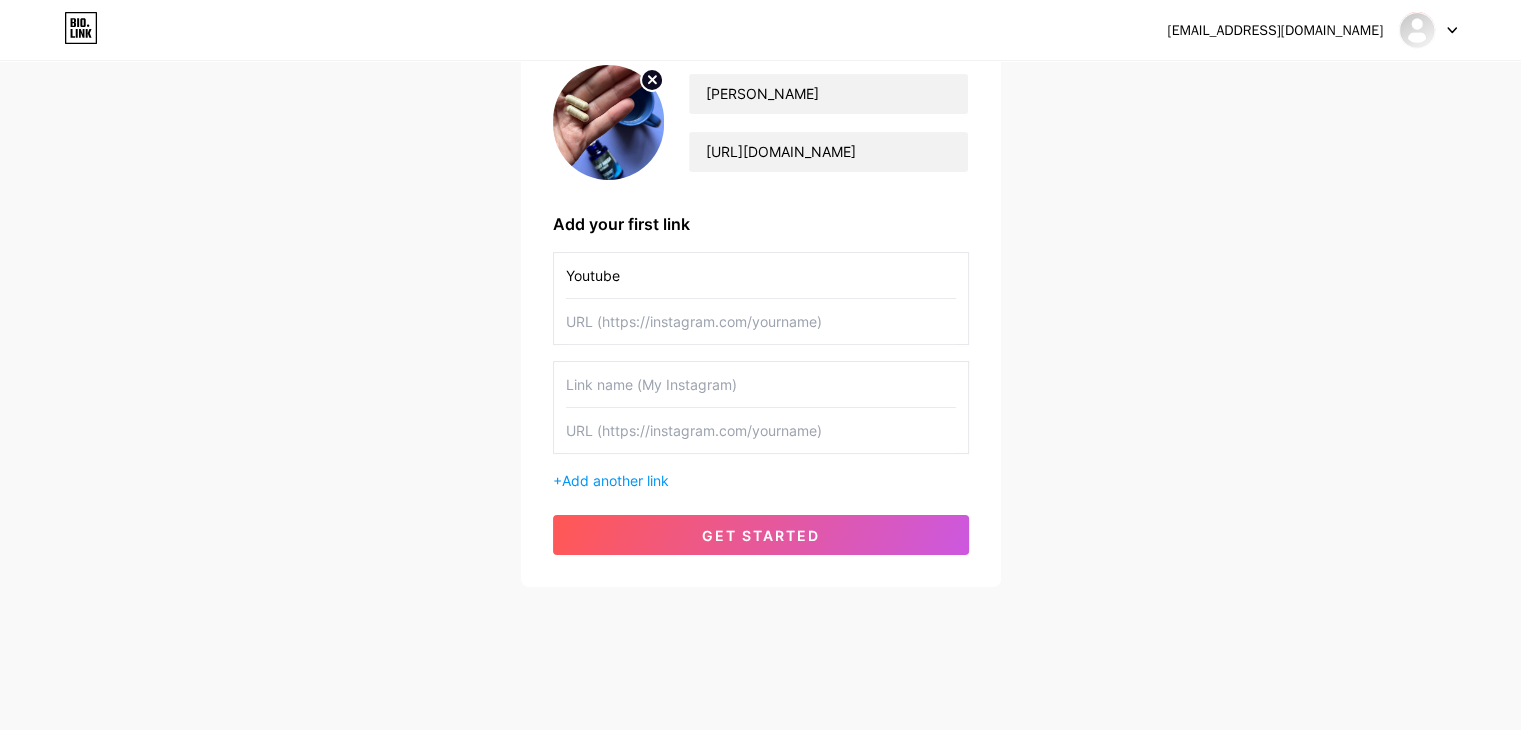 type on "Youtube" 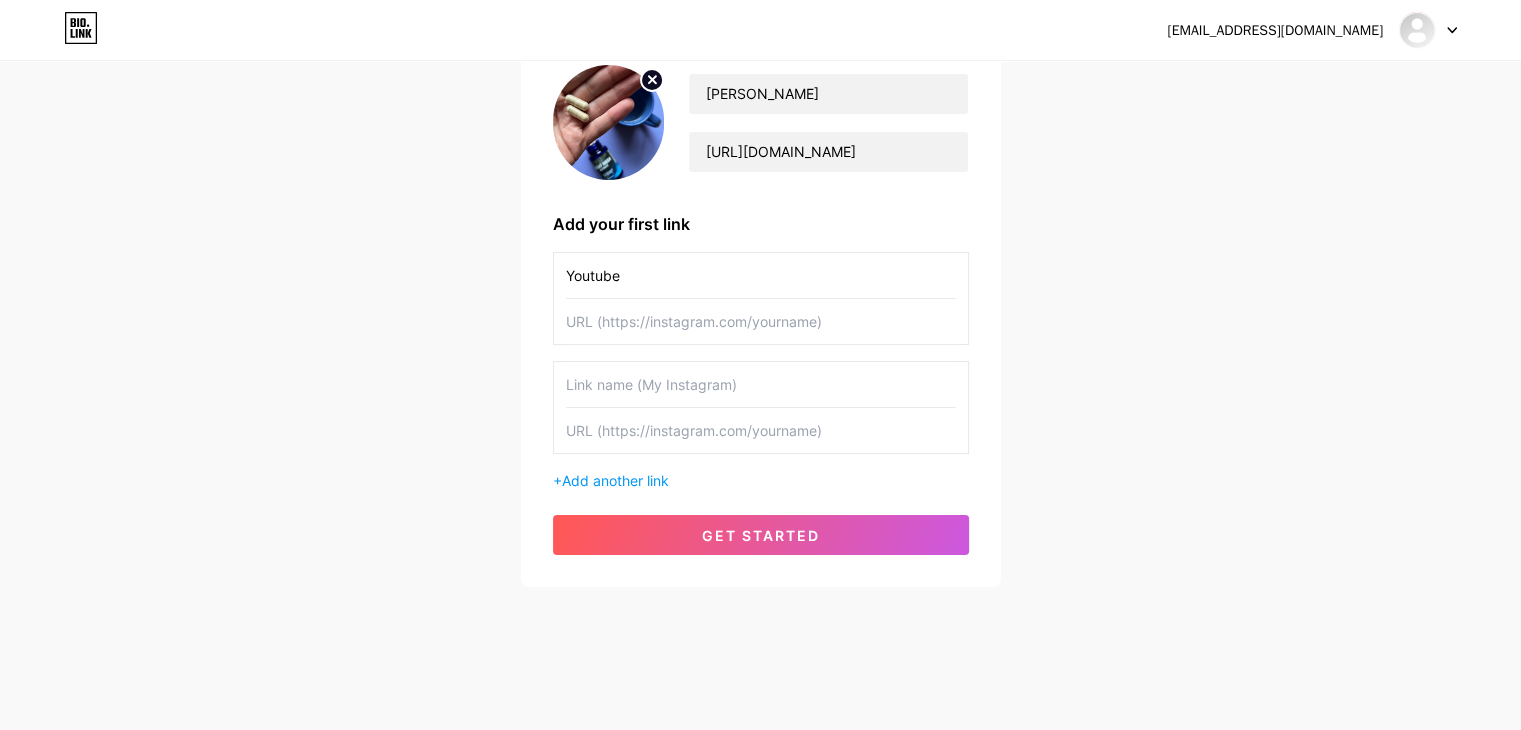 paste on "[URL][DOMAIN_NAME]" 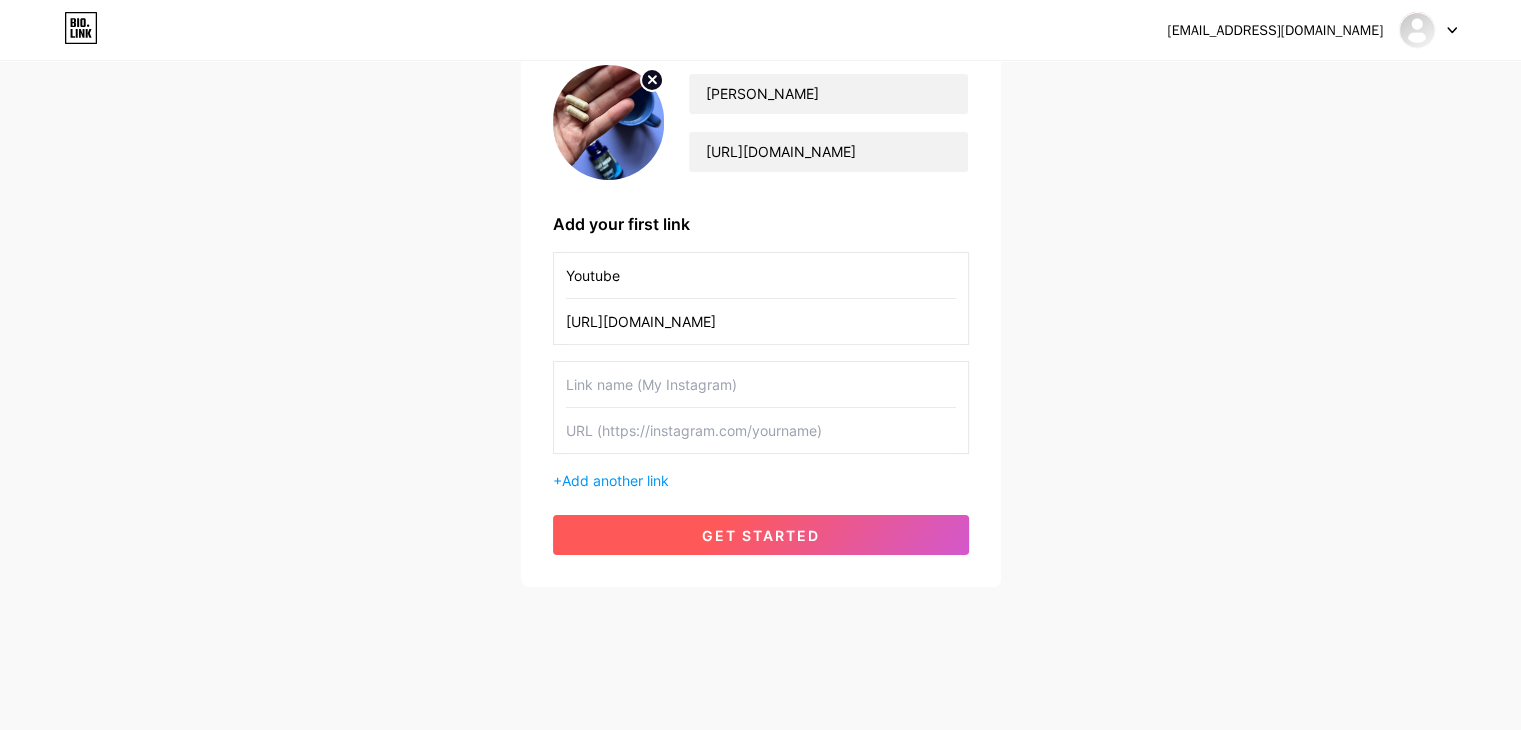 type on "[URL][DOMAIN_NAME]" 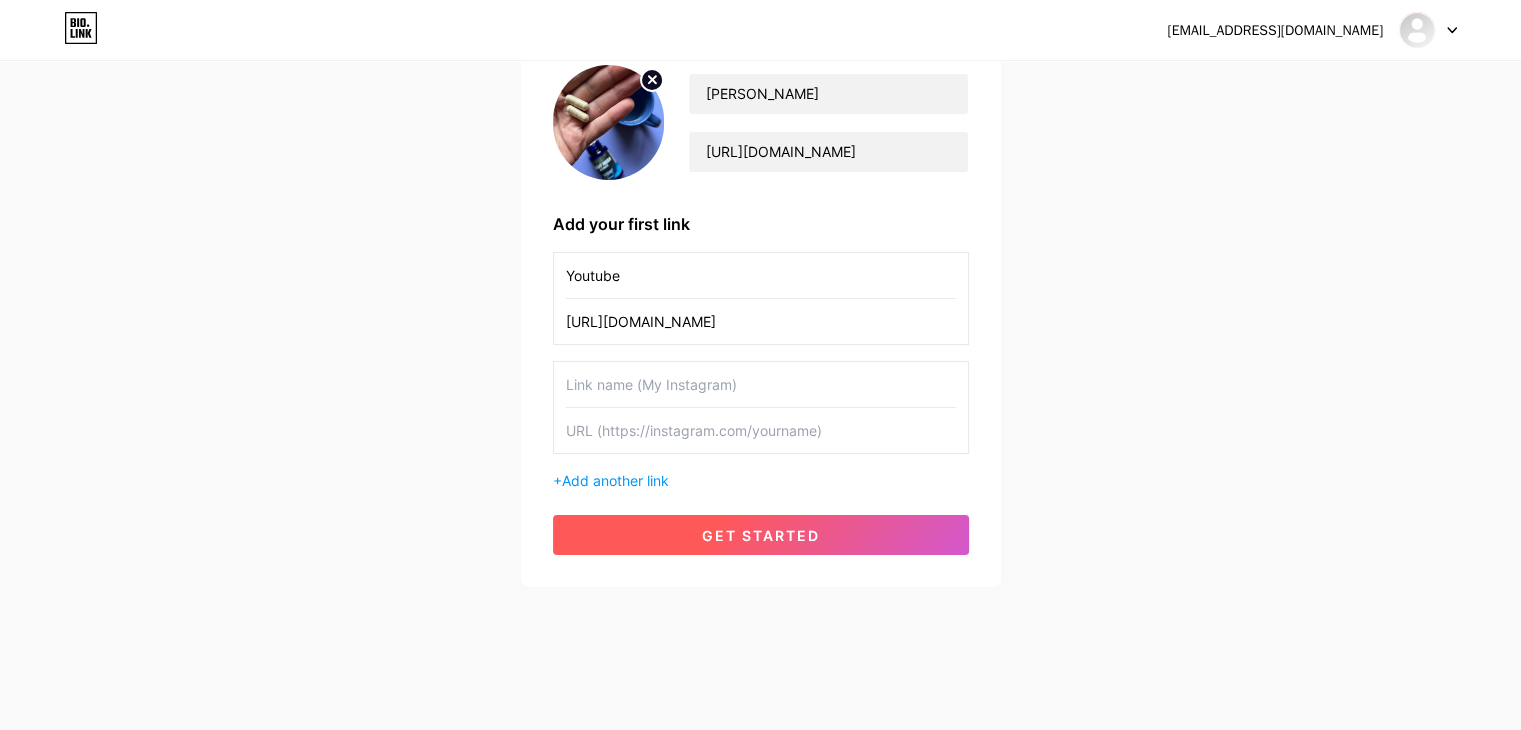 click on "get started" at bounding box center (761, 535) 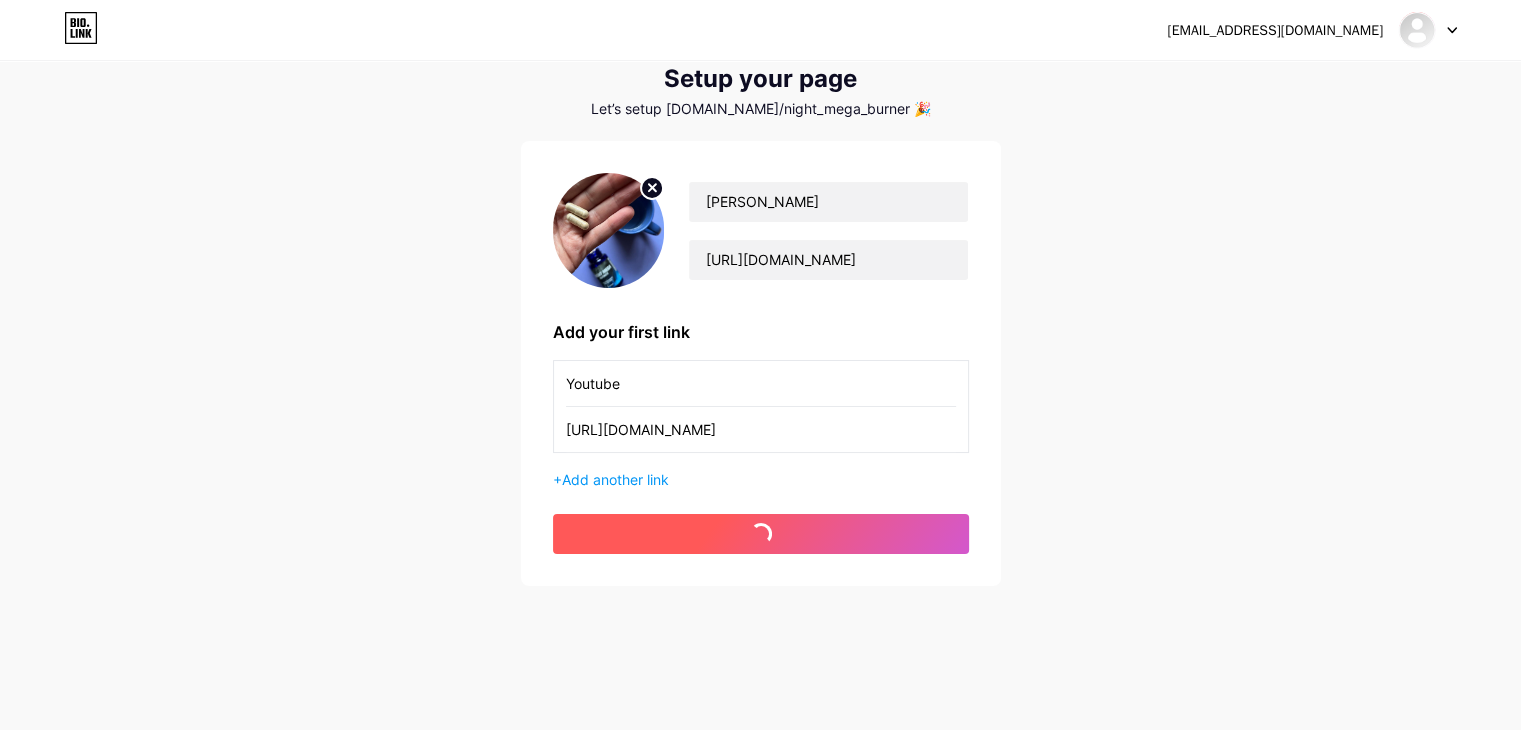 scroll, scrollTop: 63, scrollLeft: 0, axis: vertical 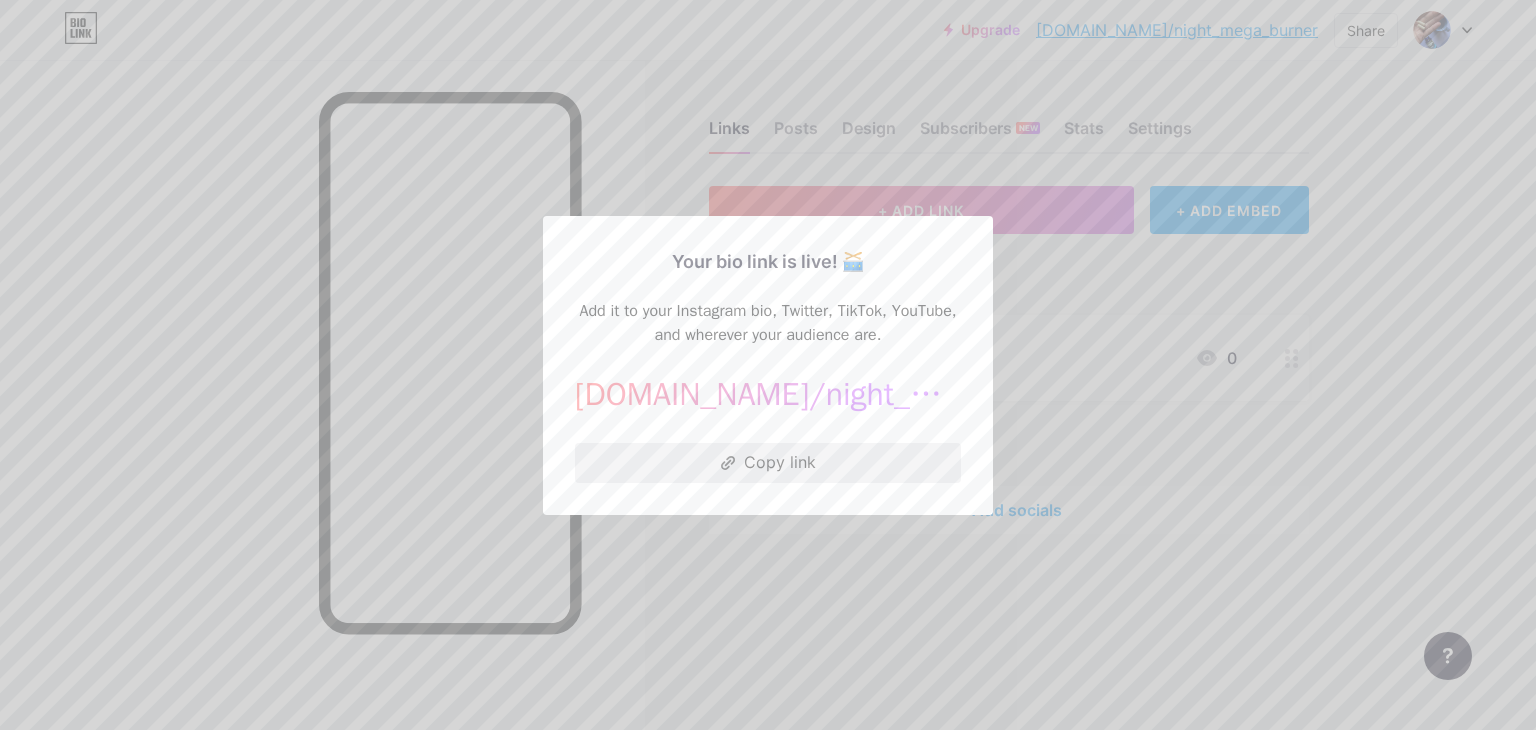 click on "Copy link" at bounding box center [768, 463] 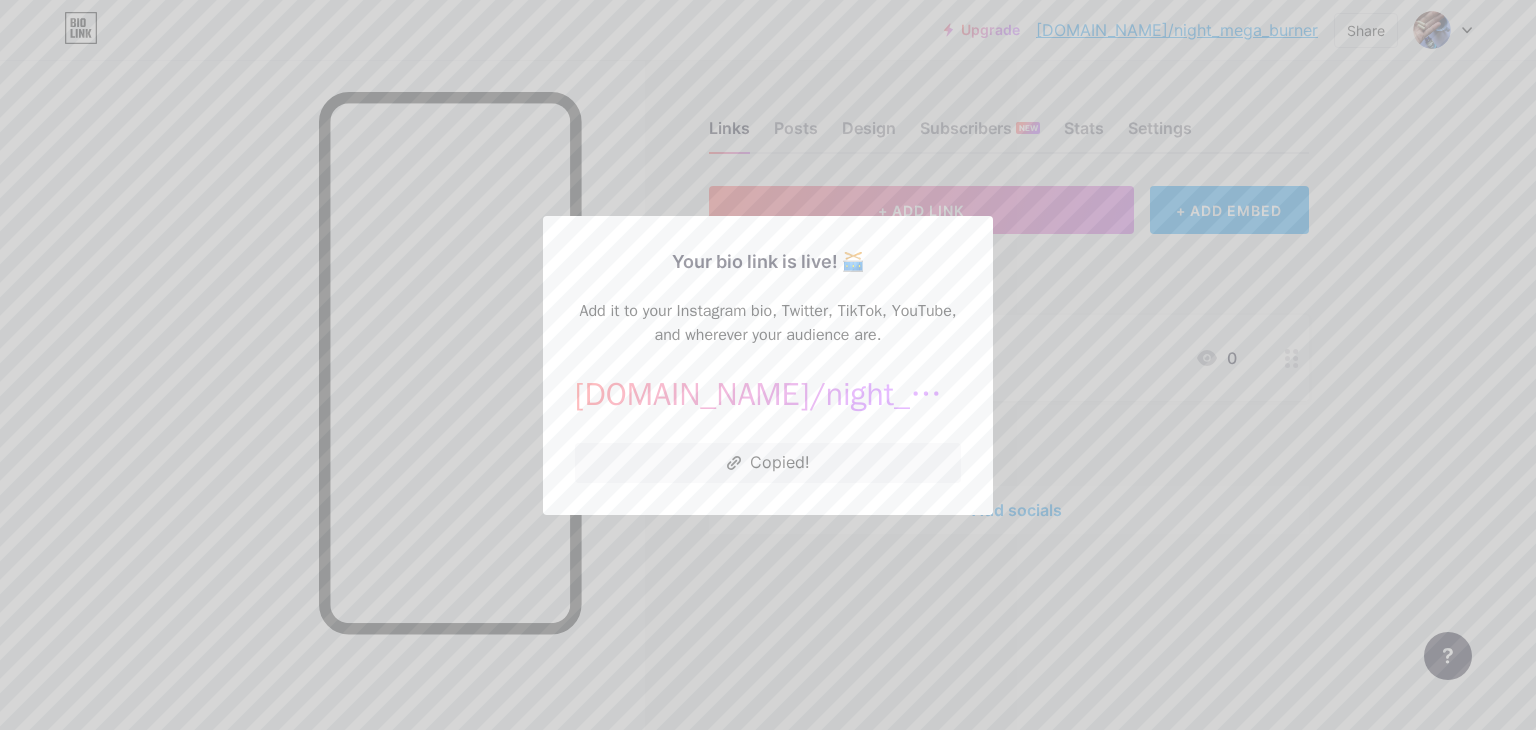 click at bounding box center (768, 365) 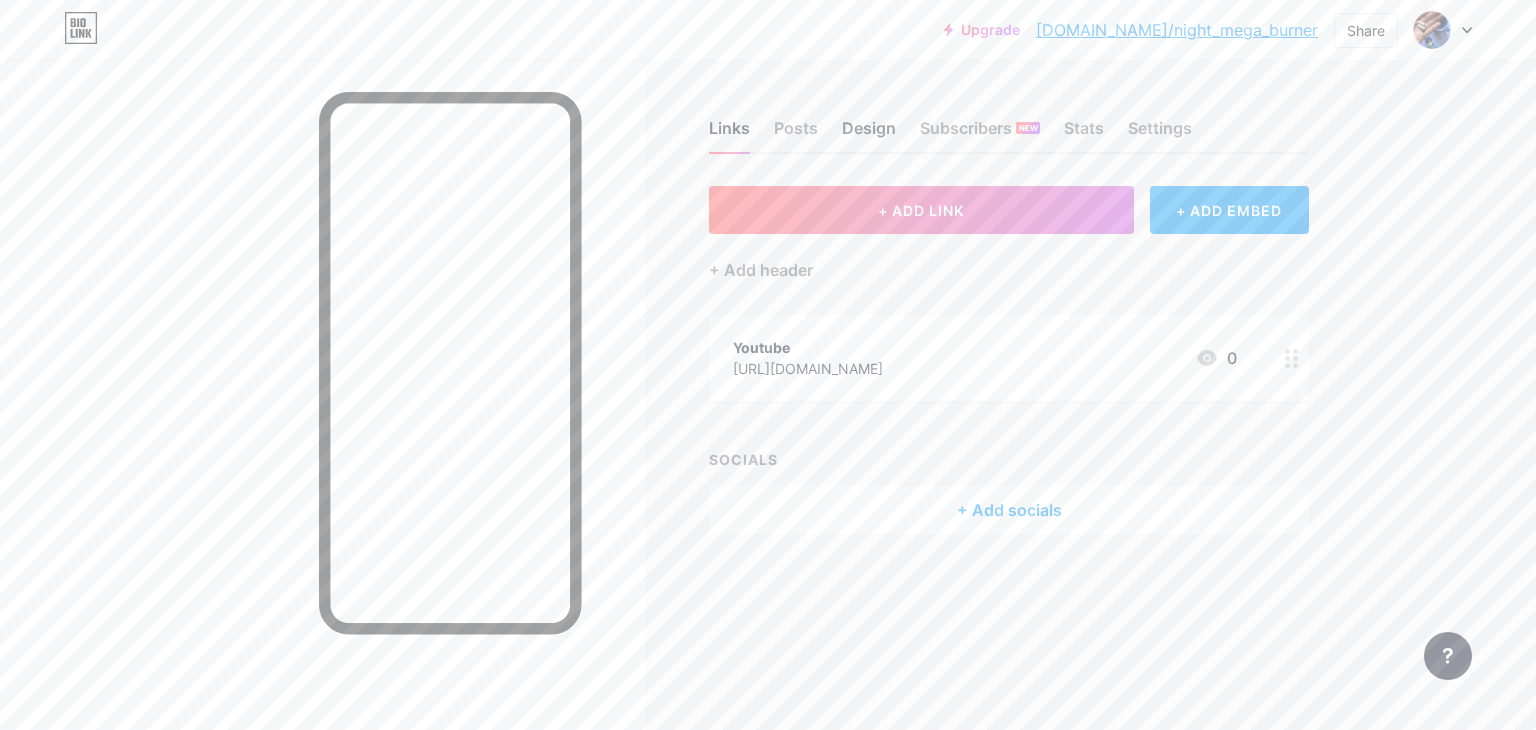 click on "Design" at bounding box center [869, 134] 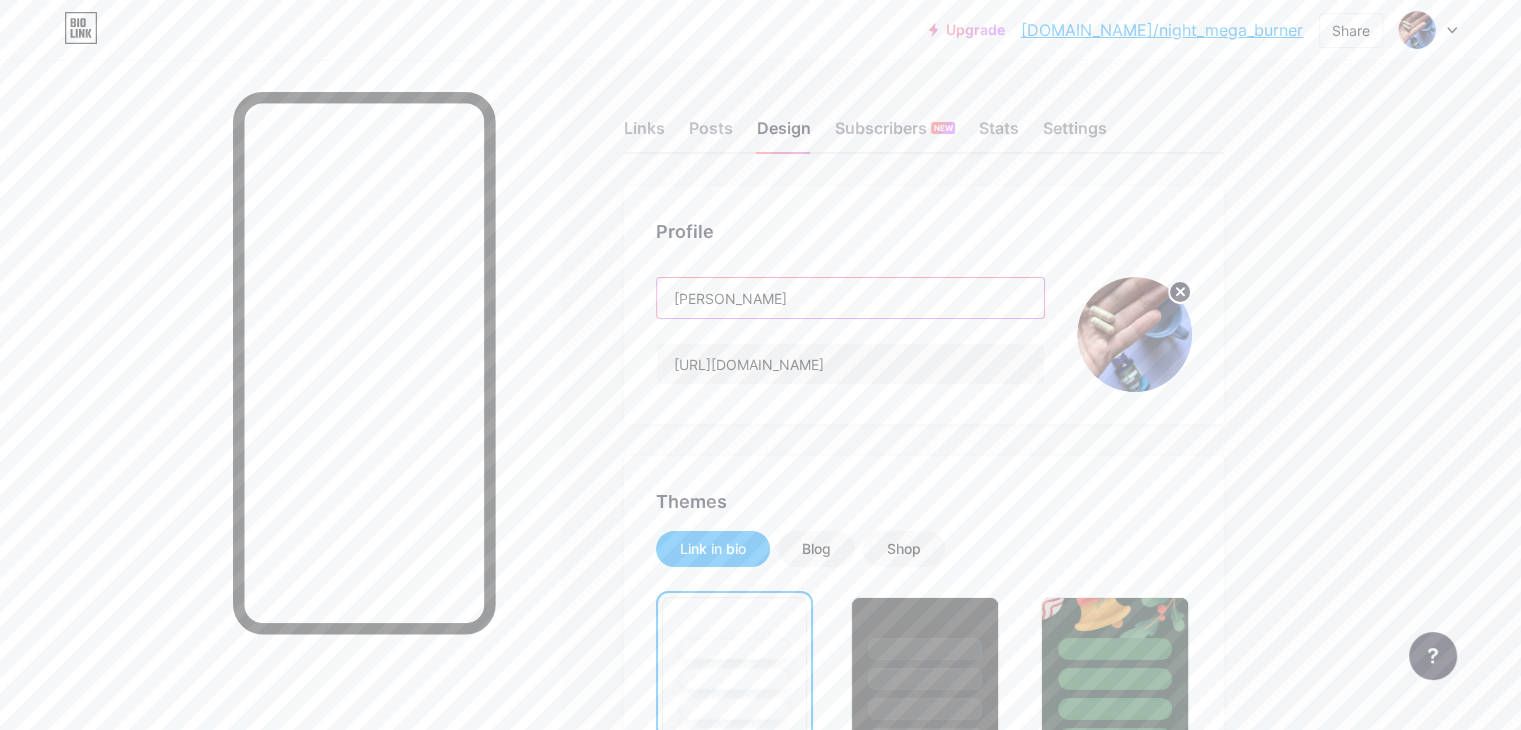 click on "Krzysztof" at bounding box center (850, 298) 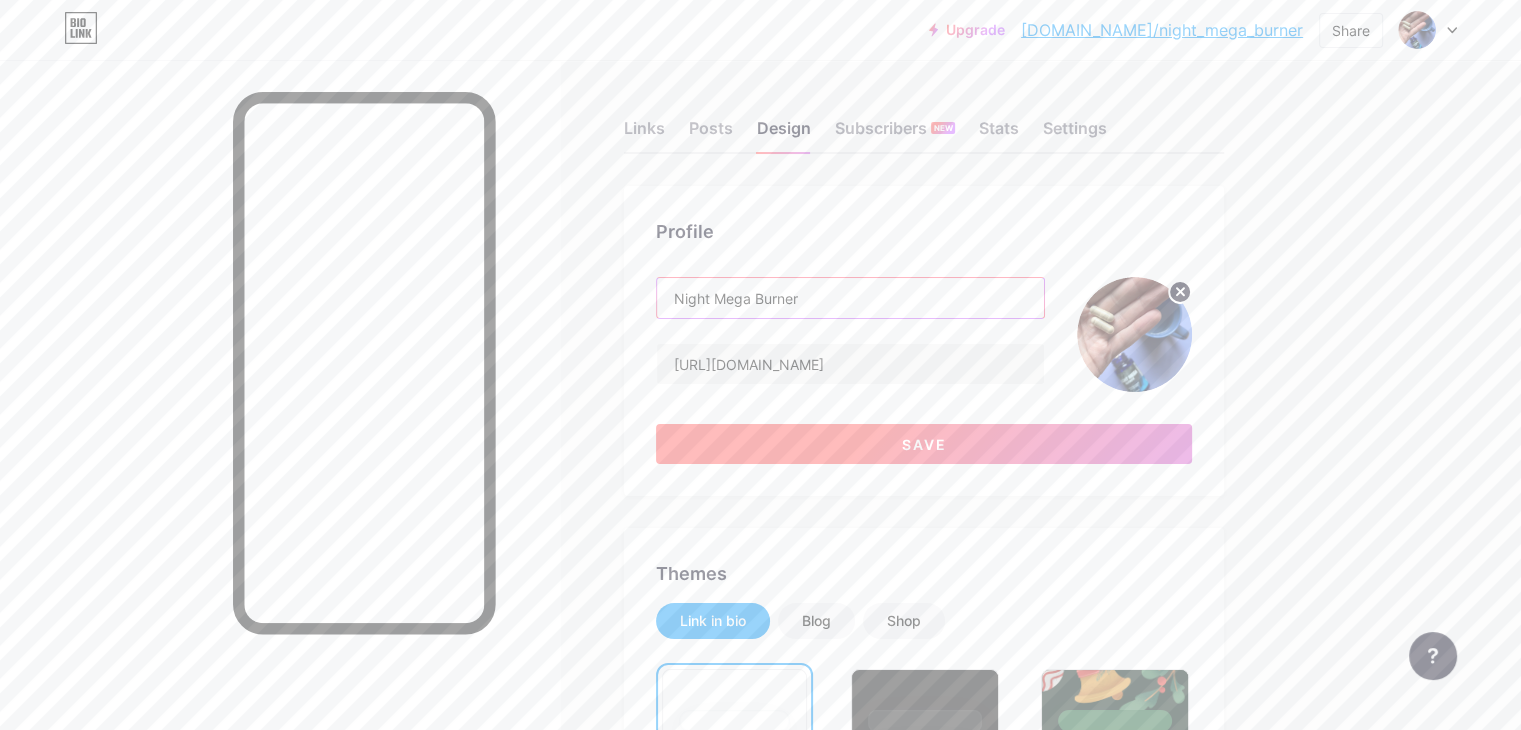 type on "Night Mega Burner" 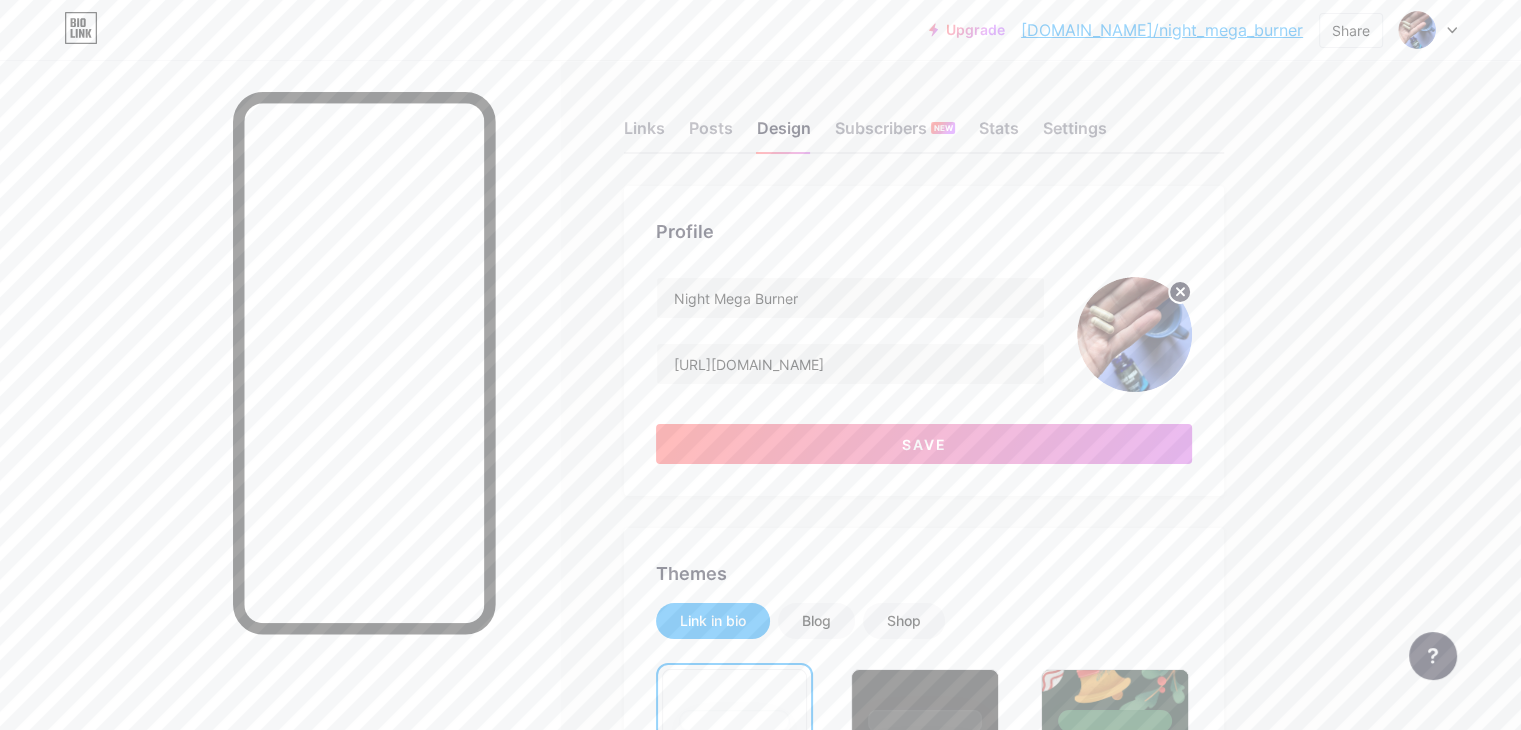 drag, startPoint x: 987, startPoint y: 438, endPoint x: 983, endPoint y: 475, distance: 37.215588 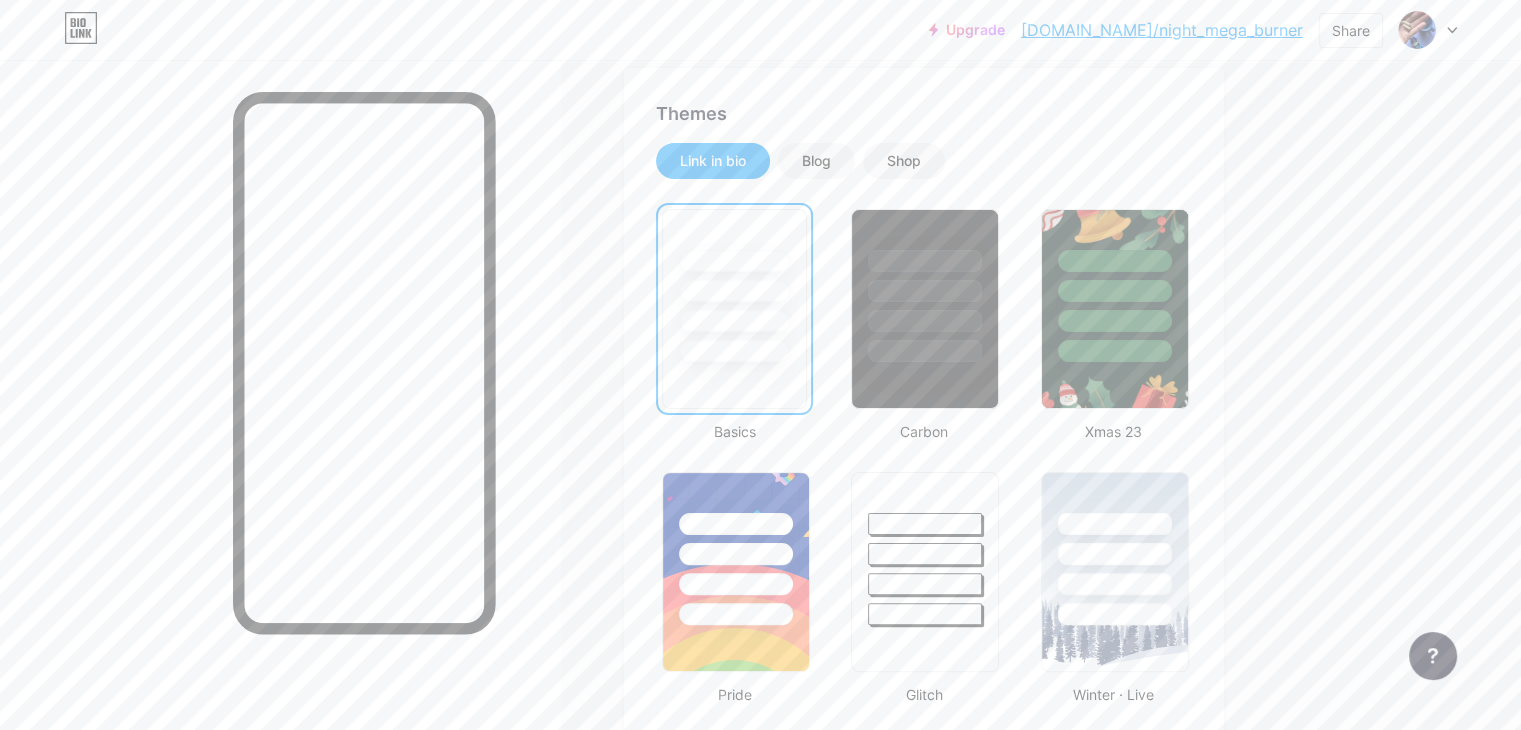 scroll, scrollTop: 400, scrollLeft: 0, axis: vertical 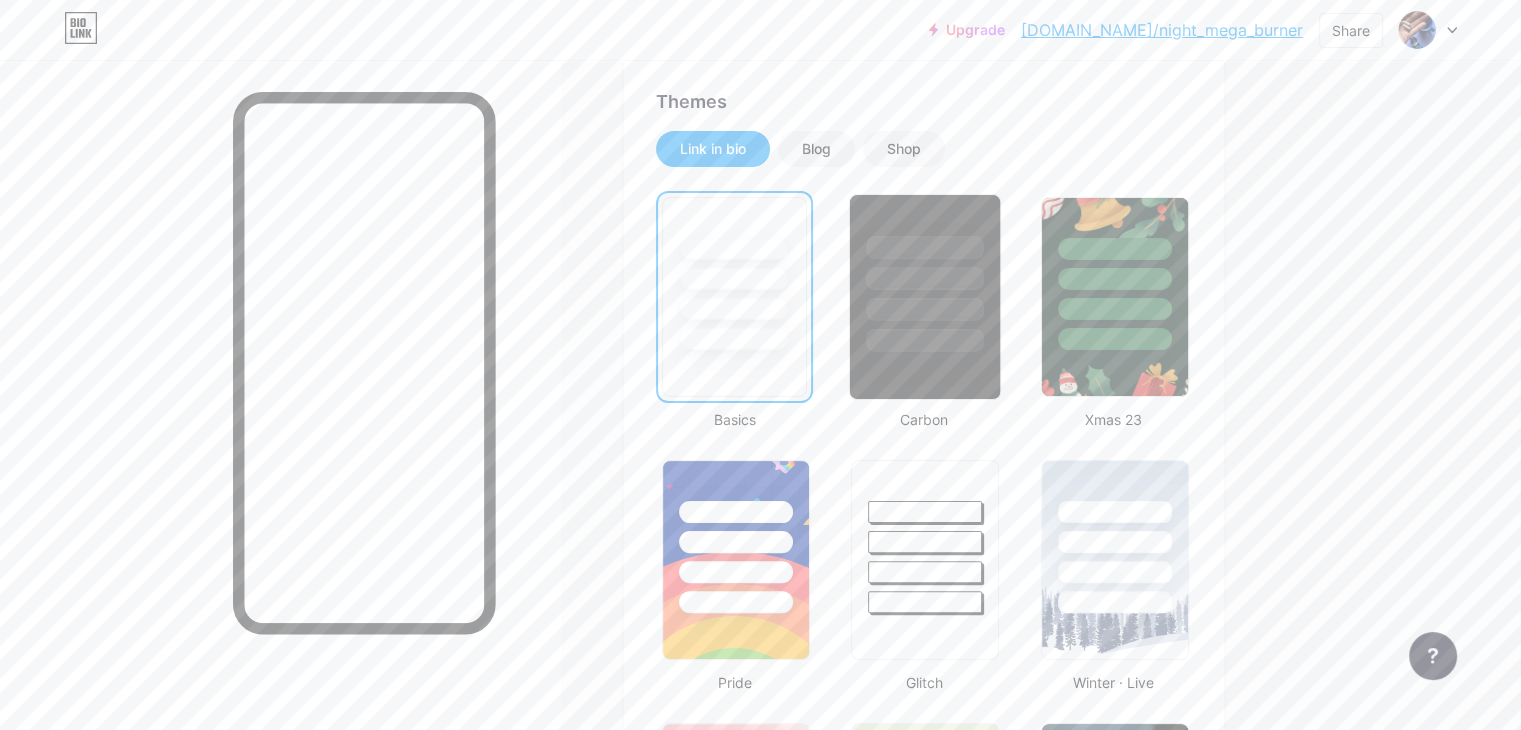click at bounding box center (925, 309) 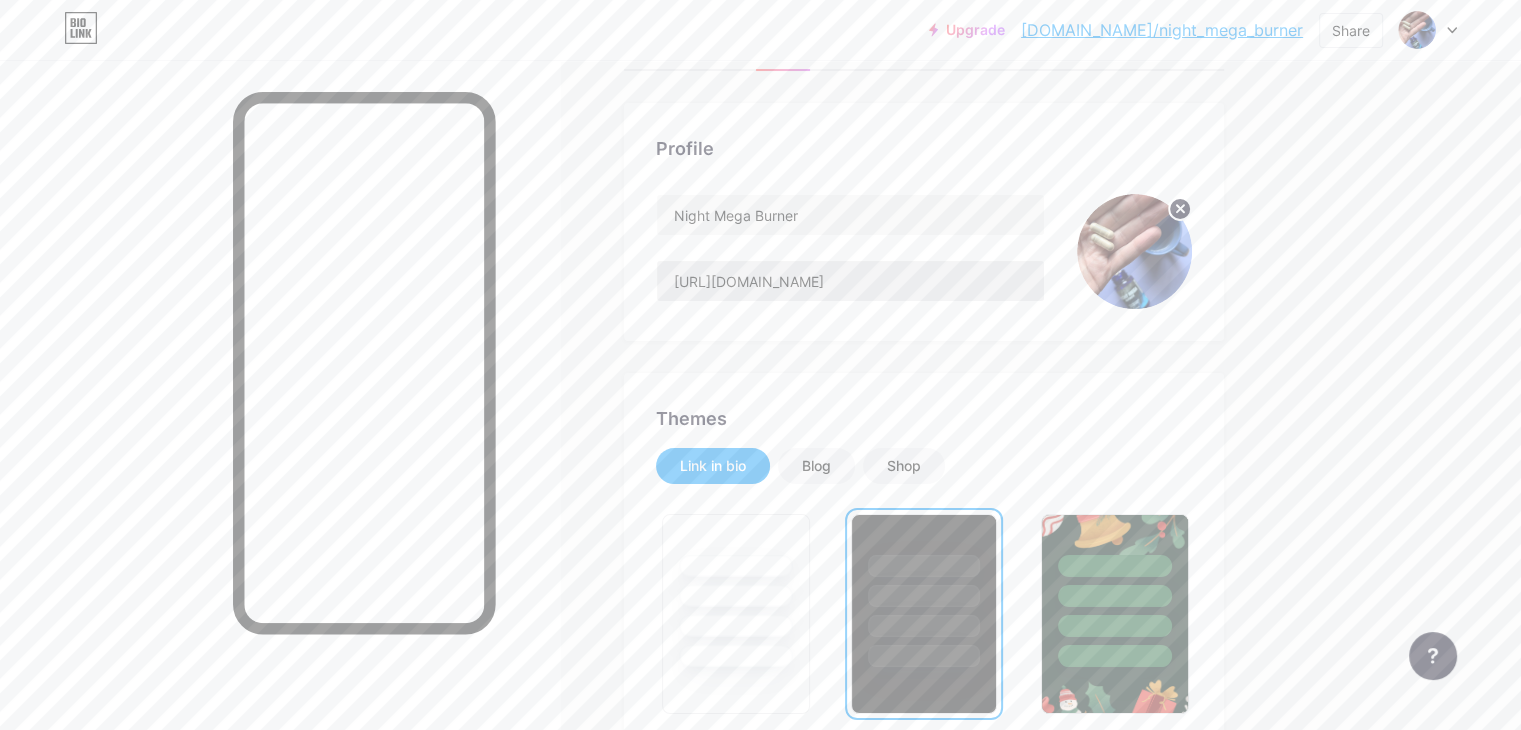 scroll, scrollTop: 0, scrollLeft: 0, axis: both 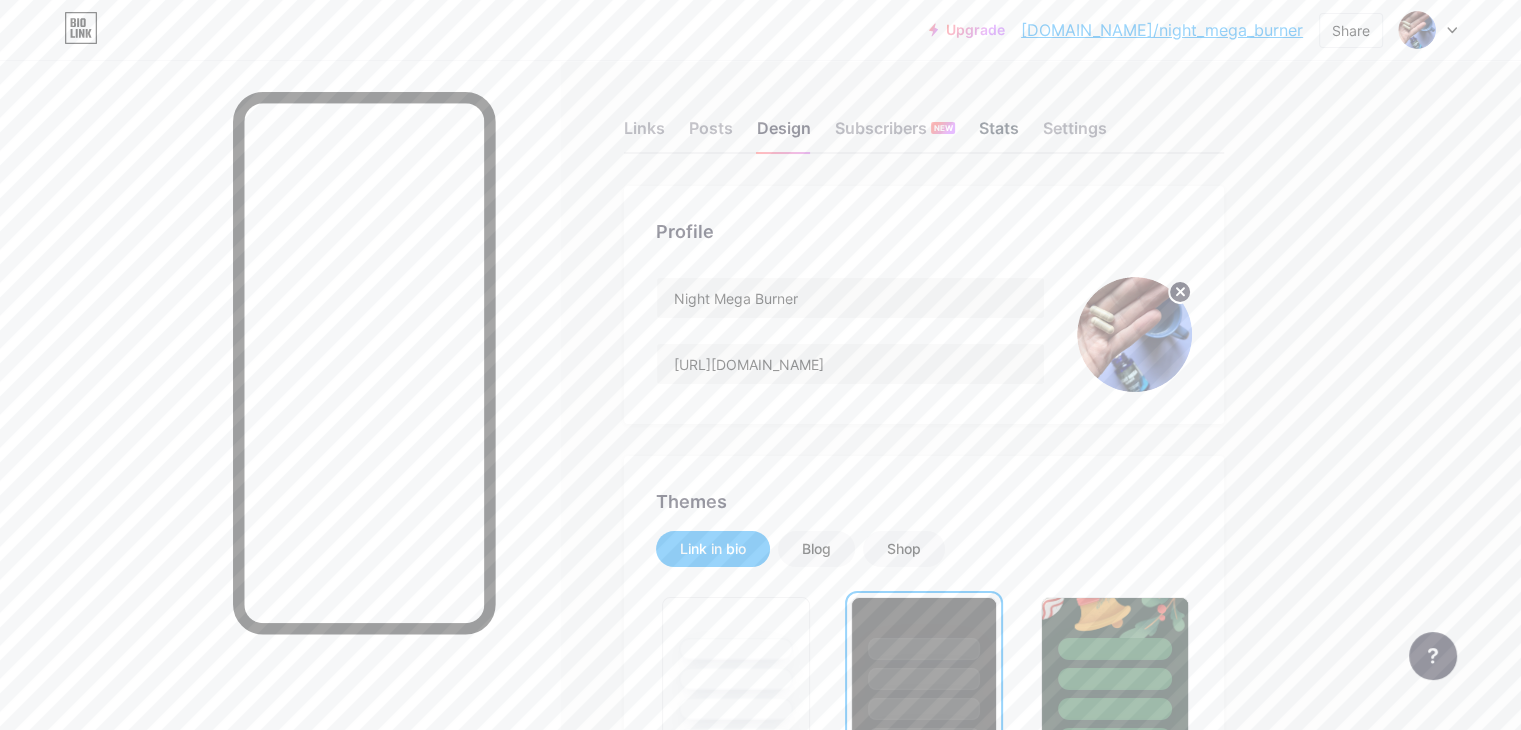 click on "Stats" at bounding box center [999, 134] 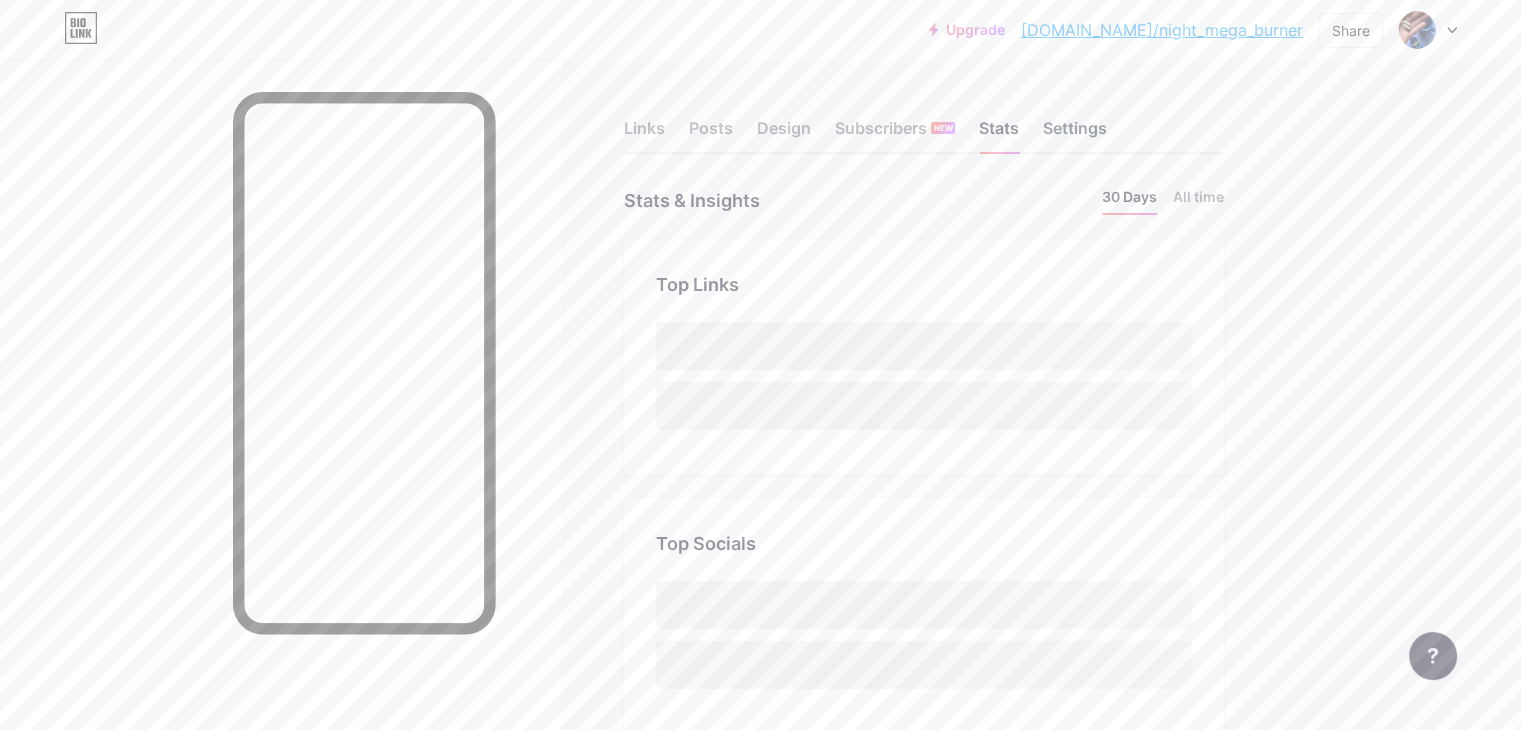 click on "Settings" at bounding box center [1075, 134] 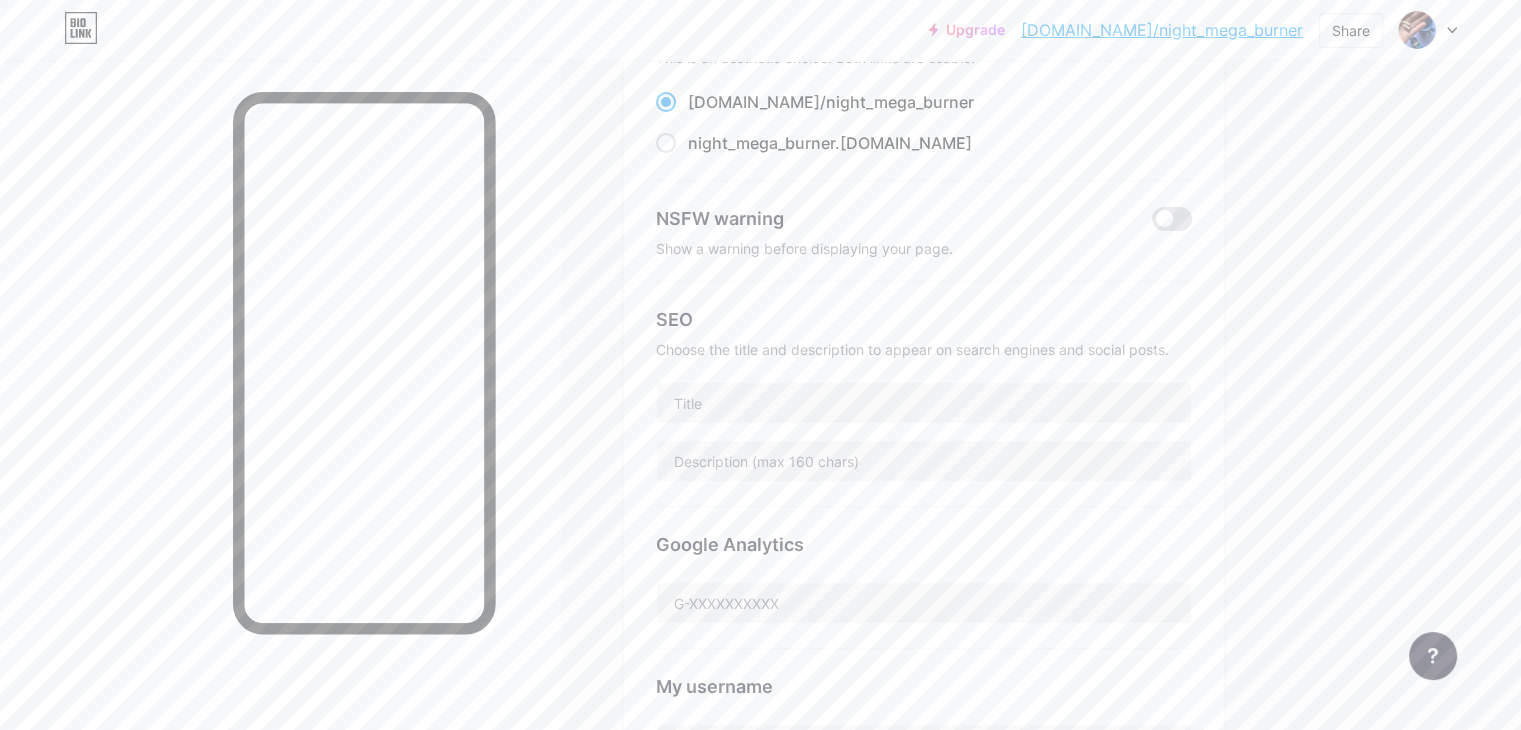 scroll, scrollTop: 200, scrollLeft: 0, axis: vertical 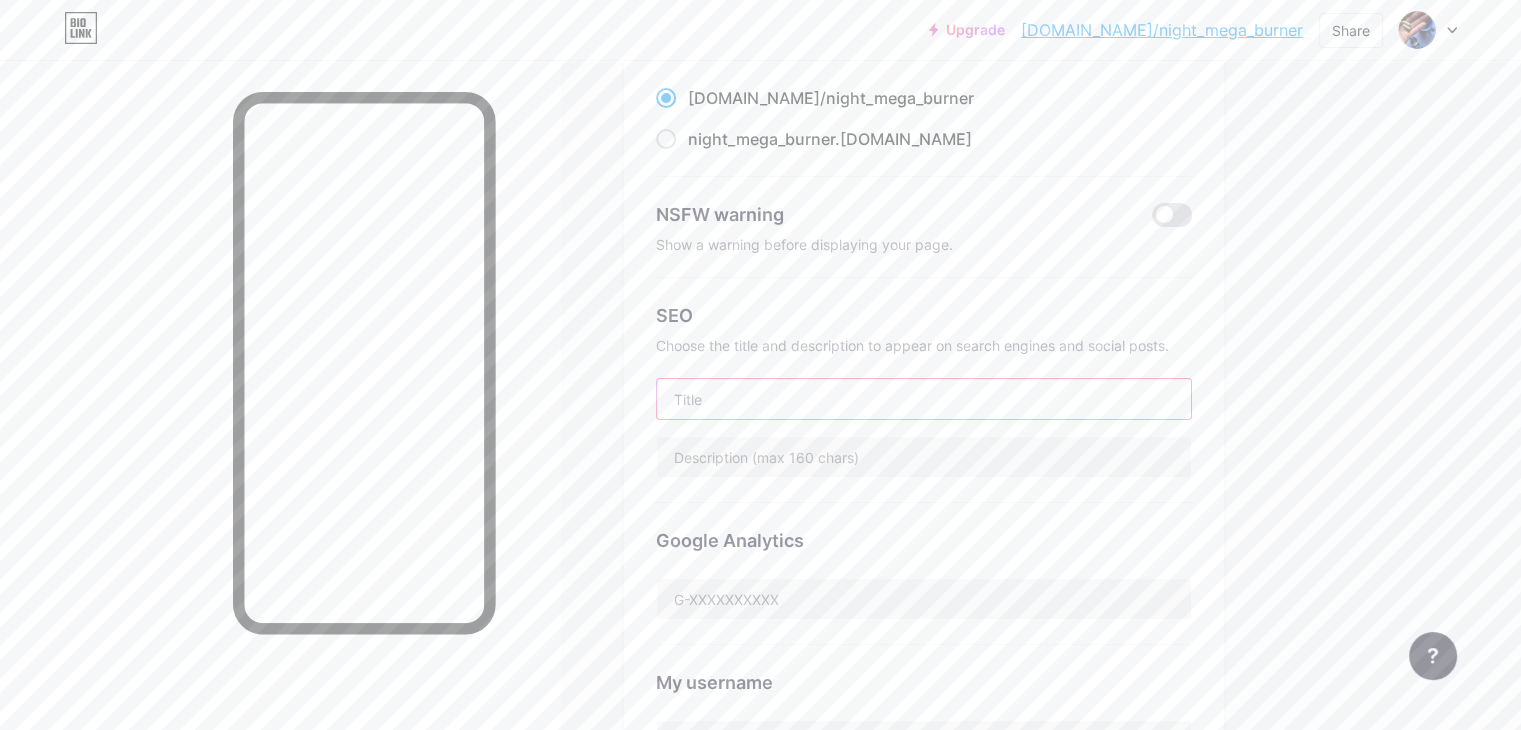 click at bounding box center [924, 399] 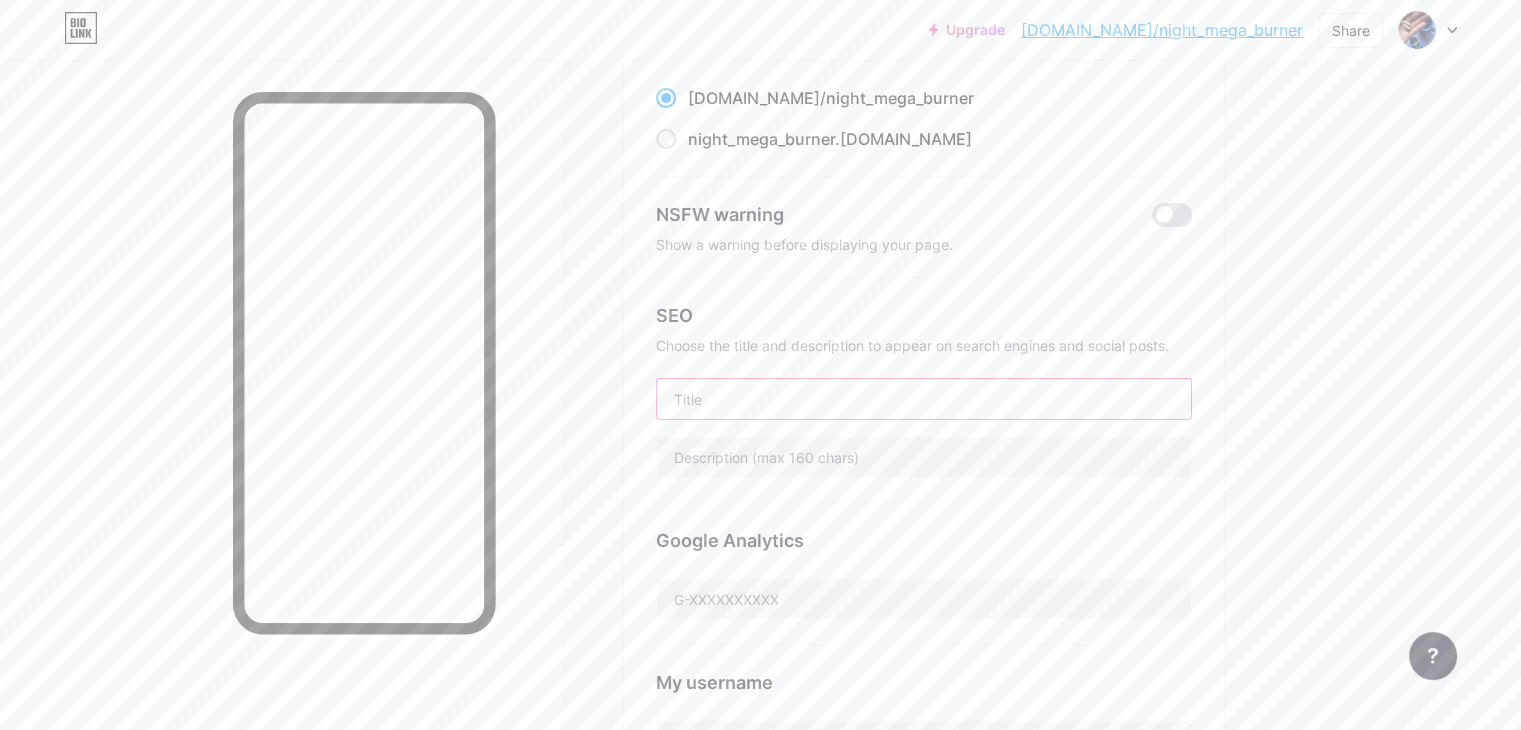 paste on "Burn fat while you sleep? Sounds fake – but it works." 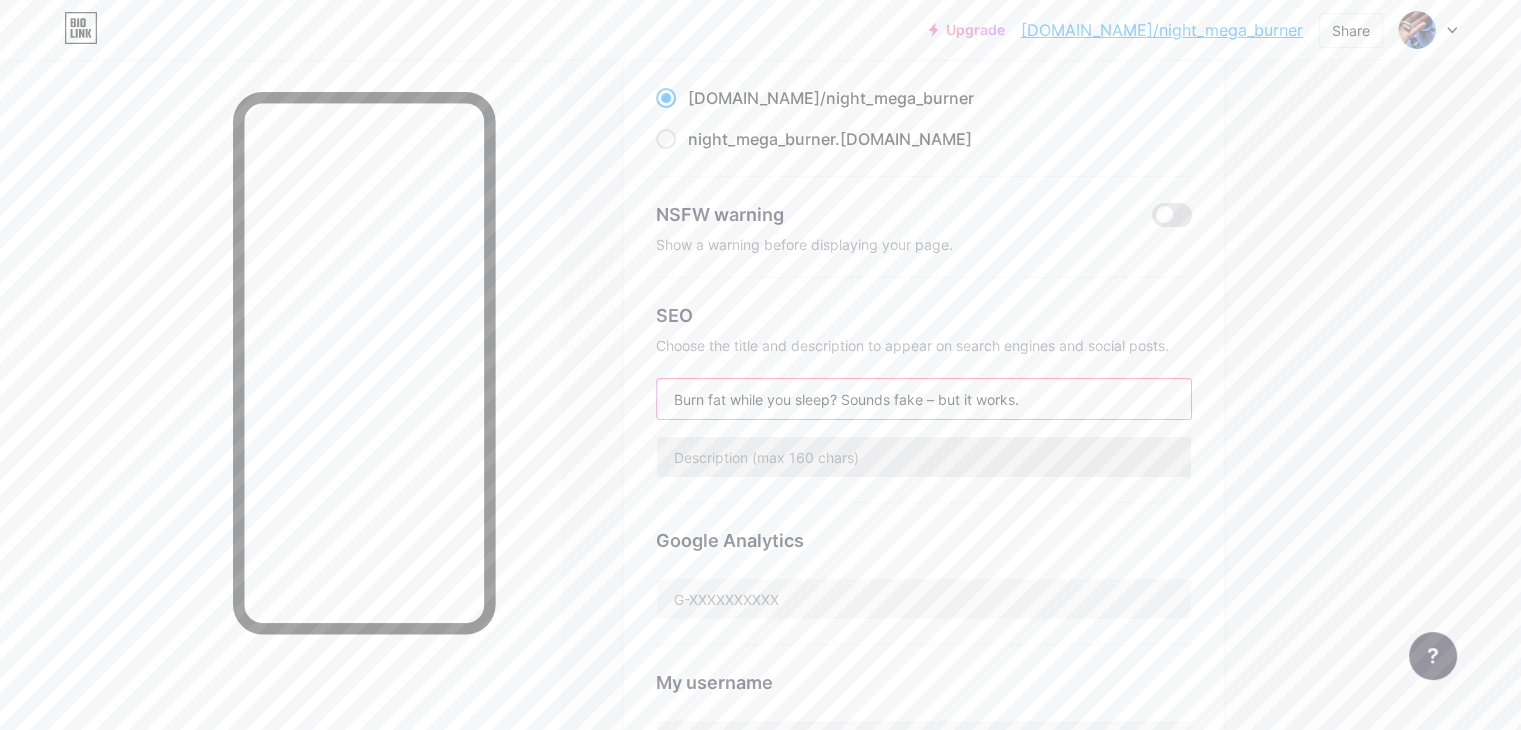 type on "Burn fat while you sleep? Sounds fake – but it works." 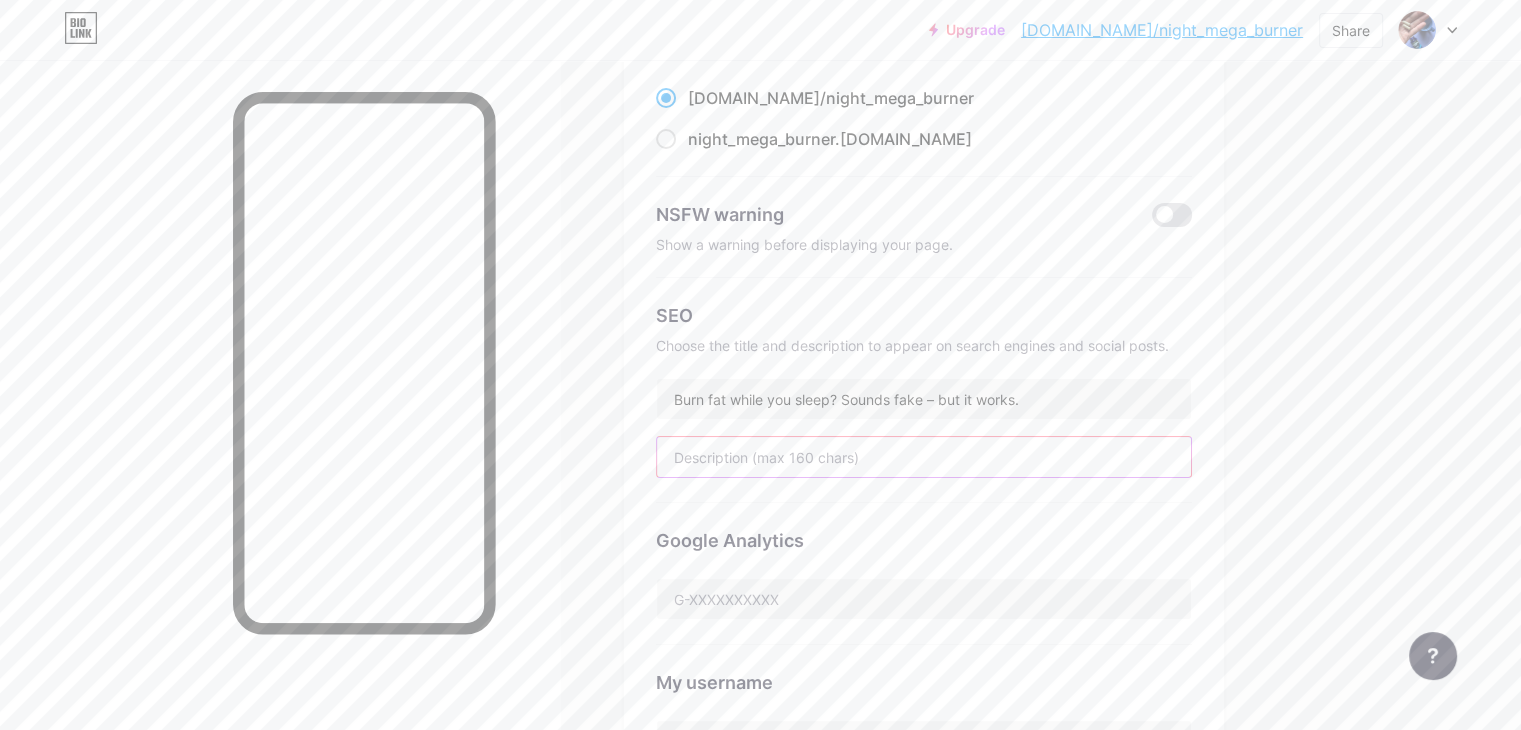 click at bounding box center [924, 457] 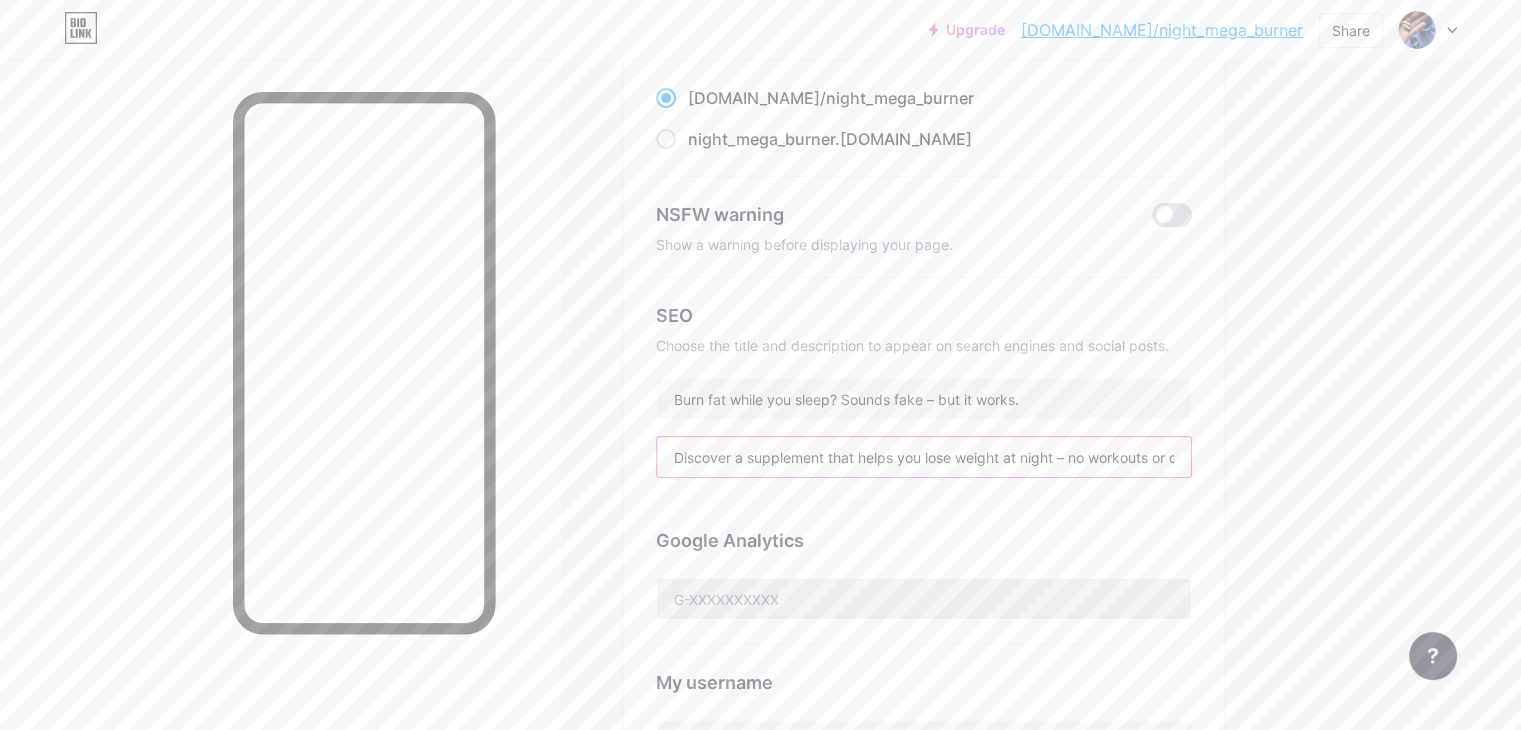 scroll, scrollTop: 0, scrollLeft: 89, axis: horizontal 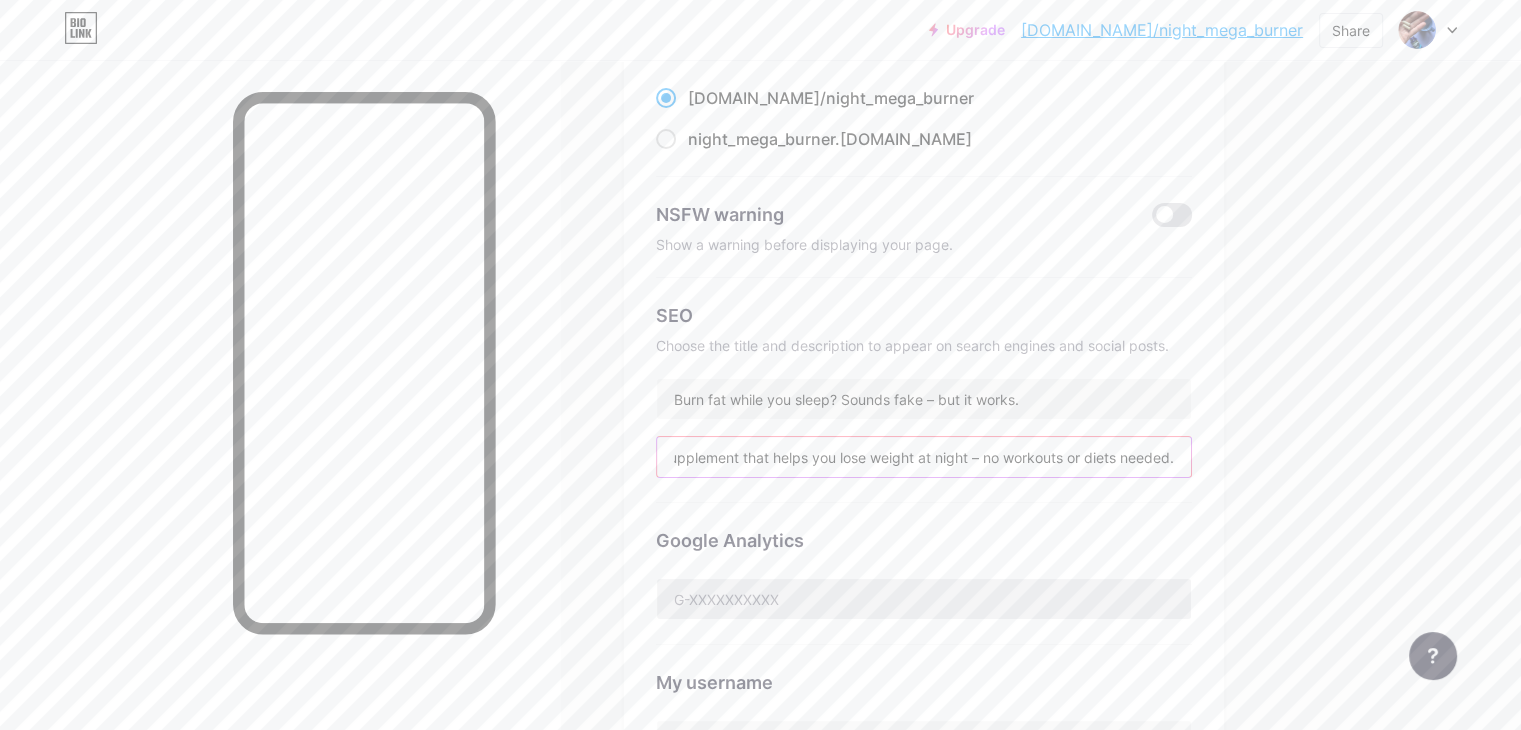 type on "Discover a supplement that helps you lose weight at night – no workouts or diets needed." 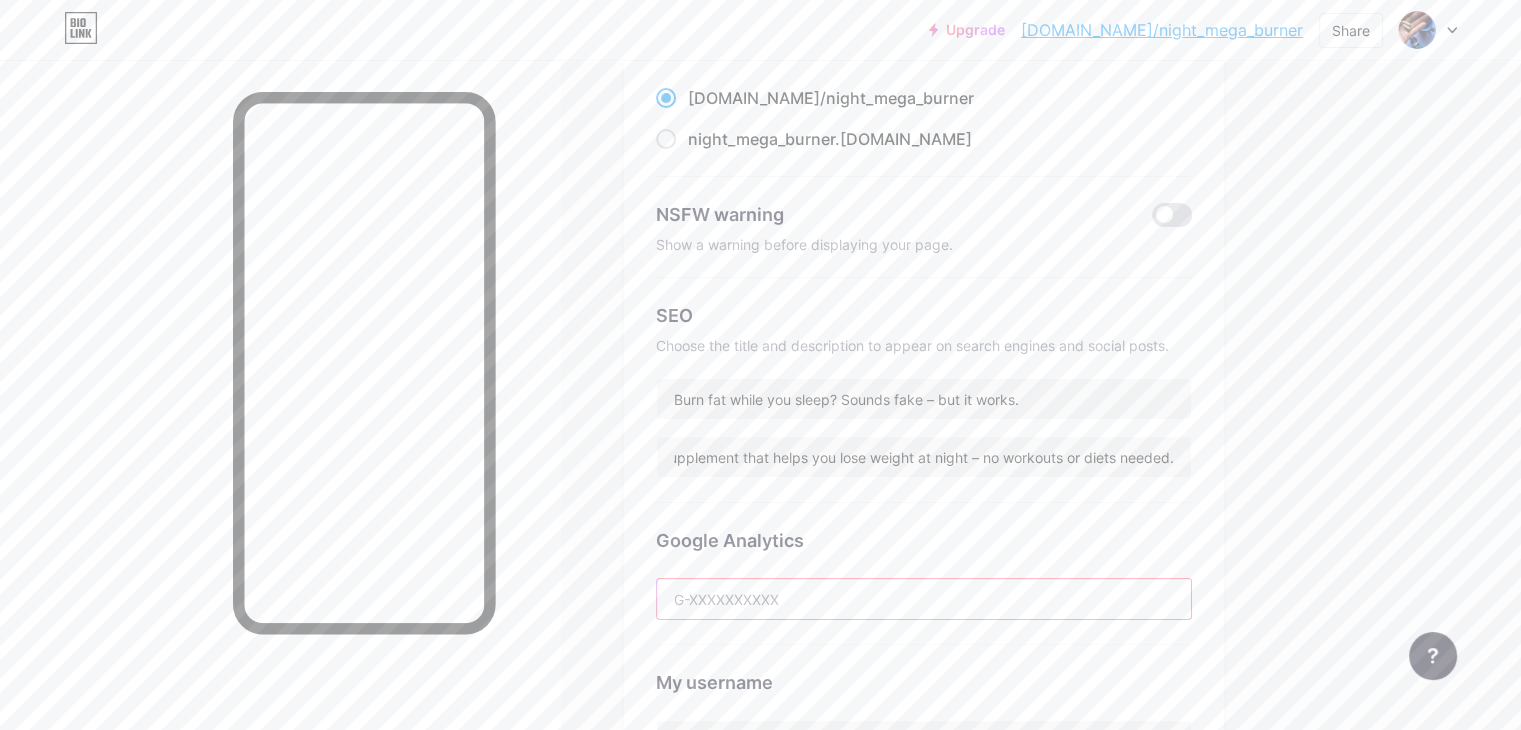 click at bounding box center [924, 599] 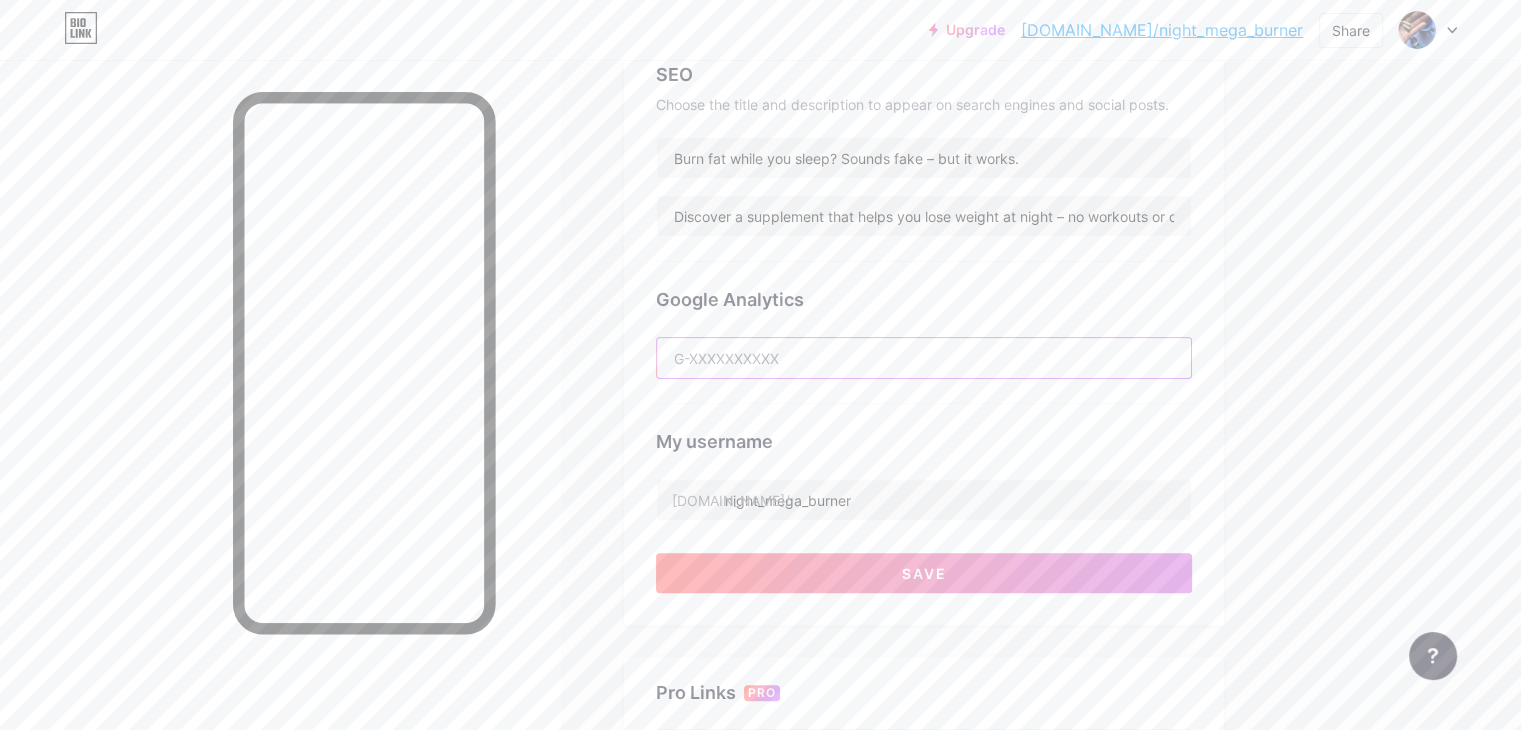 scroll, scrollTop: 500, scrollLeft: 0, axis: vertical 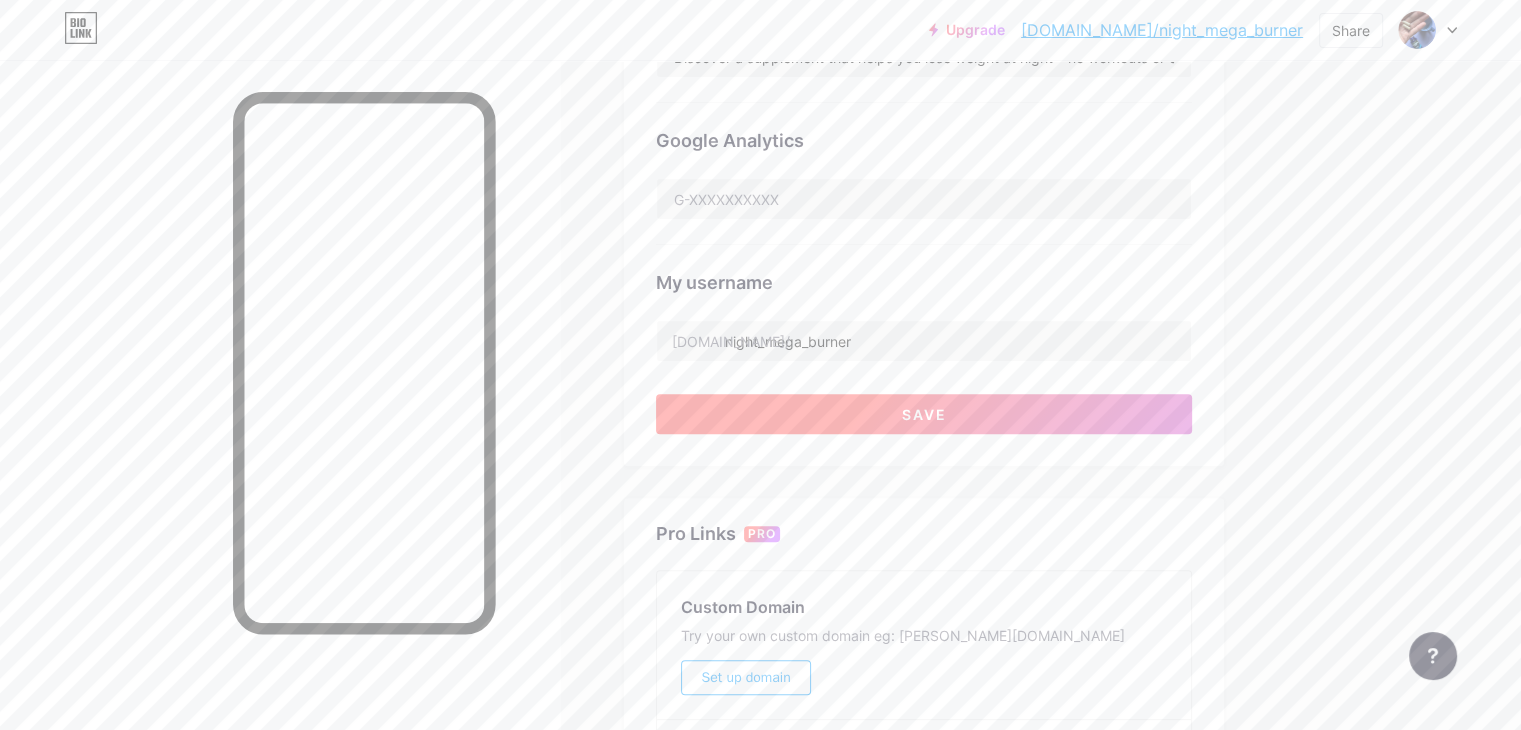 click on "Save" at bounding box center [924, 414] 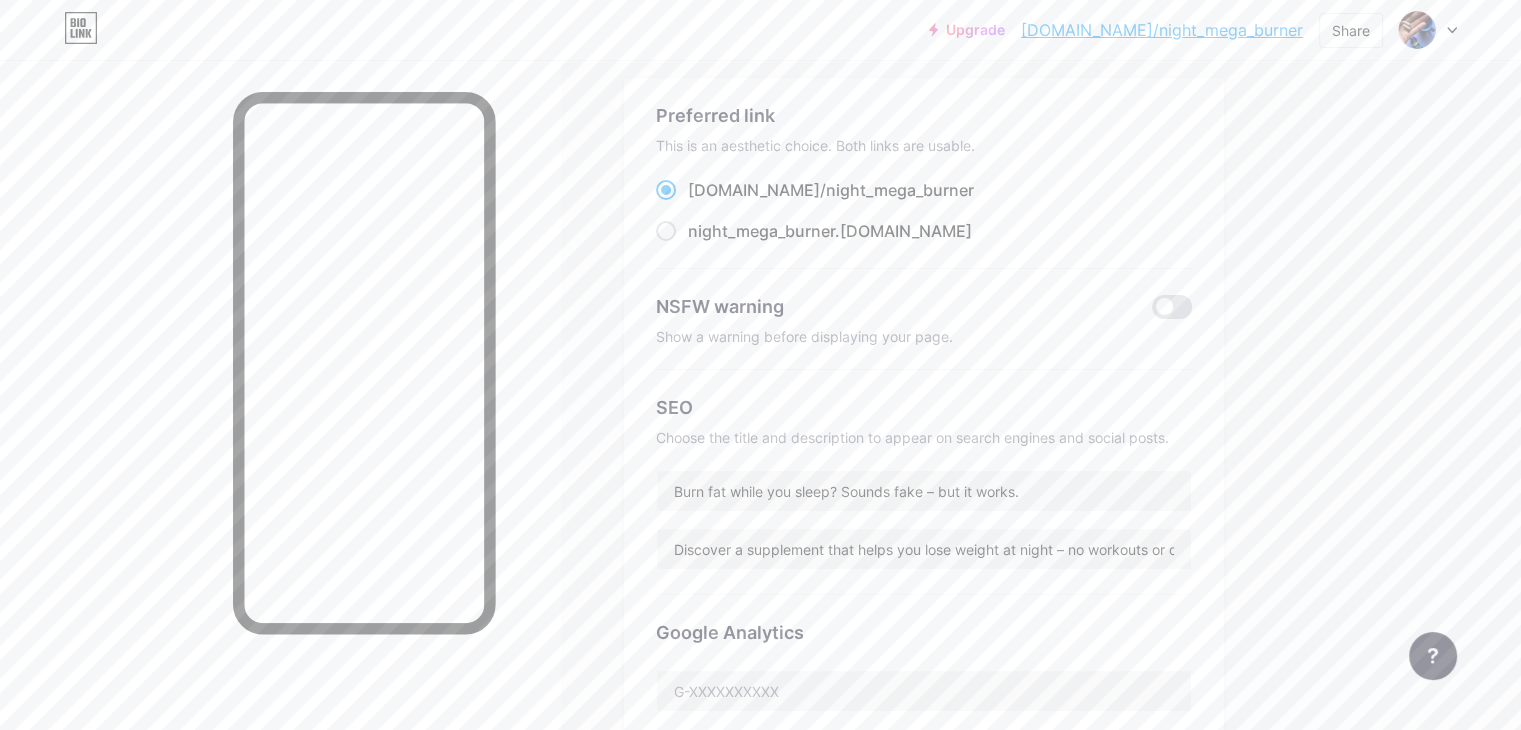 scroll, scrollTop: 0, scrollLeft: 0, axis: both 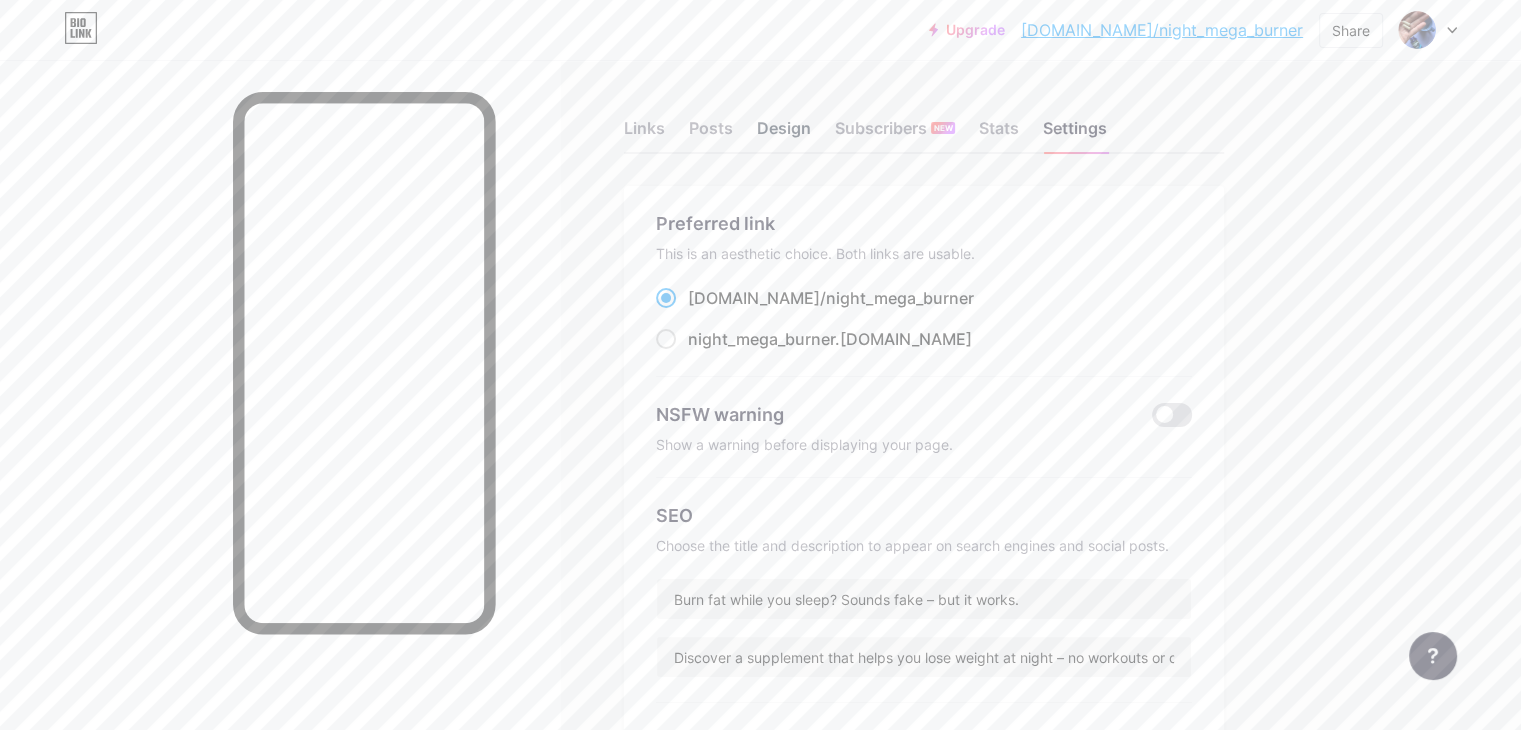 click on "Design" at bounding box center [784, 134] 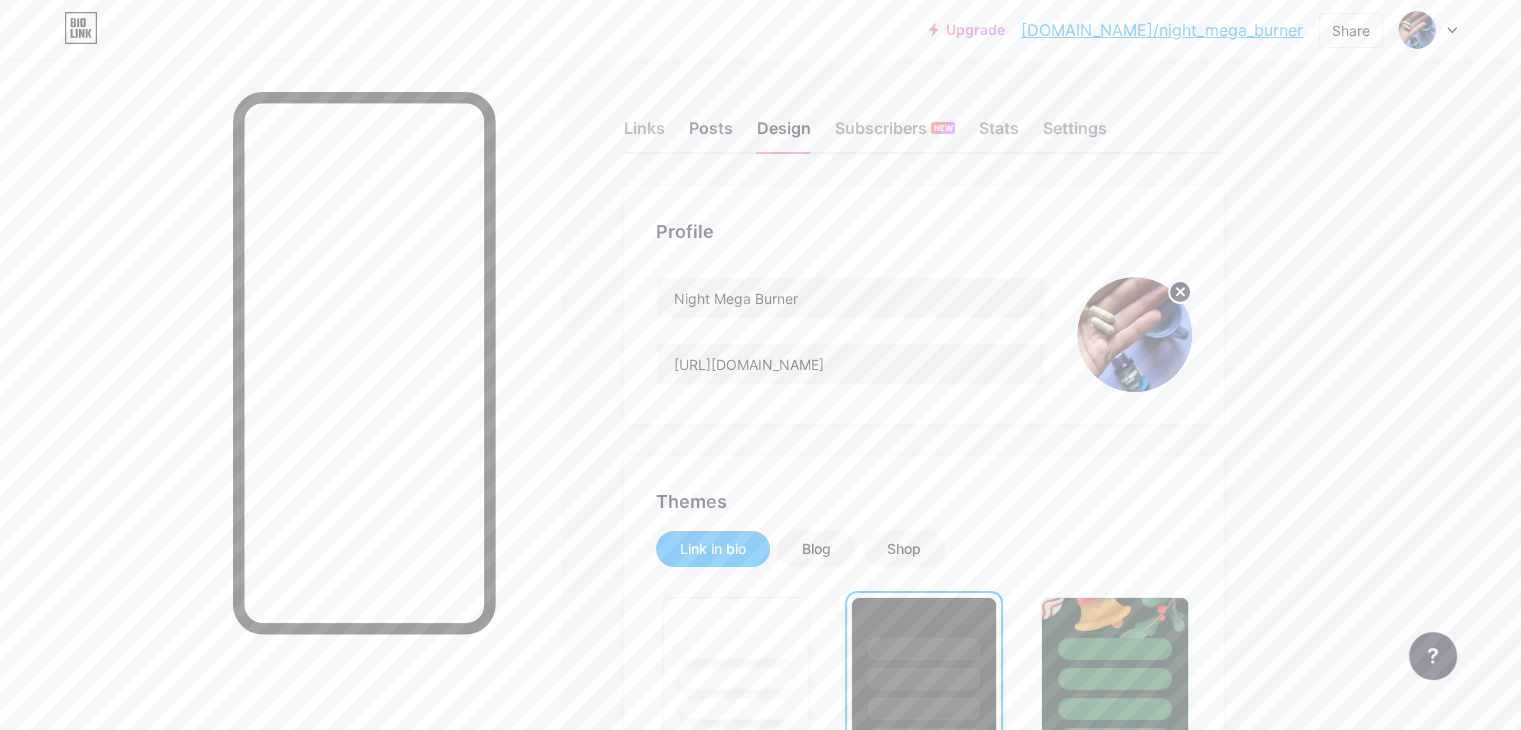 click on "Posts" at bounding box center [711, 134] 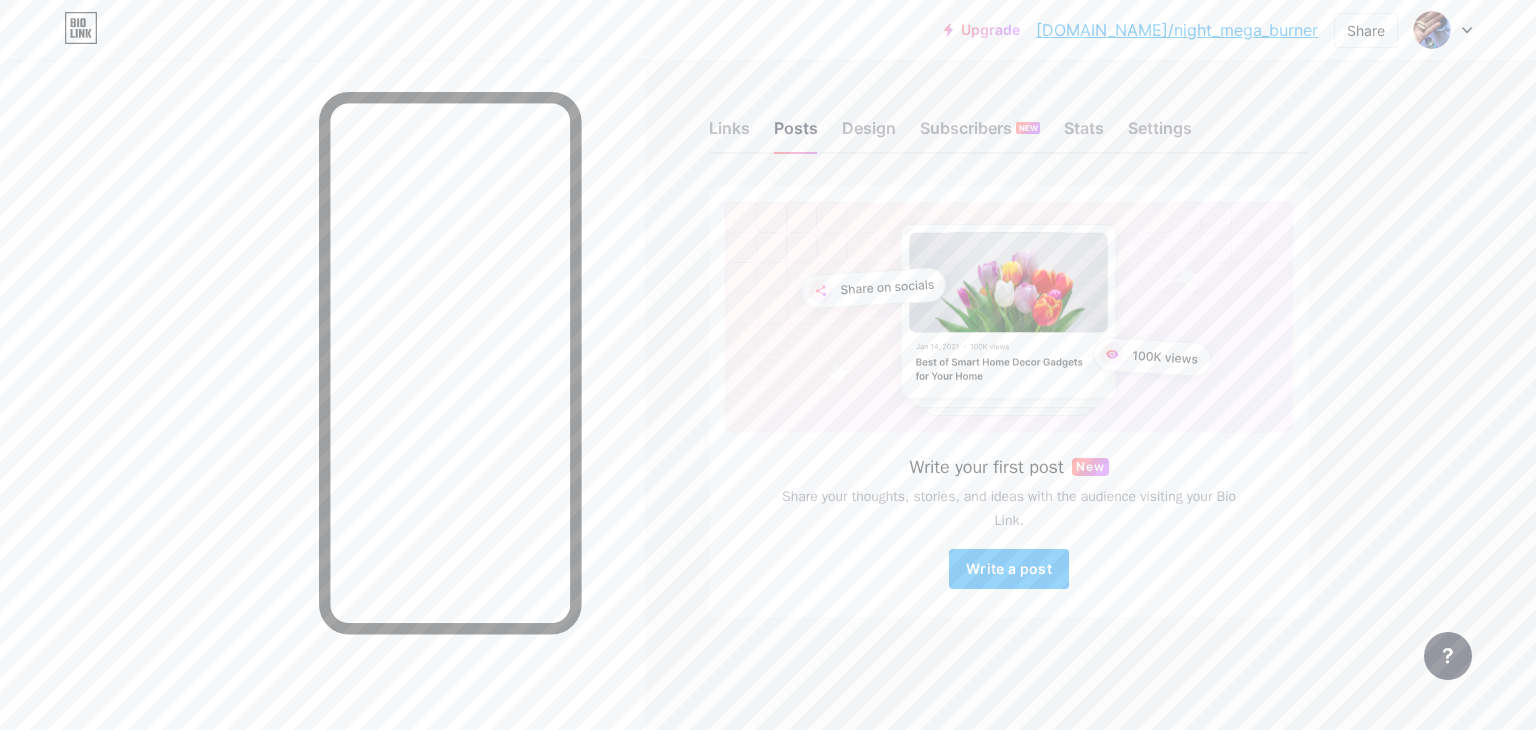 click on "Write your first post   New
Share your thoughts, stories, and ideas with the audience visiting your Bio Link.
Write a post" at bounding box center (1009, 401) 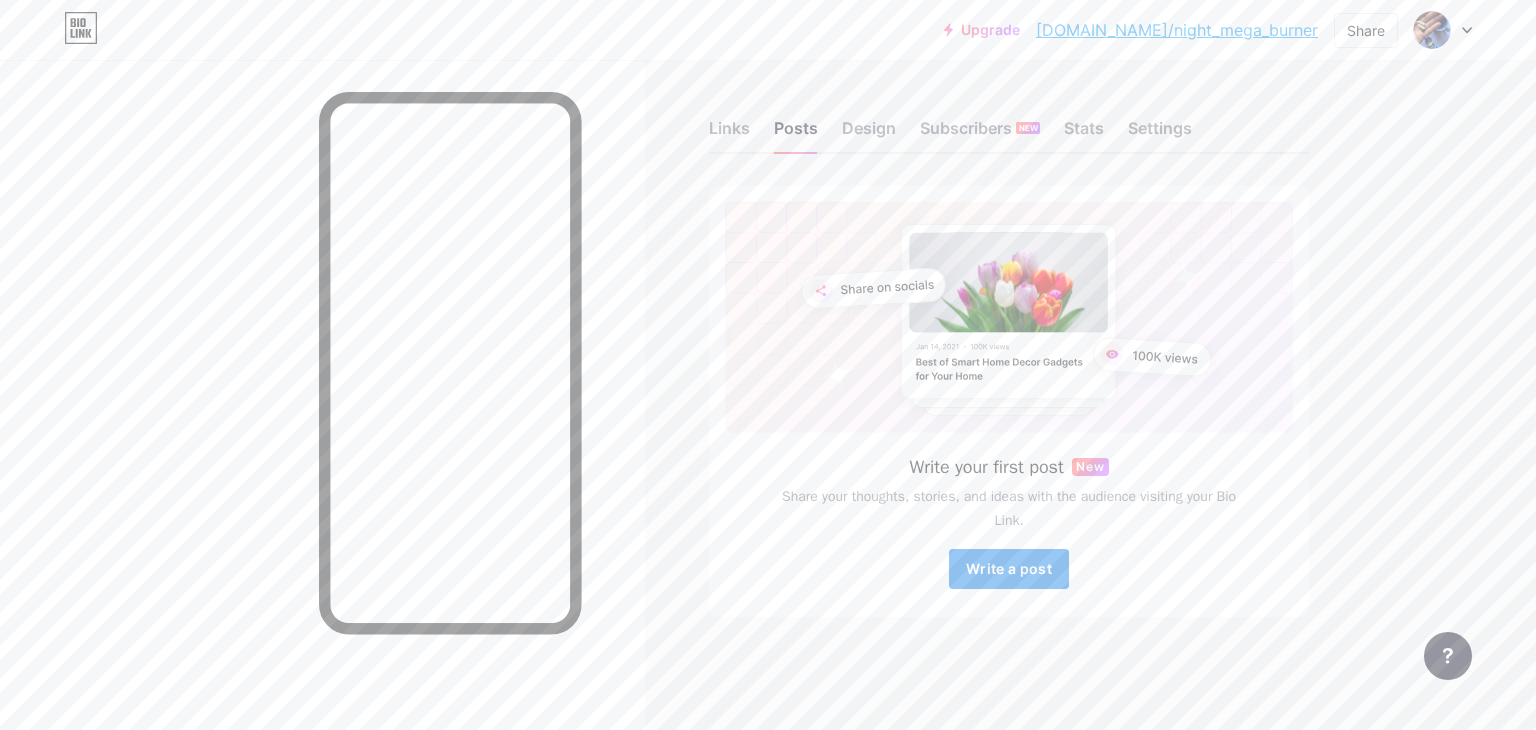 click on "Write a post" at bounding box center [1009, 568] 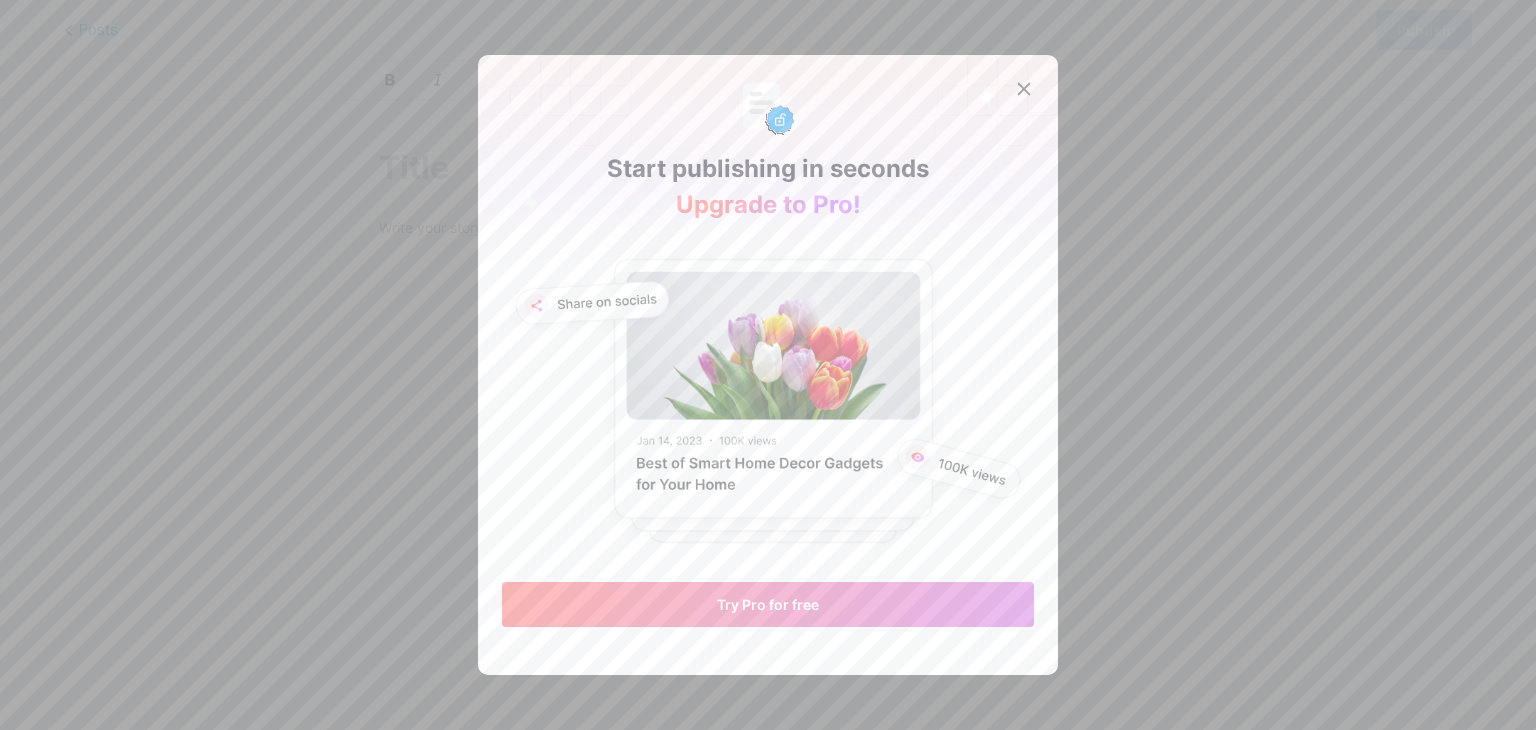click at bounding box center [768, 399] 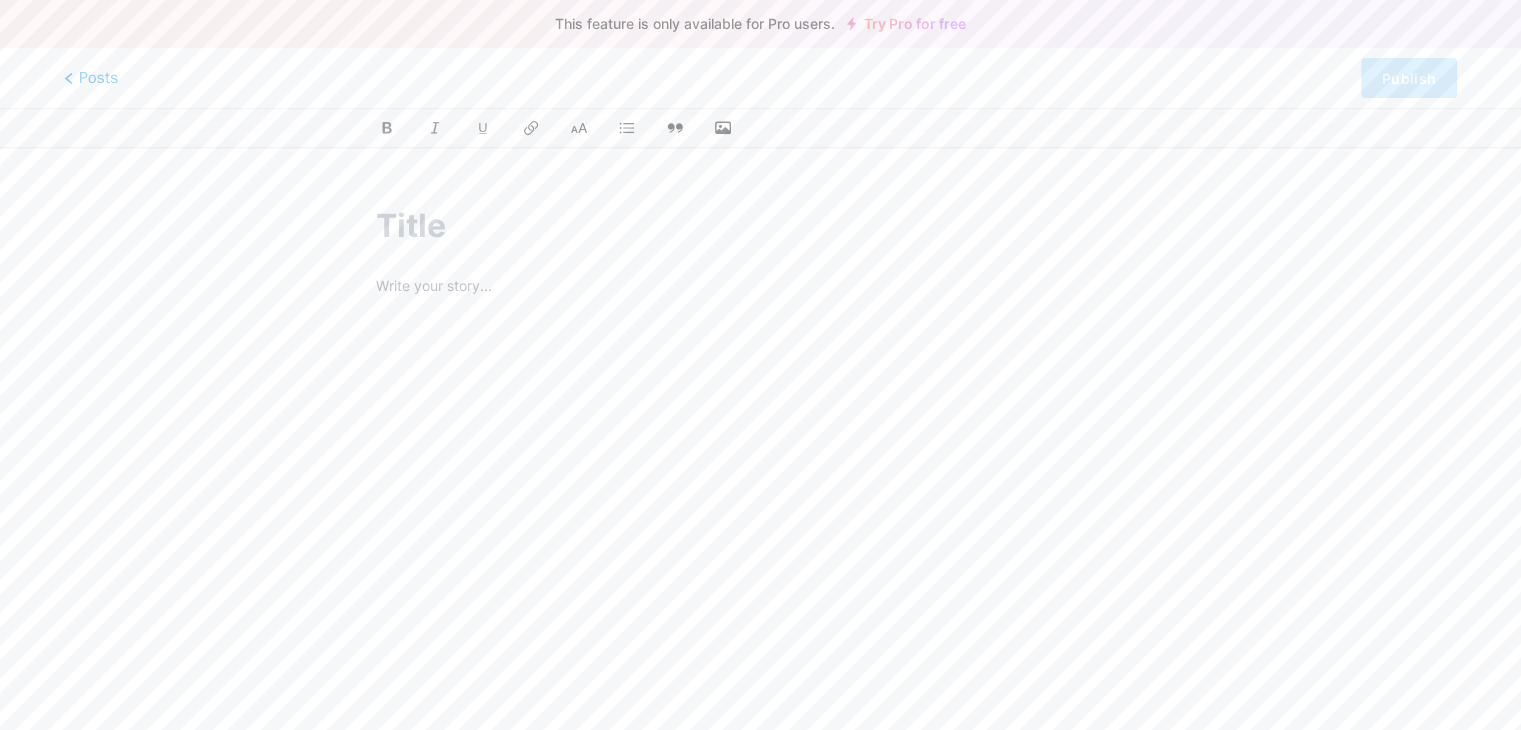 click at bounding box center [760, 288] 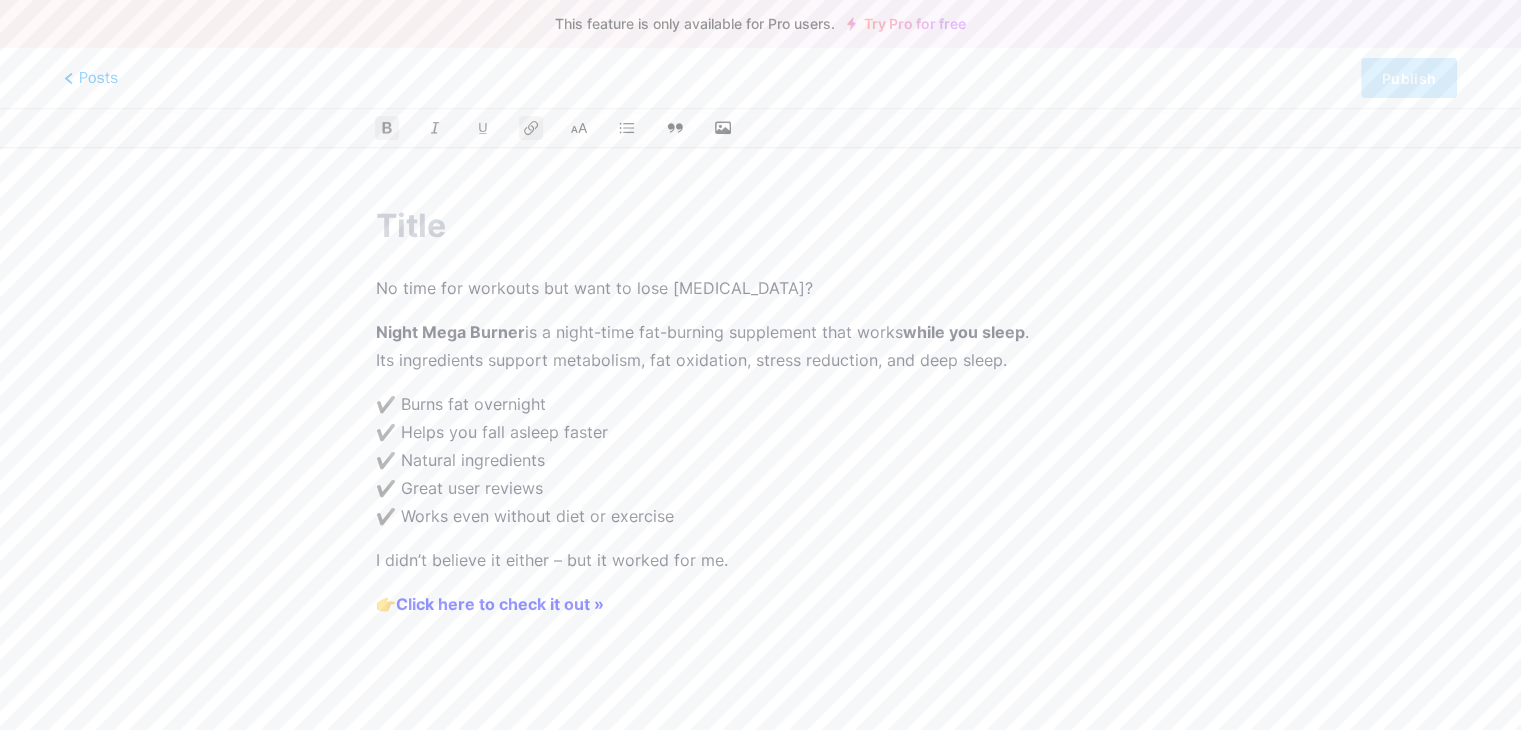click on "Click here to check it out »" at bounding box center (500, 604) 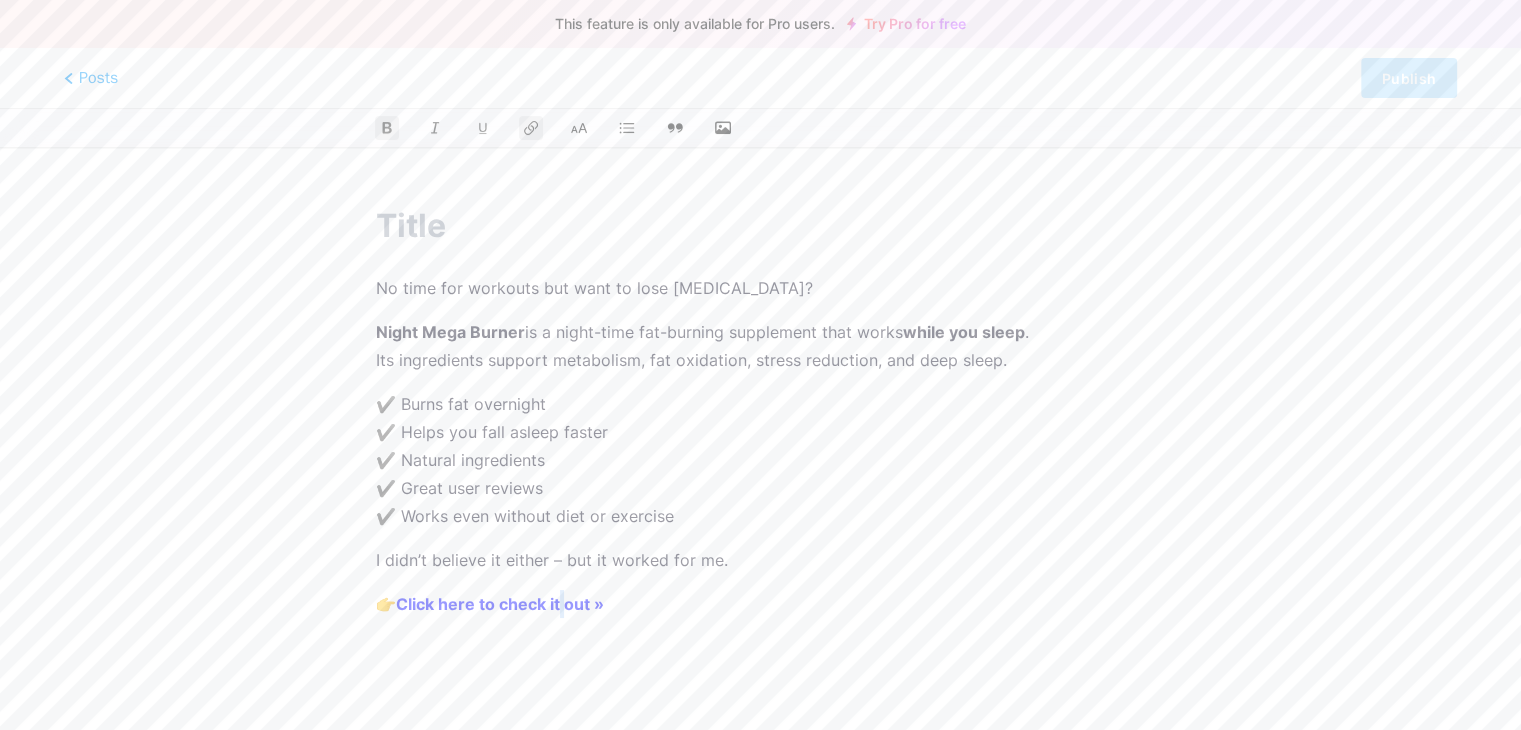 click on "Click here to check it out »" at bounding box center [500, 604] 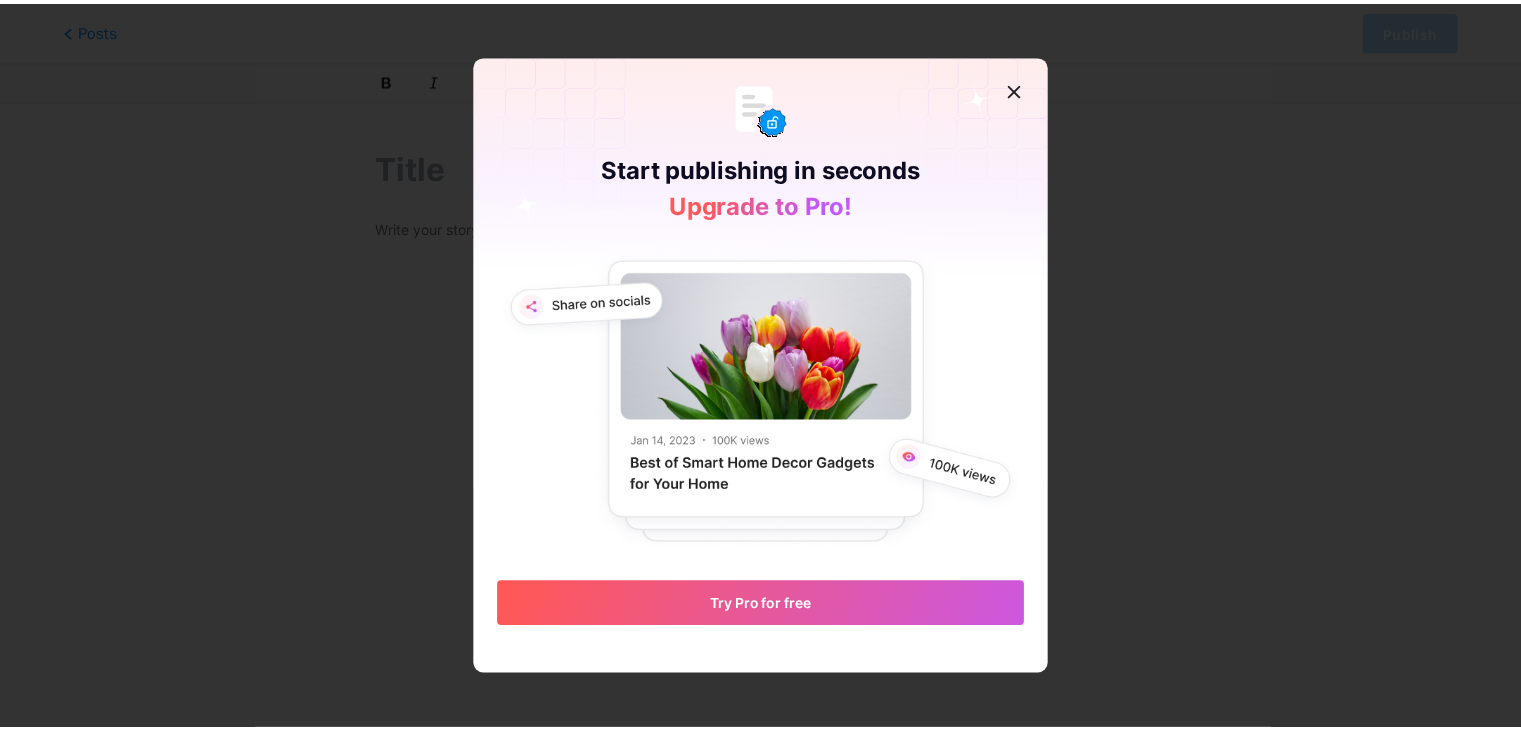 scroll, scrollTop: 0, scrollLeft: 0, axis: both 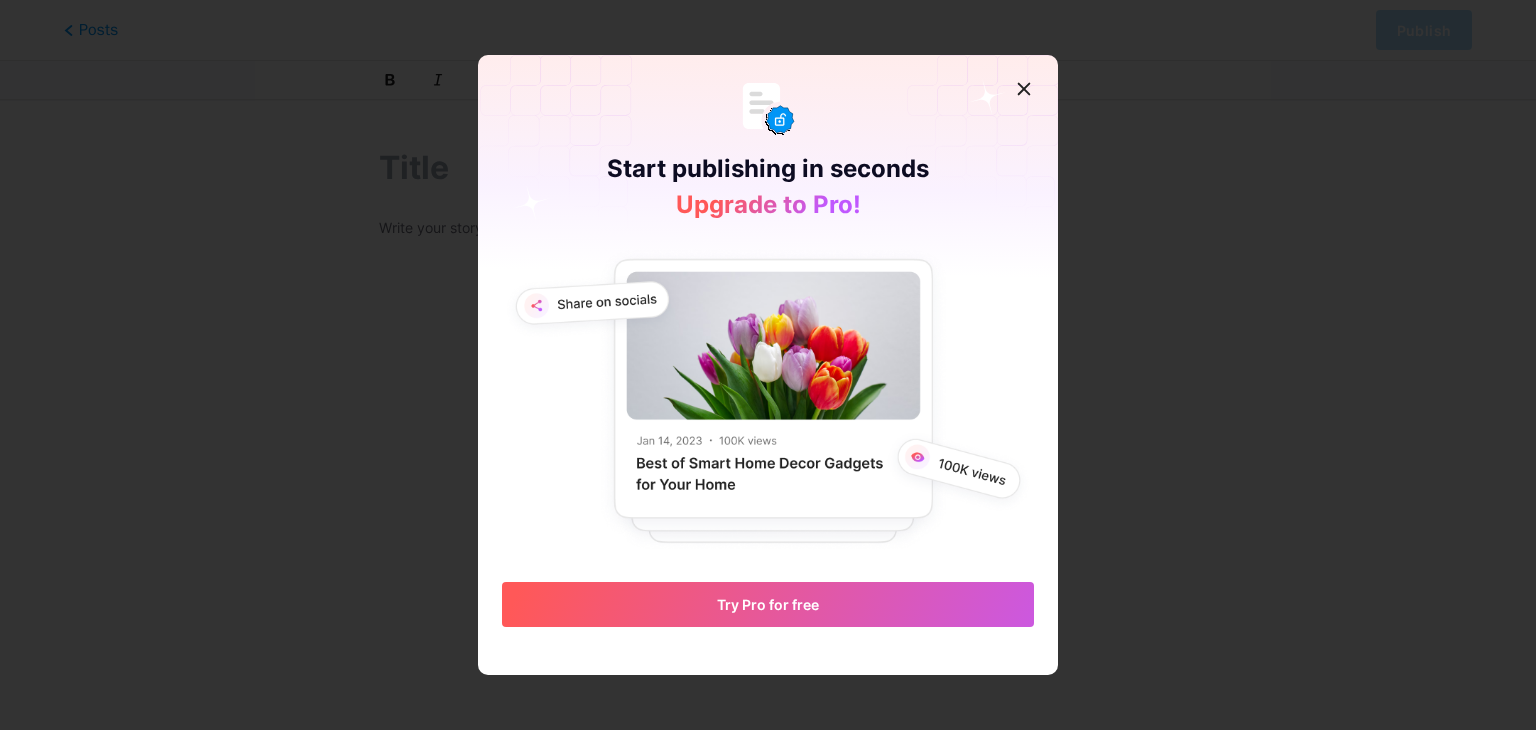 click at bounding box center (1024, 89) 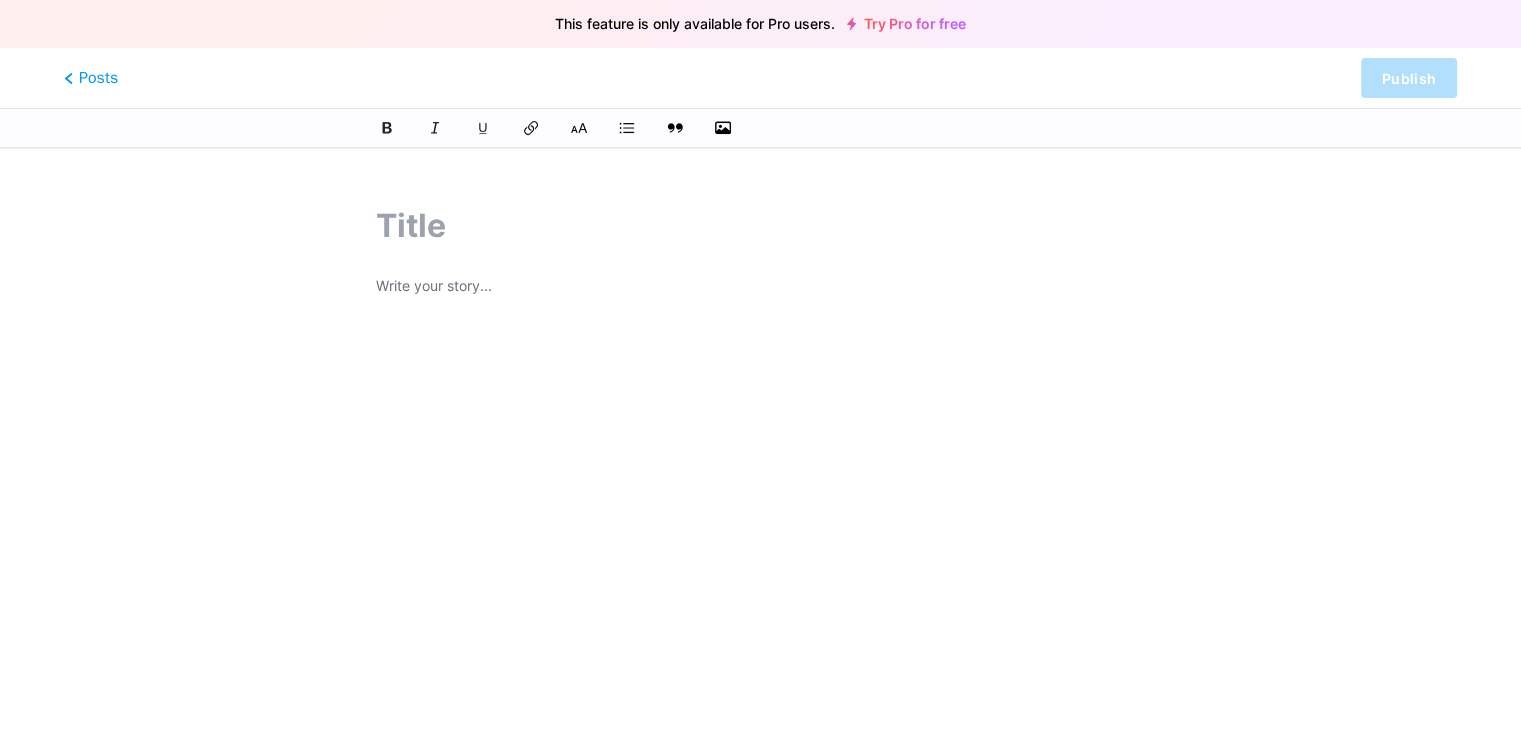 click at bounding box center (760, 288) 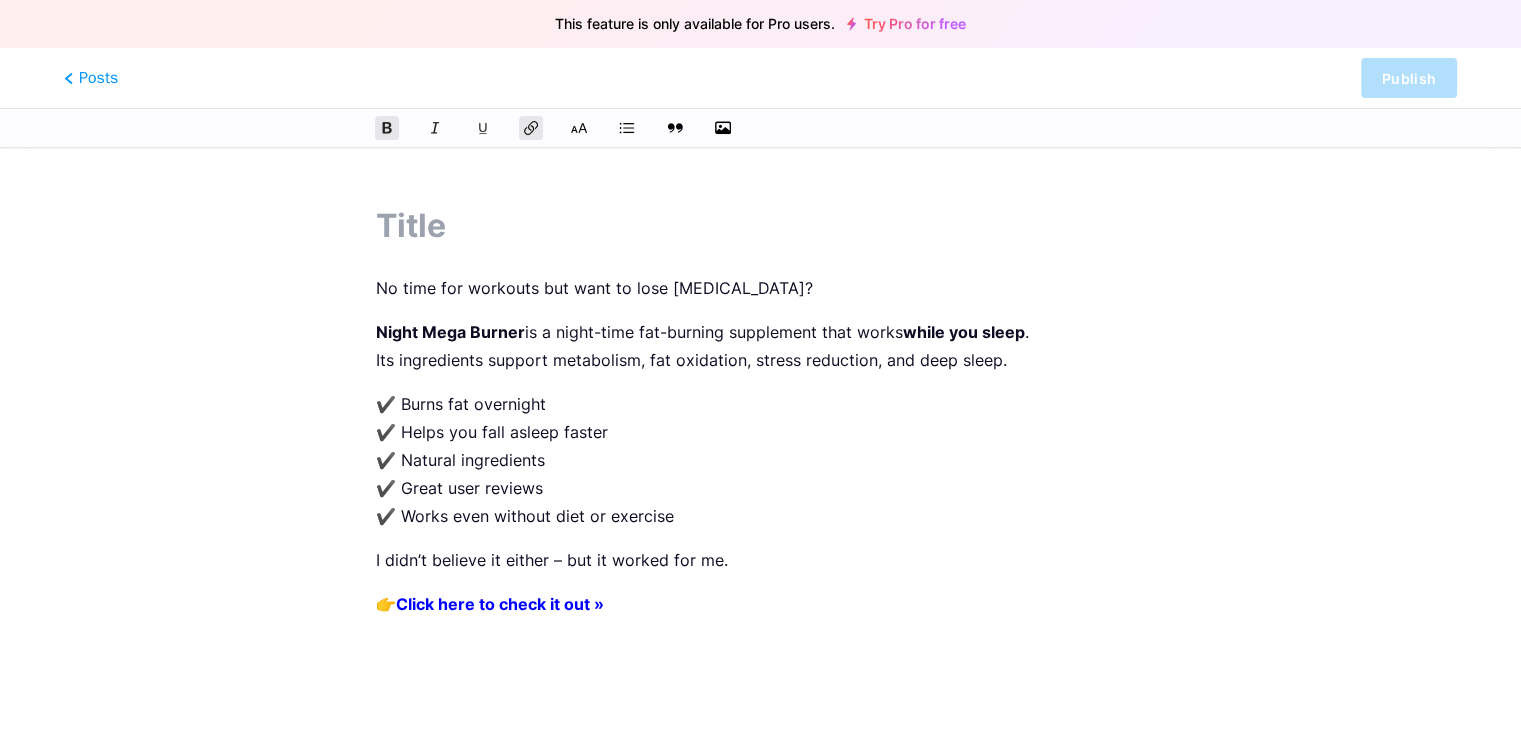 click at bounding box center [760, 226] 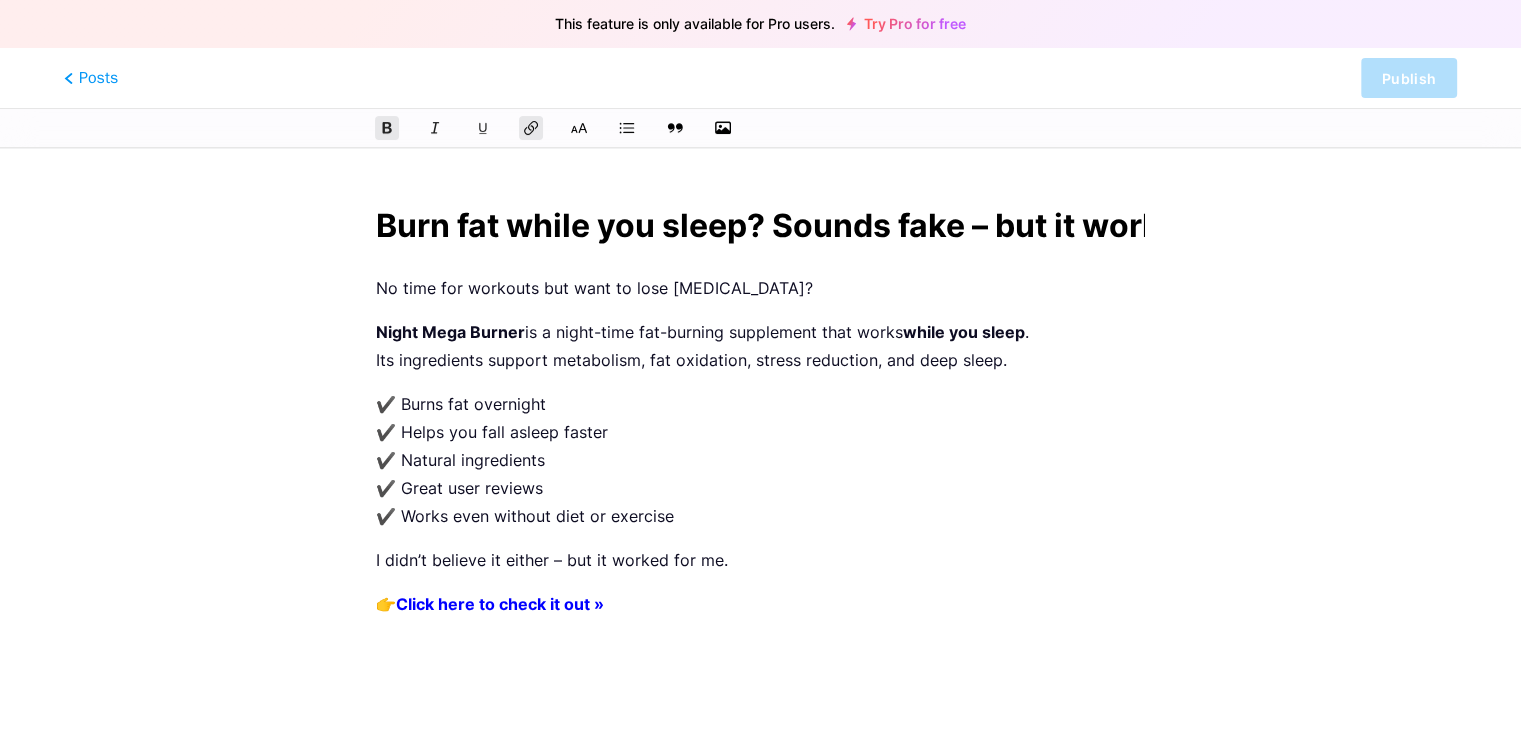 scroll, scrollTop: 0, scrollLeft: 48, axis: horizontal 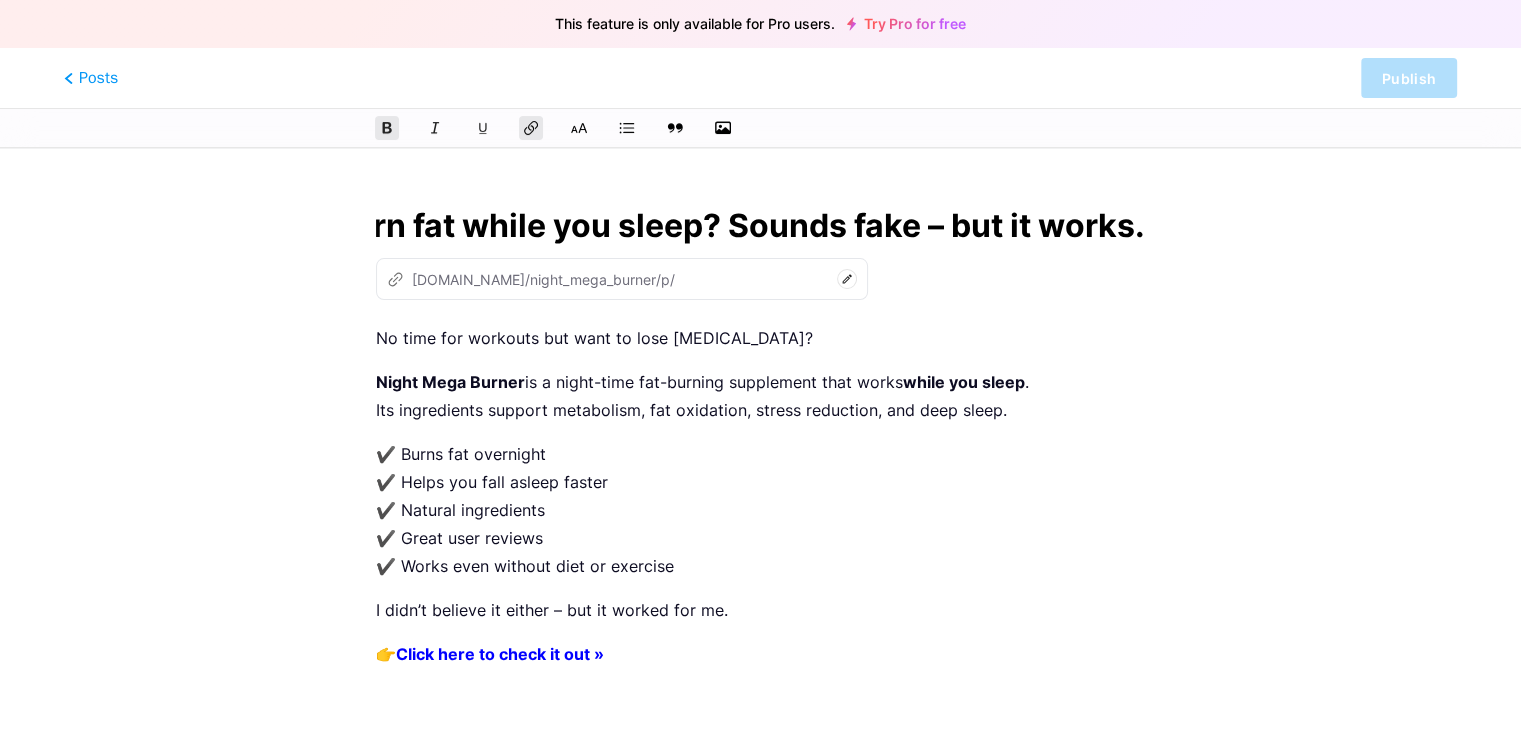 type on "burn-fat-while-you-sleep-sounds-fake-but-it-works" 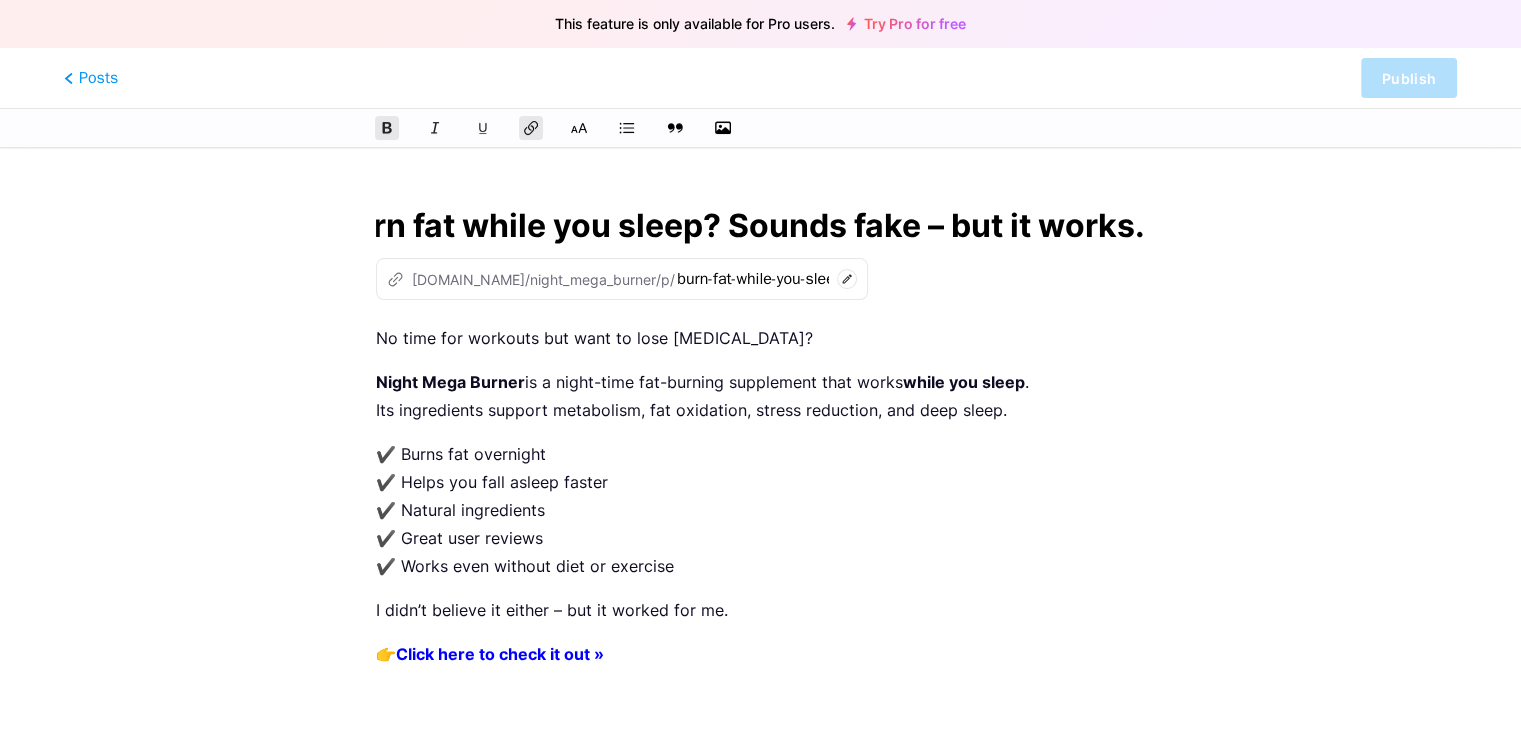 type on "Burn fat while you sleep? Sounds fake – but it works." 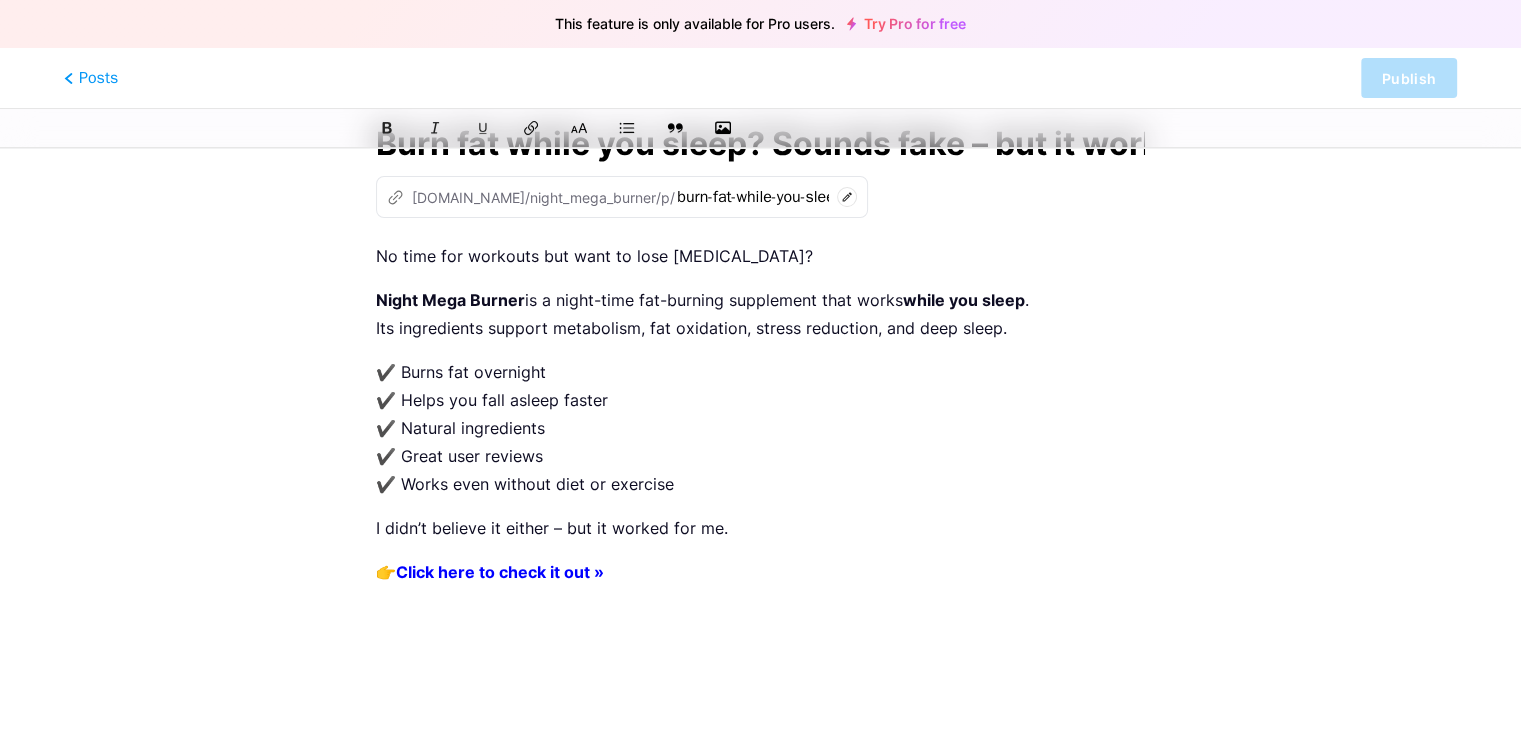 scroll, scrollTop: 0, scrollLeft: 0, axis: both 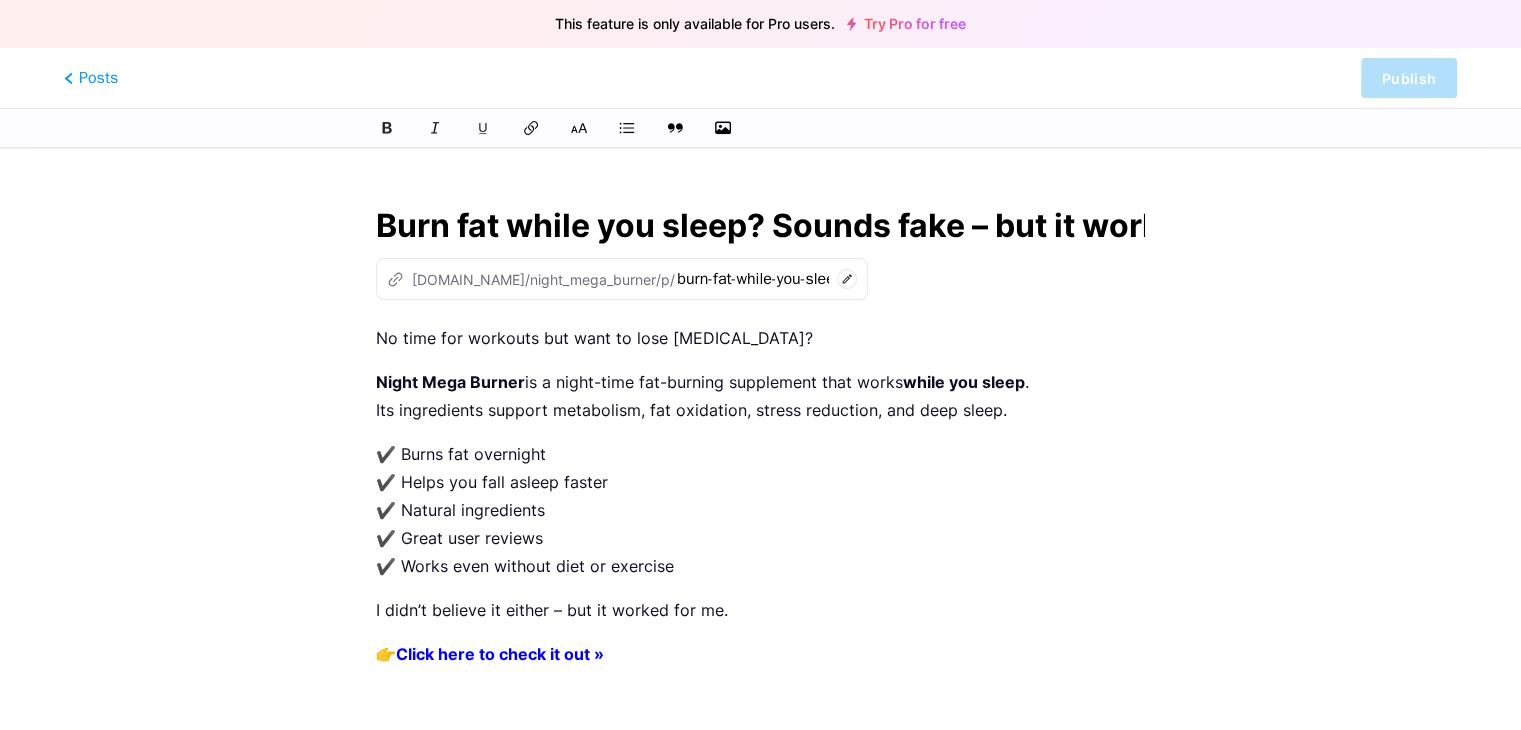 click on "Burn fat while you sleep? Sounds fake – but it works.         z
[DOMAIN_NAME]/night_mega_burner/p/
burn-fat-while-you-sleep-sounds-fake-but-it-works             No time for workouts but want to lose [MEDICAL_DATA]? Night Mega Burner  is a night-time fat-burning supplement that works  while you sleep . Its ingredients support metabolism, fat oxidation, stress reduction, and deep sleep. ✔️ Burns fat overnight ✔️ Helps you fall asleep faster ✔️ Natural ingredients ✔️ Great user reviews ✔️ Works even without diet or exercise I didn’t believe it either – but it worked for me. 👉  Click here to check it out »" at bounding box center [760, 517] 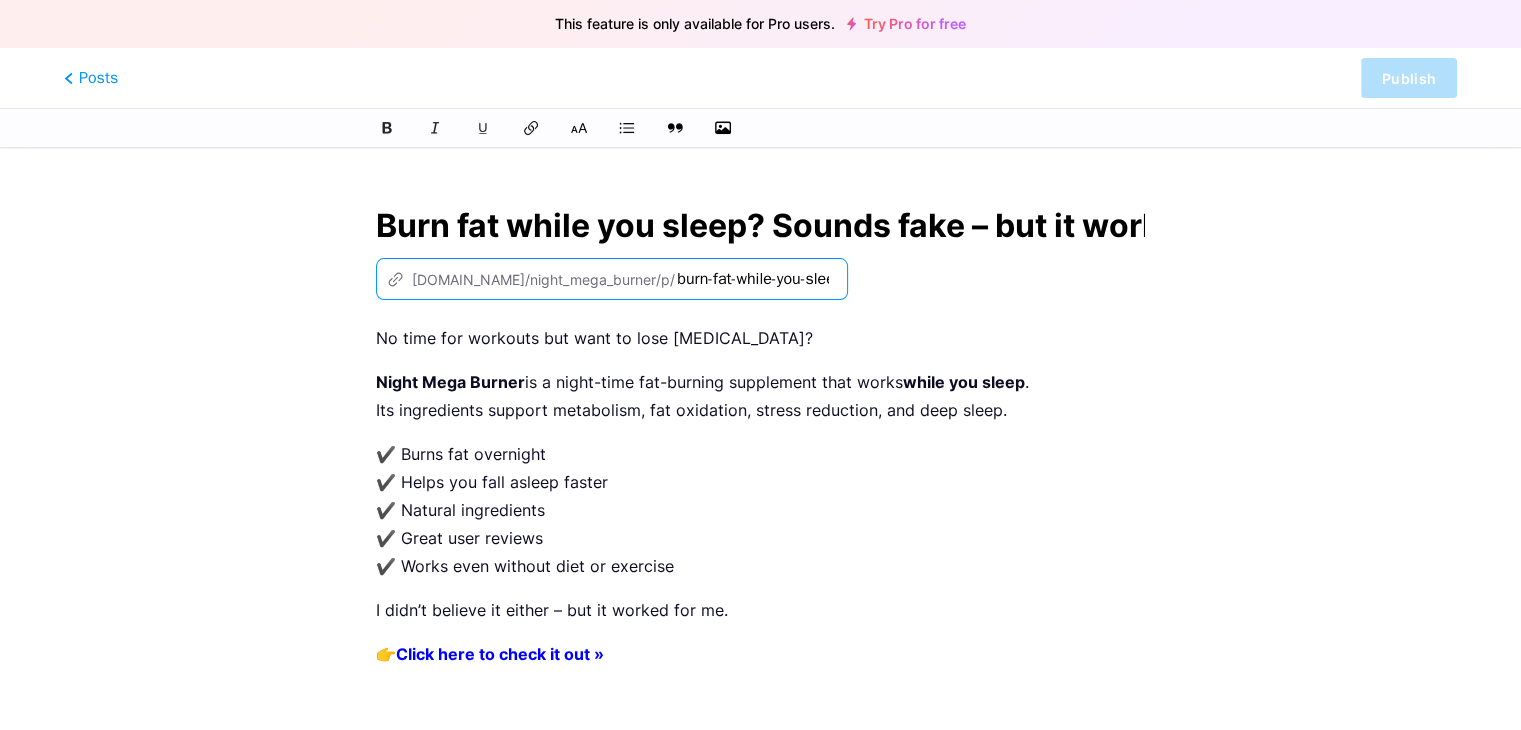 scroll, scrollTop: 0, scrollLeft: 182, axis: horizontal 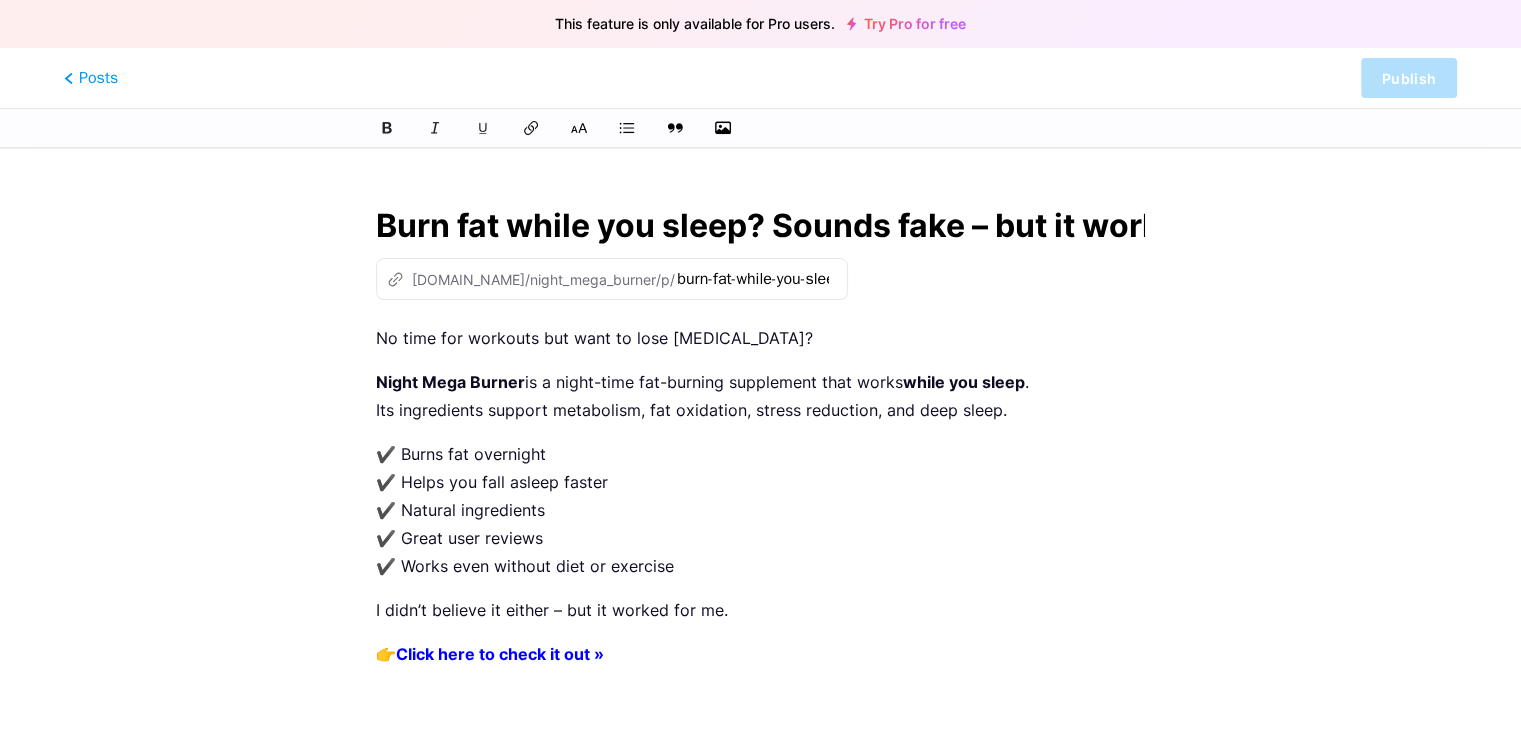 drag, startPoint x: 869, startPoint y: 547, endPoint x: 741, endPoint y: 465, distance: 152.01315 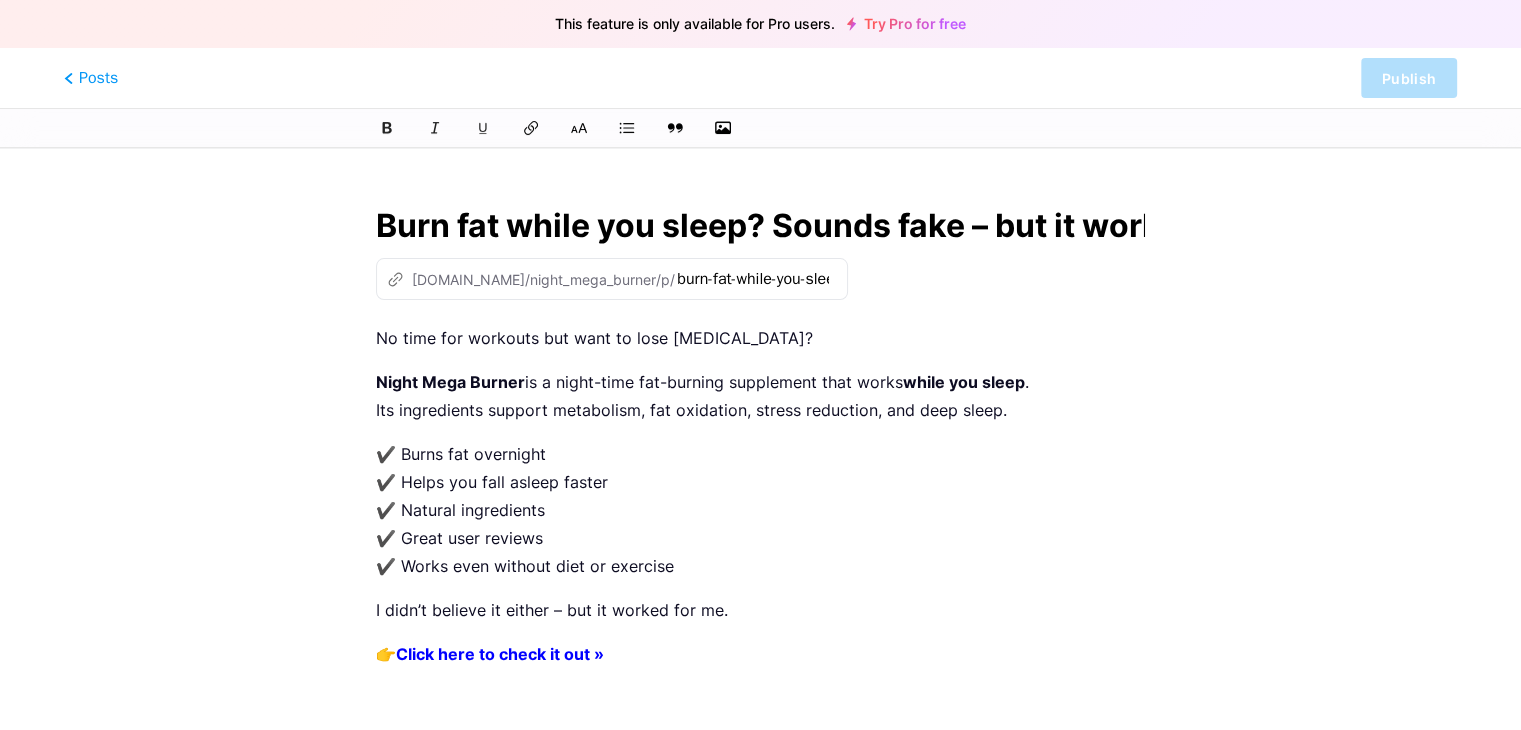 click on "✔️ Burns fat overnight ✔️ Helps you fall asleep faster ✔️ Natural ingredients ✔️ Great user reviews ✔️ Works even without diet or exercise" at bounding box center [760, 510] 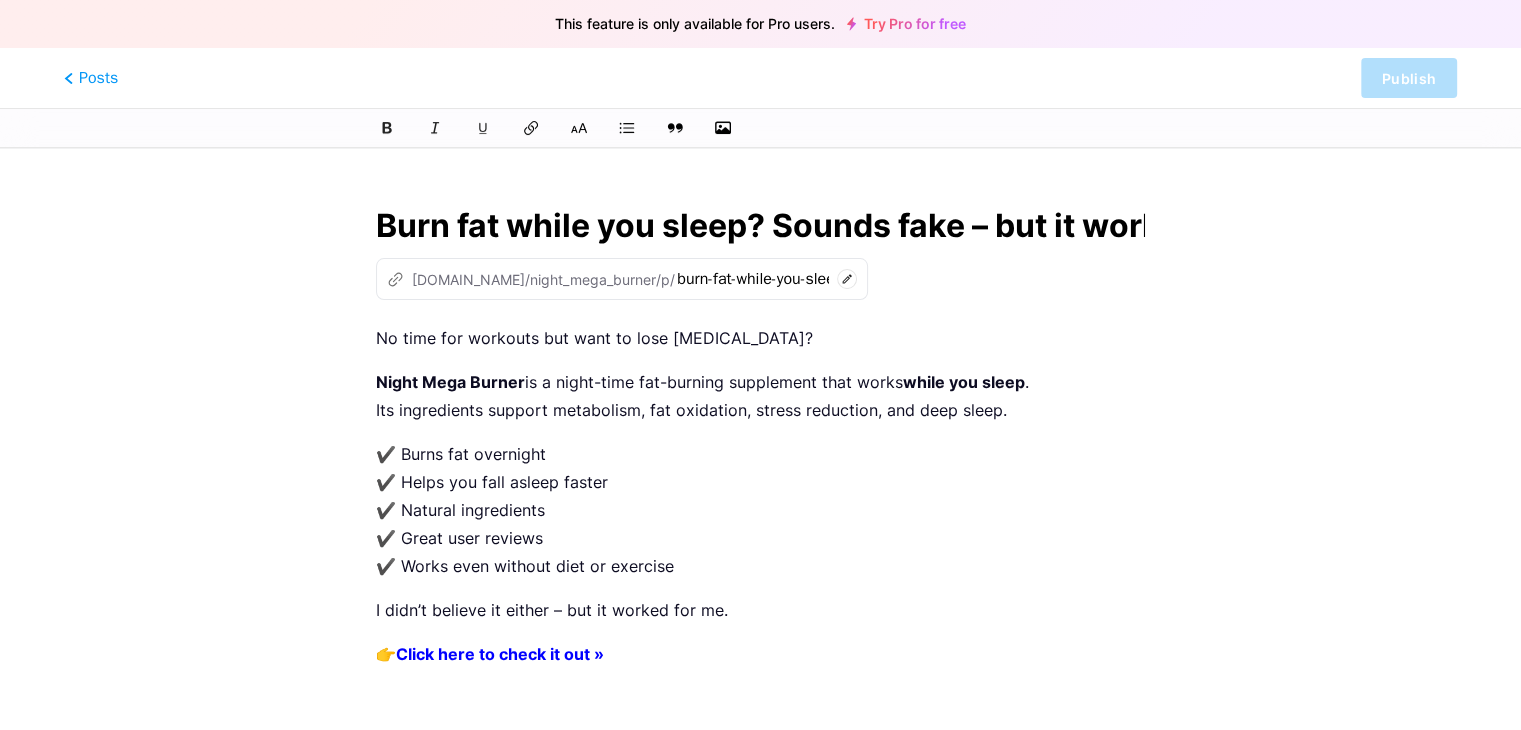 click on "z
[DOMAIN_NAME]/night_mega_burner/p/" at bounding box center (531, 279) 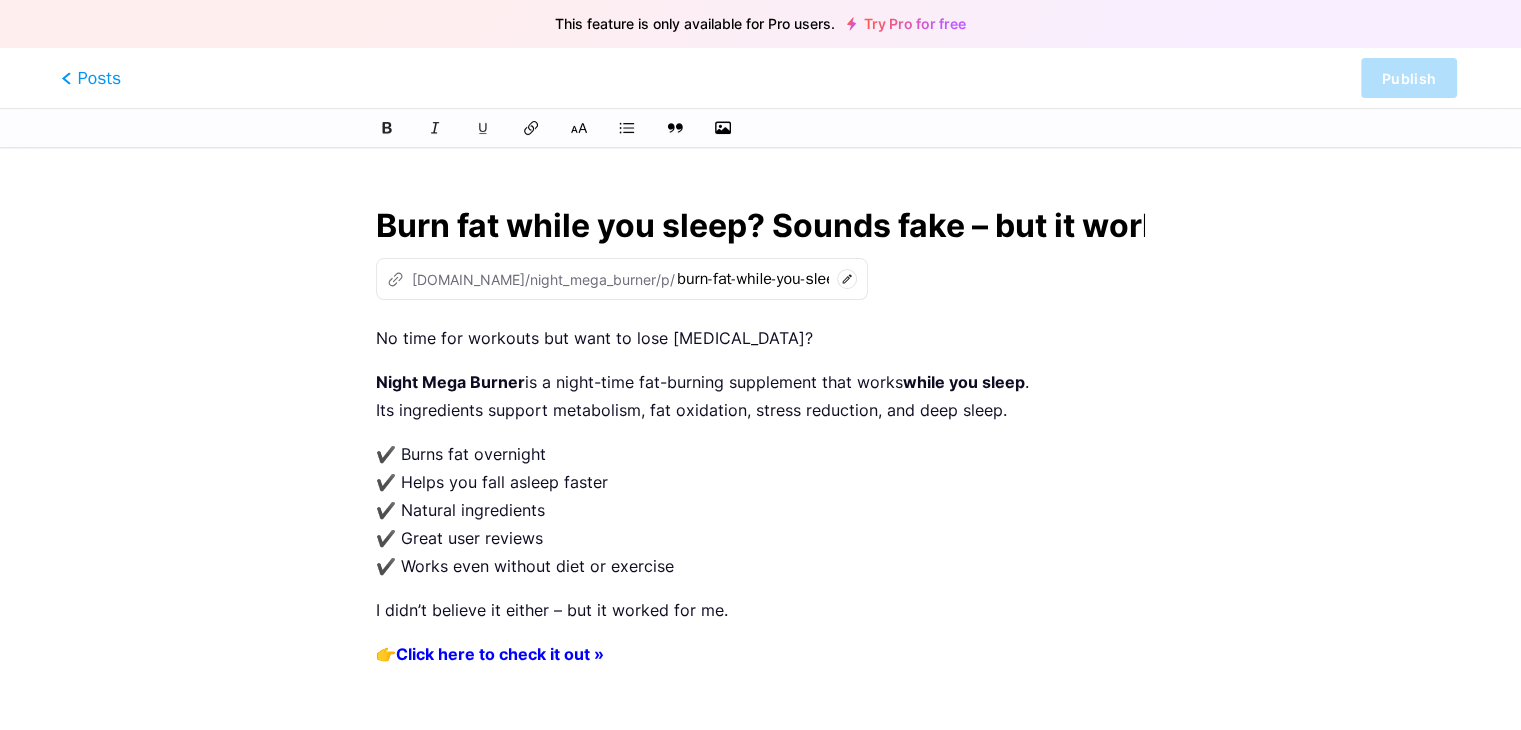 click on "Posts" at bounding box center [91, 78] 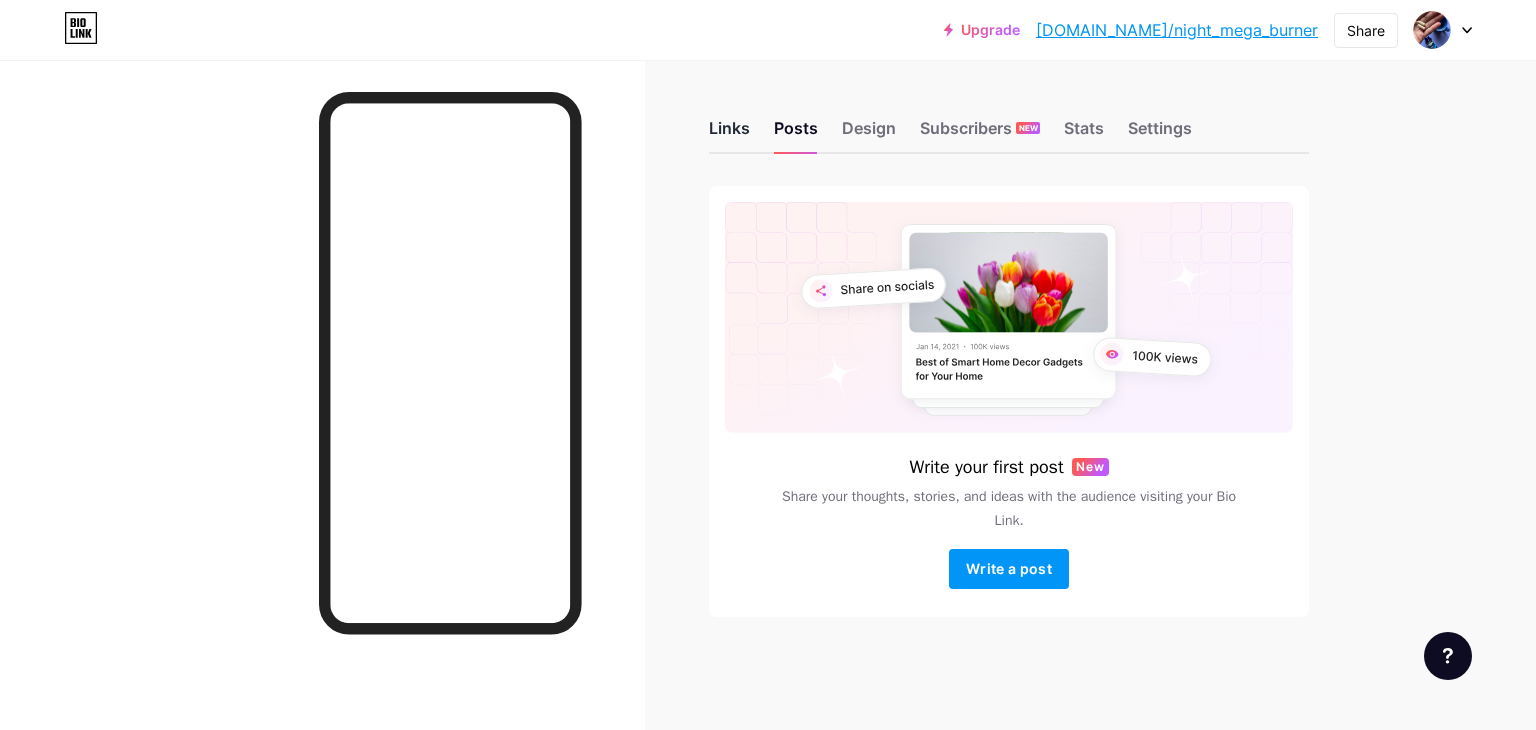 click on "Links" at bounding box center [729, 134] 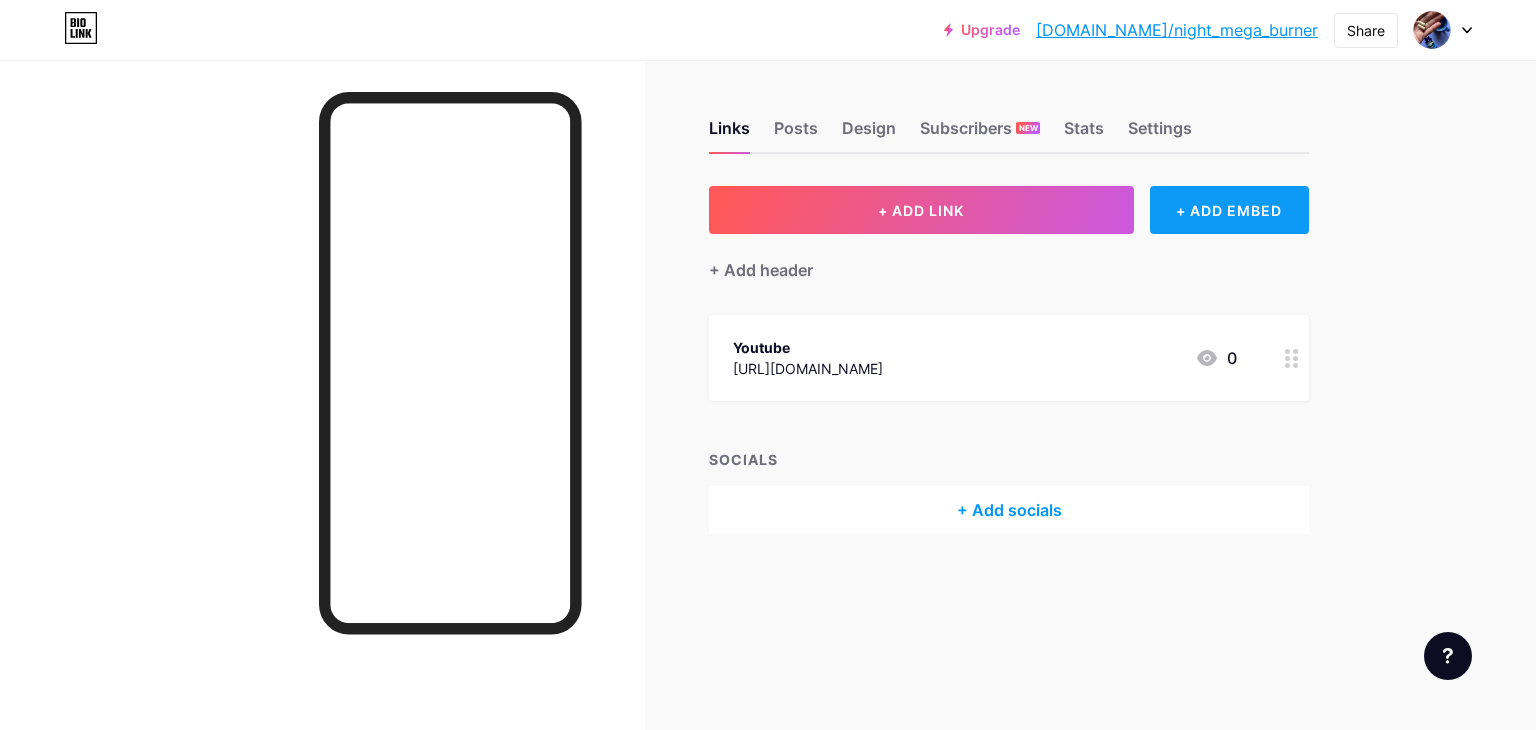 click on "+ ADD EMBED" at bounding box center [1229, 210] 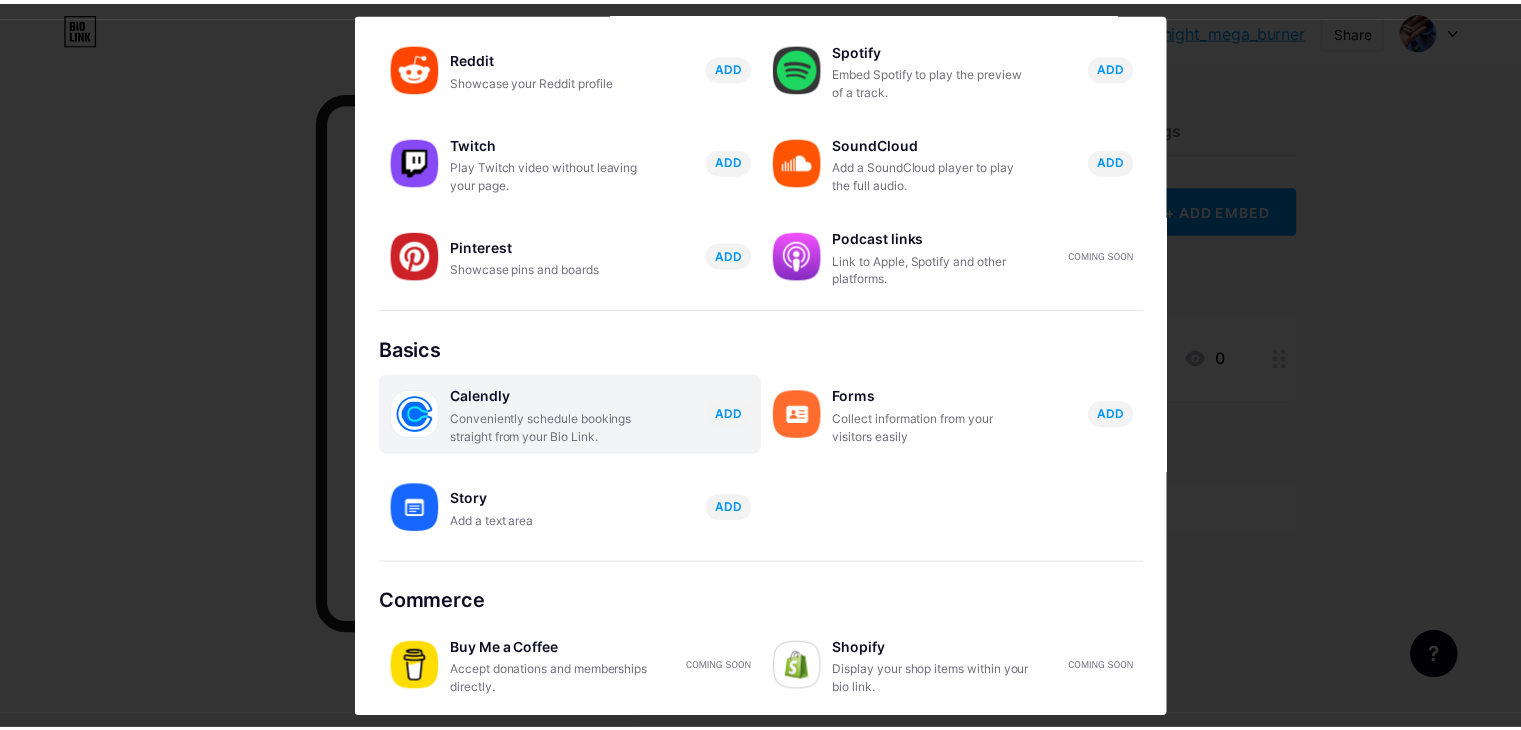scroll, scrollTop: 313, scrollLeft: 0, axis: vertical 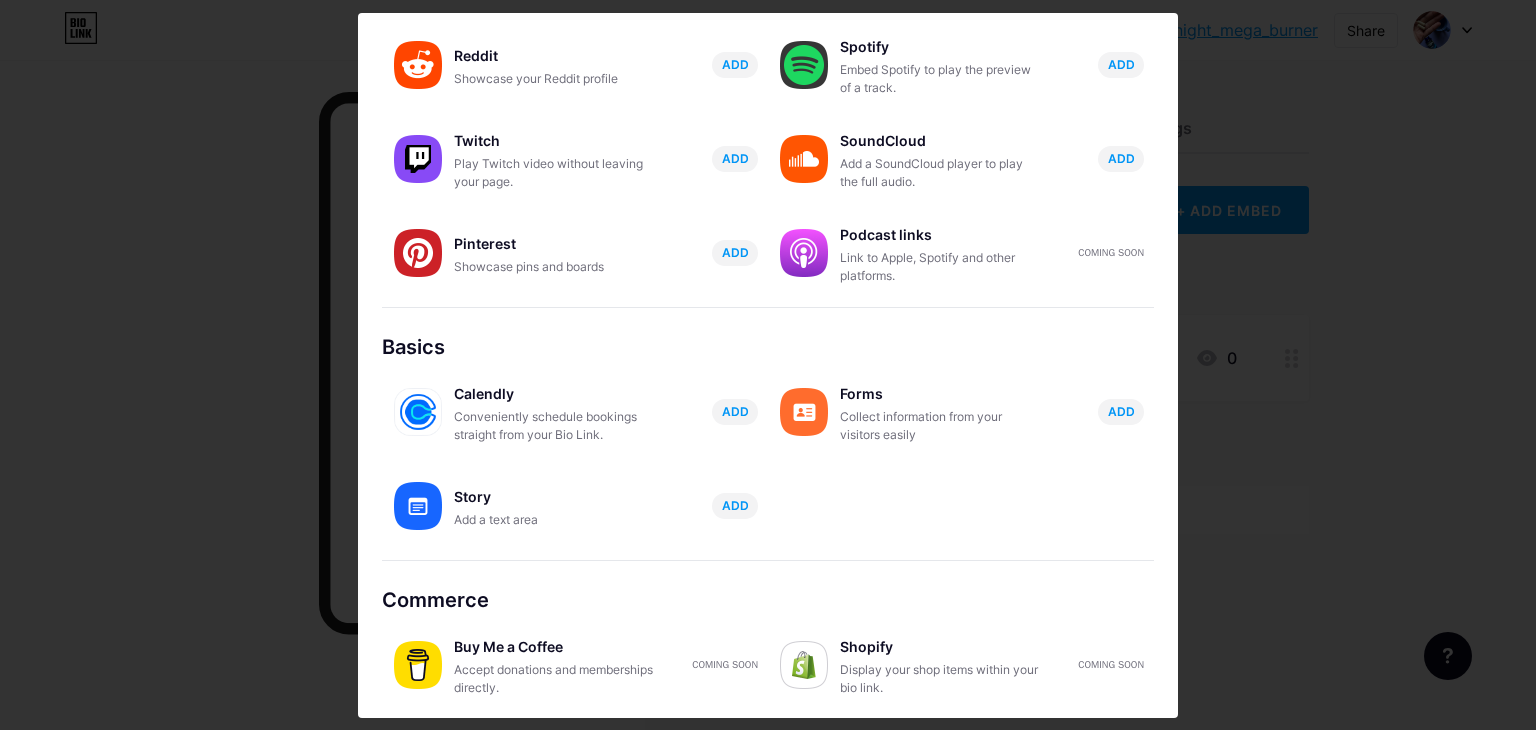 click at bounding box center (768, 365) 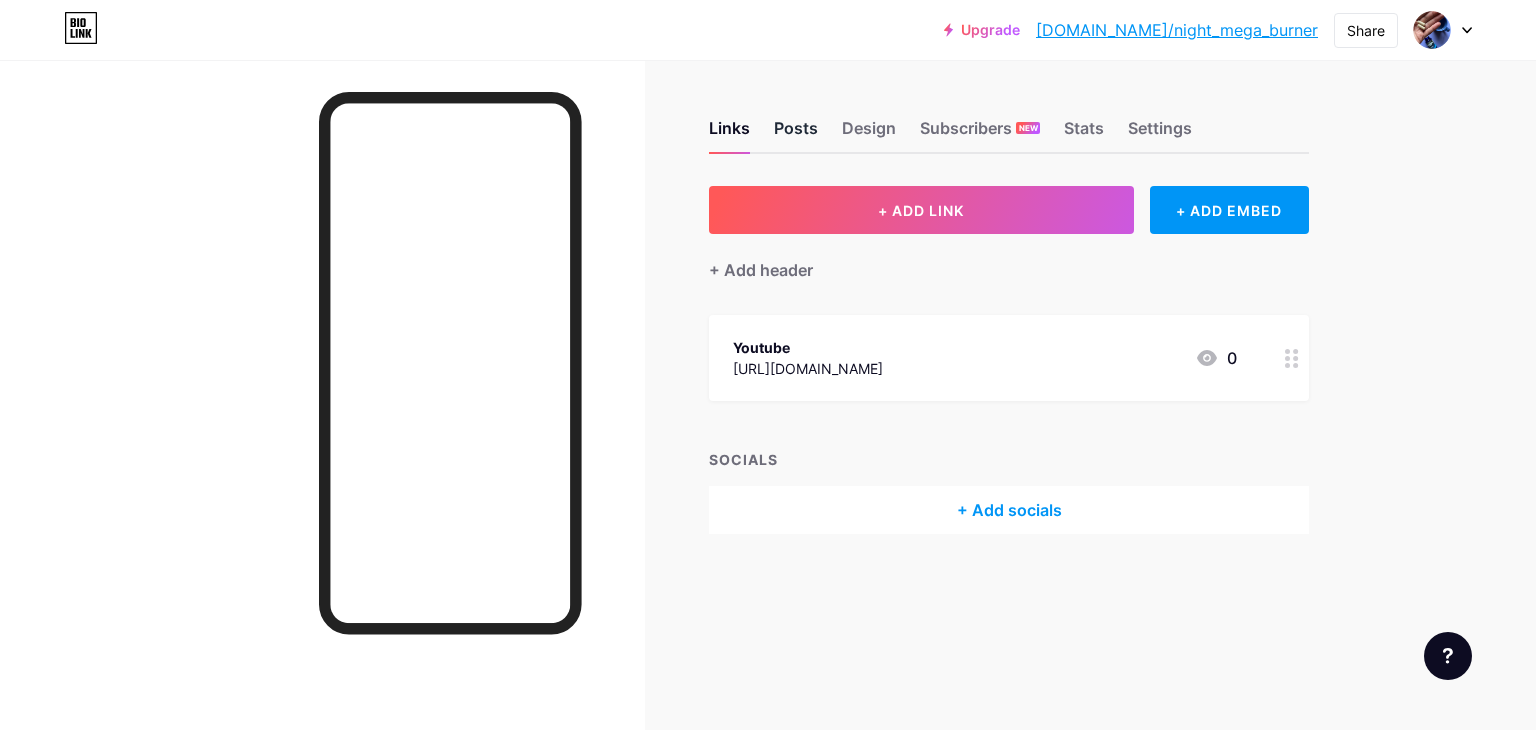 click on "Posts" at bounding box center (796, 134) 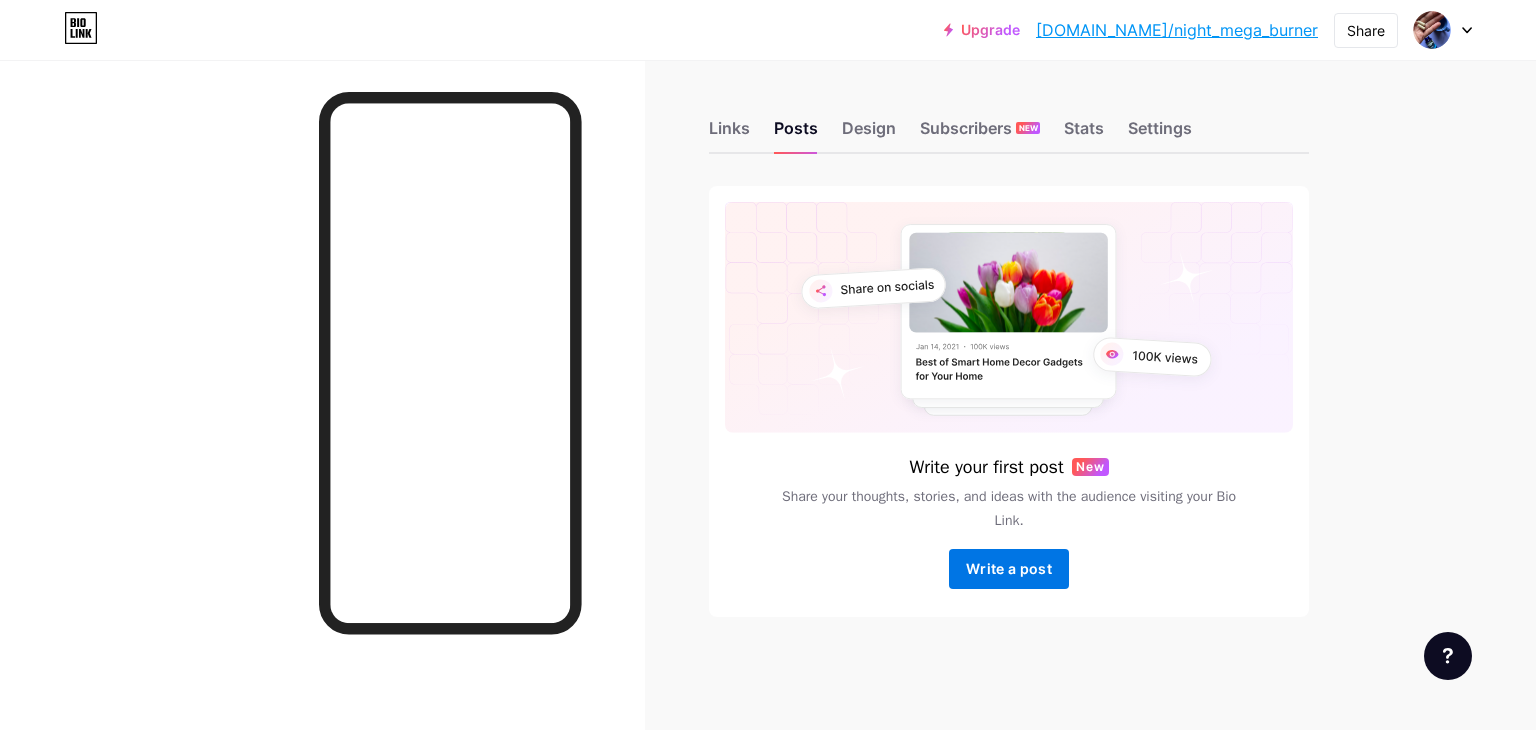 click on "Write a post" at bounding box center [1009, 568] 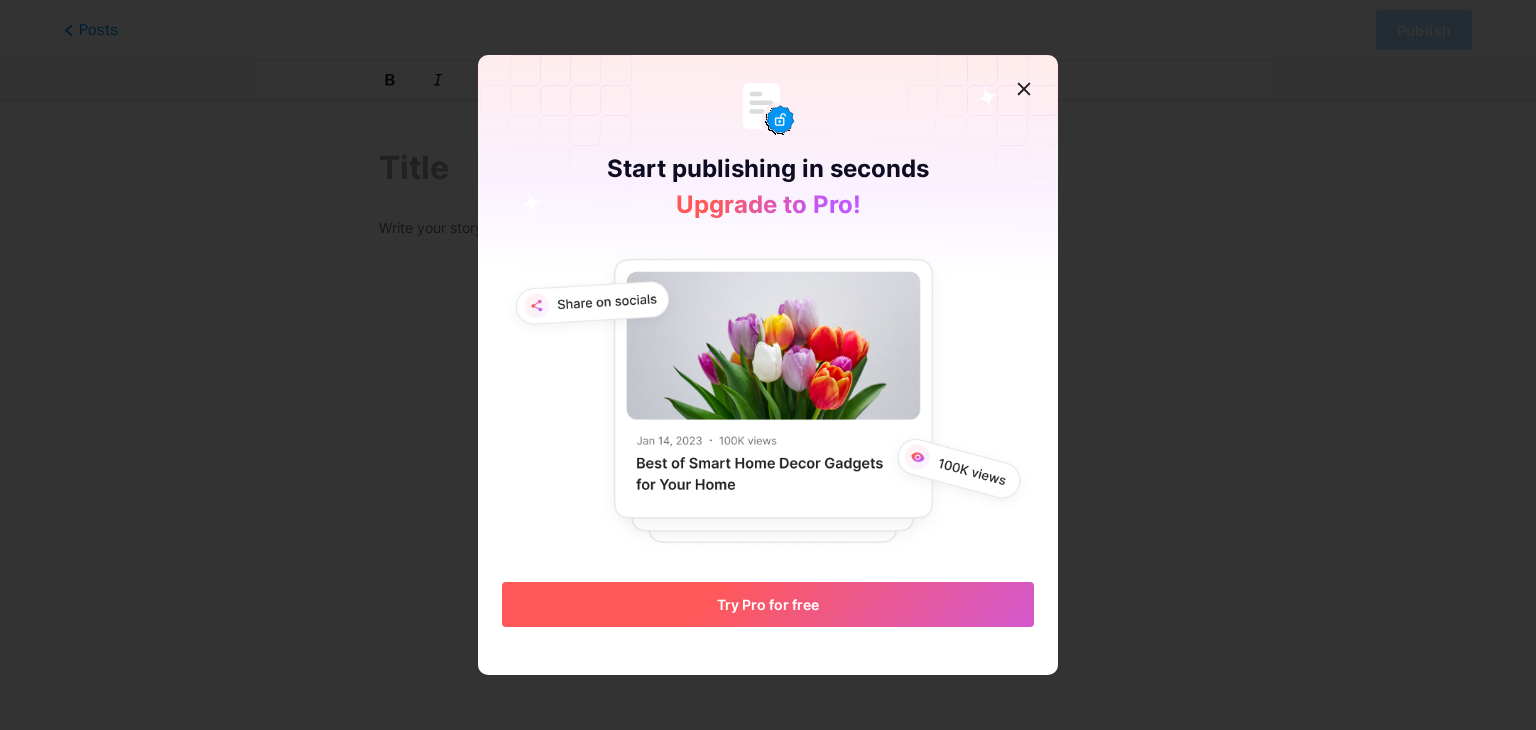 click on "Try Pro for free" at bounding box center (768, 604) 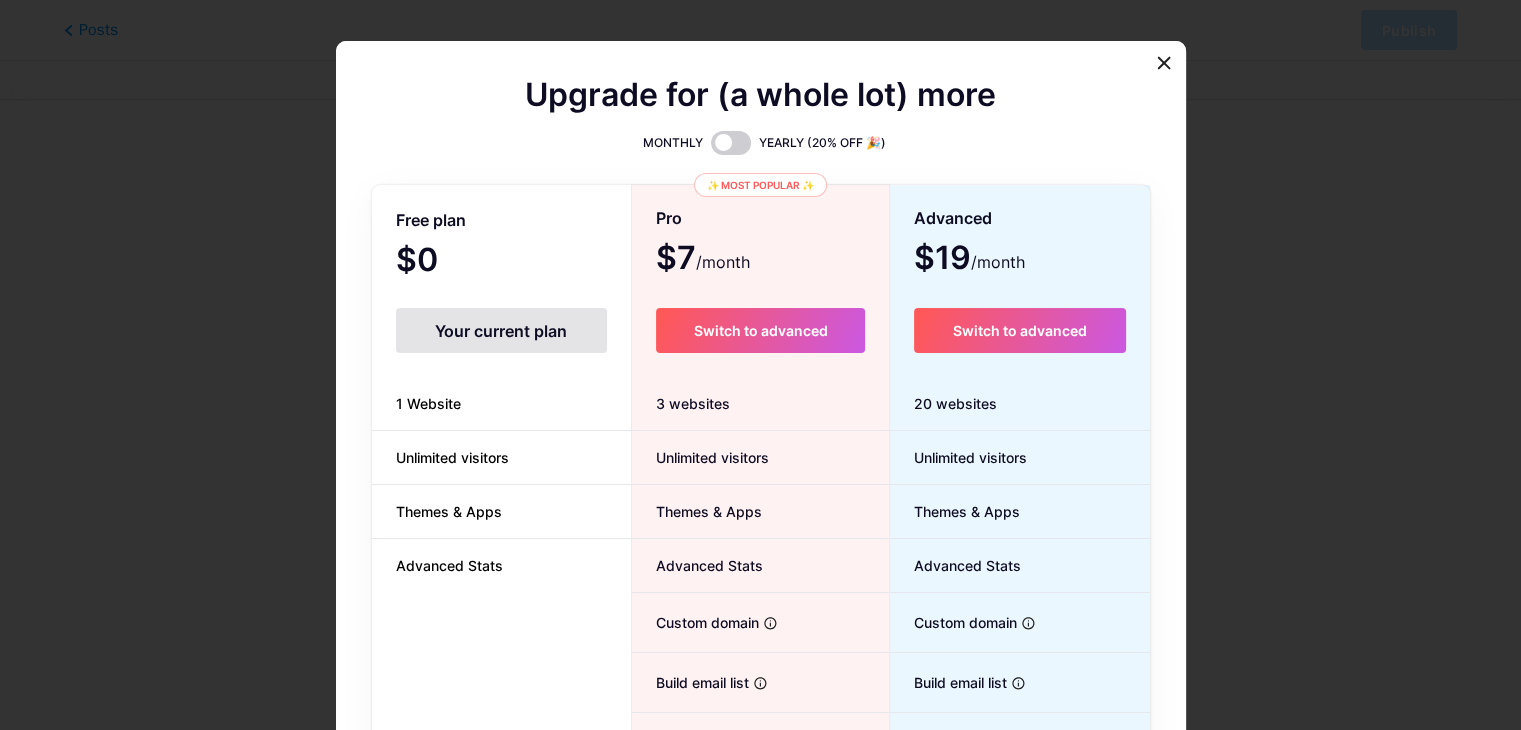 click on "Your current plan" at bounding box center [501, 330] 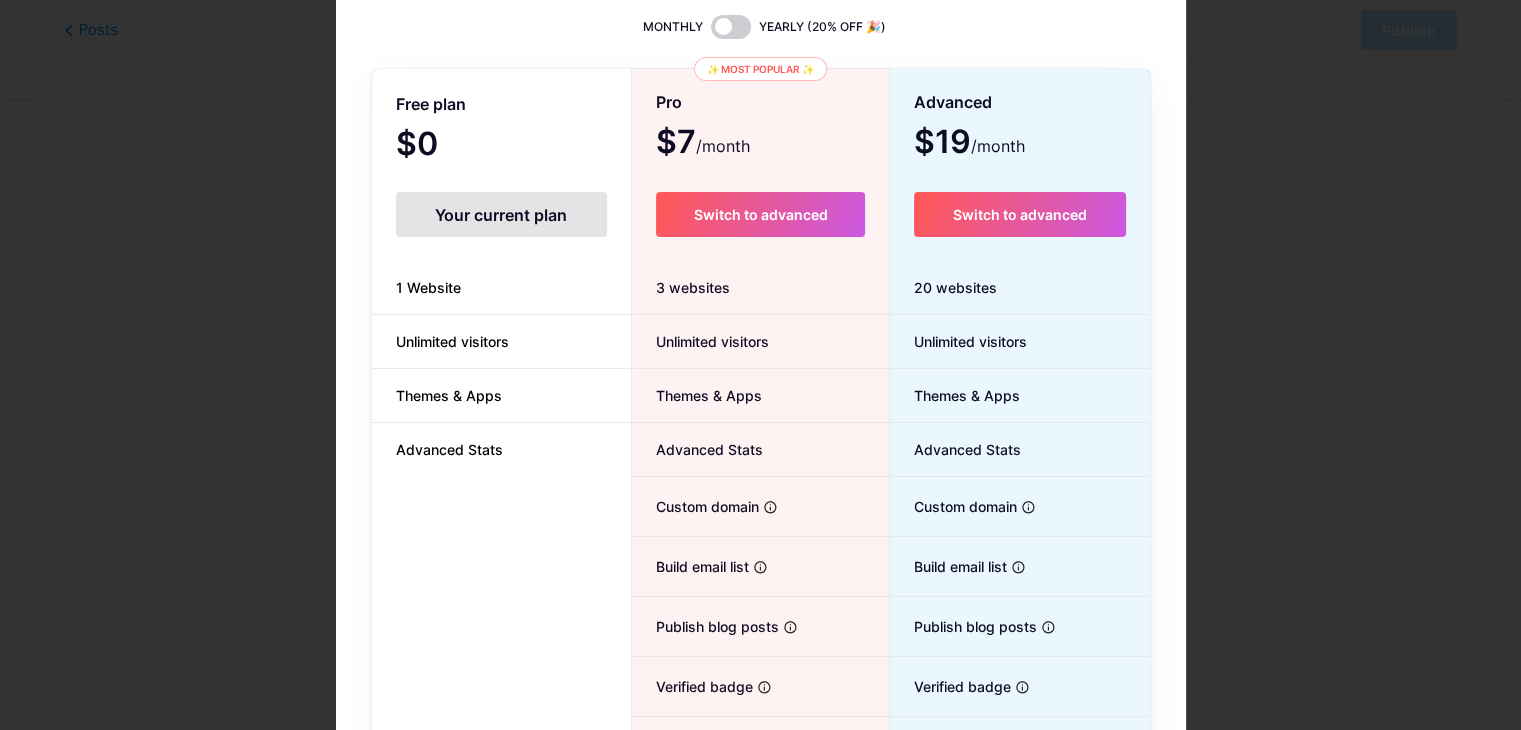 scroll, scrollTop: 198, scrollLeft: 0, axis: vertical 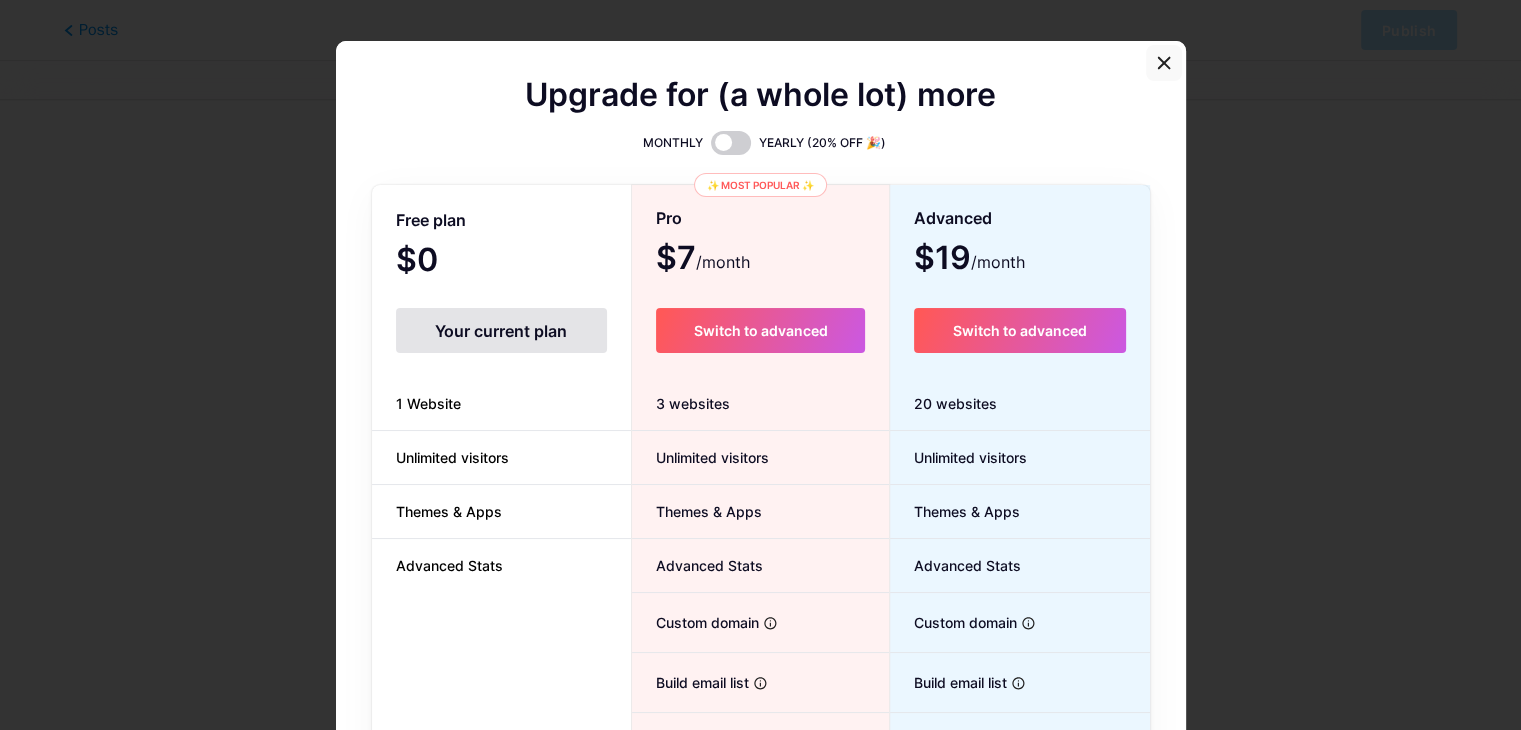 click at bounding box center [1164, 63] 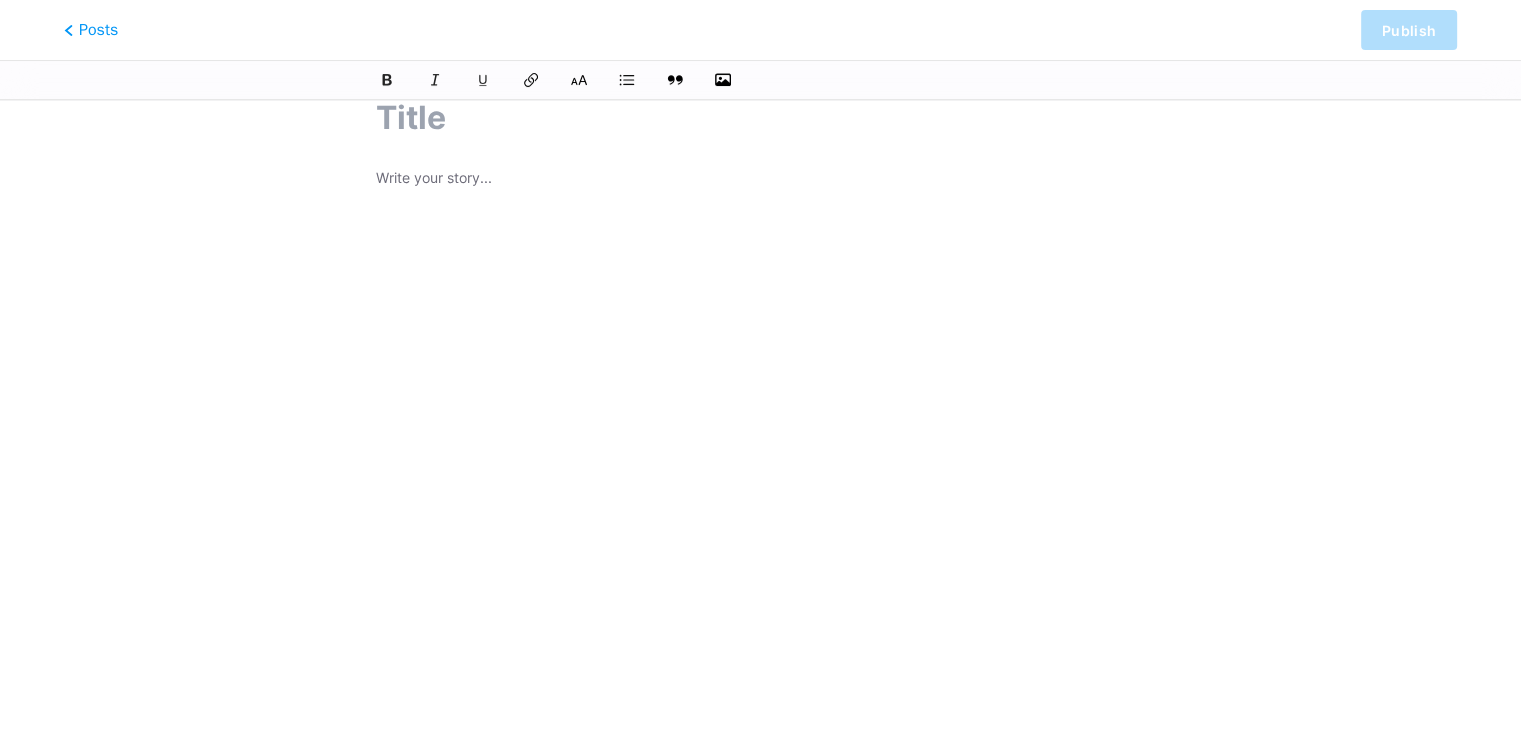 click at bounding box center [760, 180] 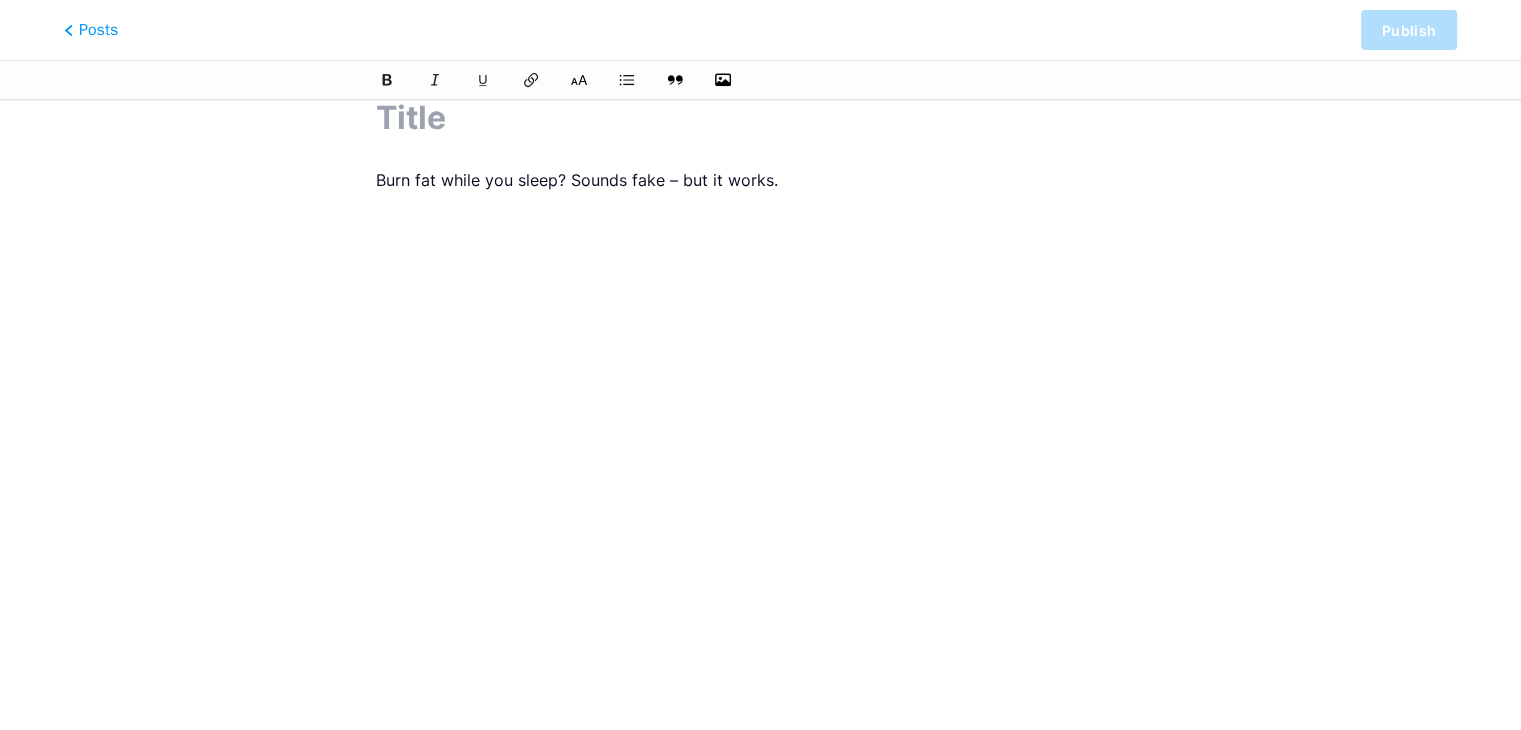 click on "Burn fat while you sleep? Sounds fake – but it works." at bounding box center (760, 416) 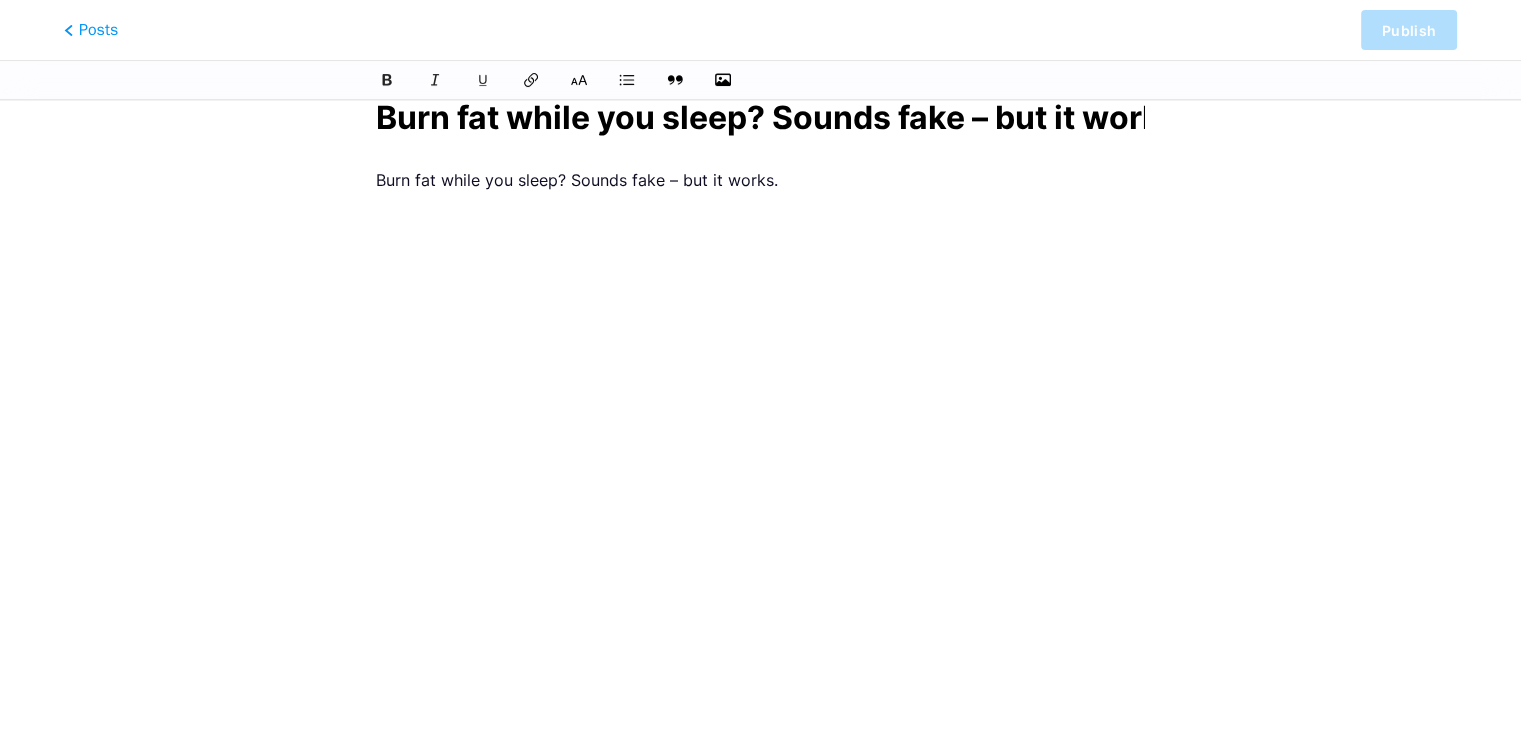 scroll, scrollTop: 0, scrollLeft: 48, axis: horizontal 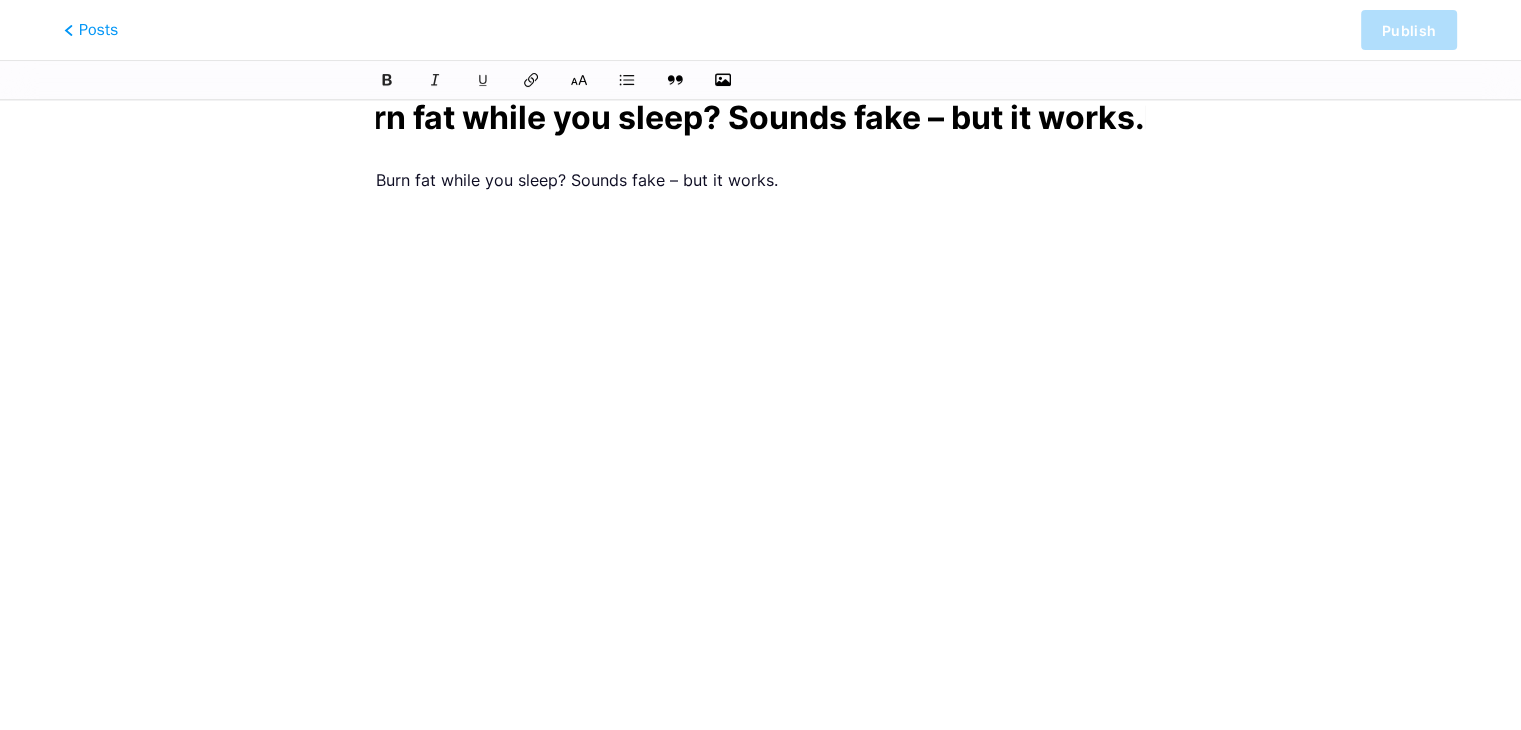 type on "Burn fat while you sleep? Sounds fake – but it works." 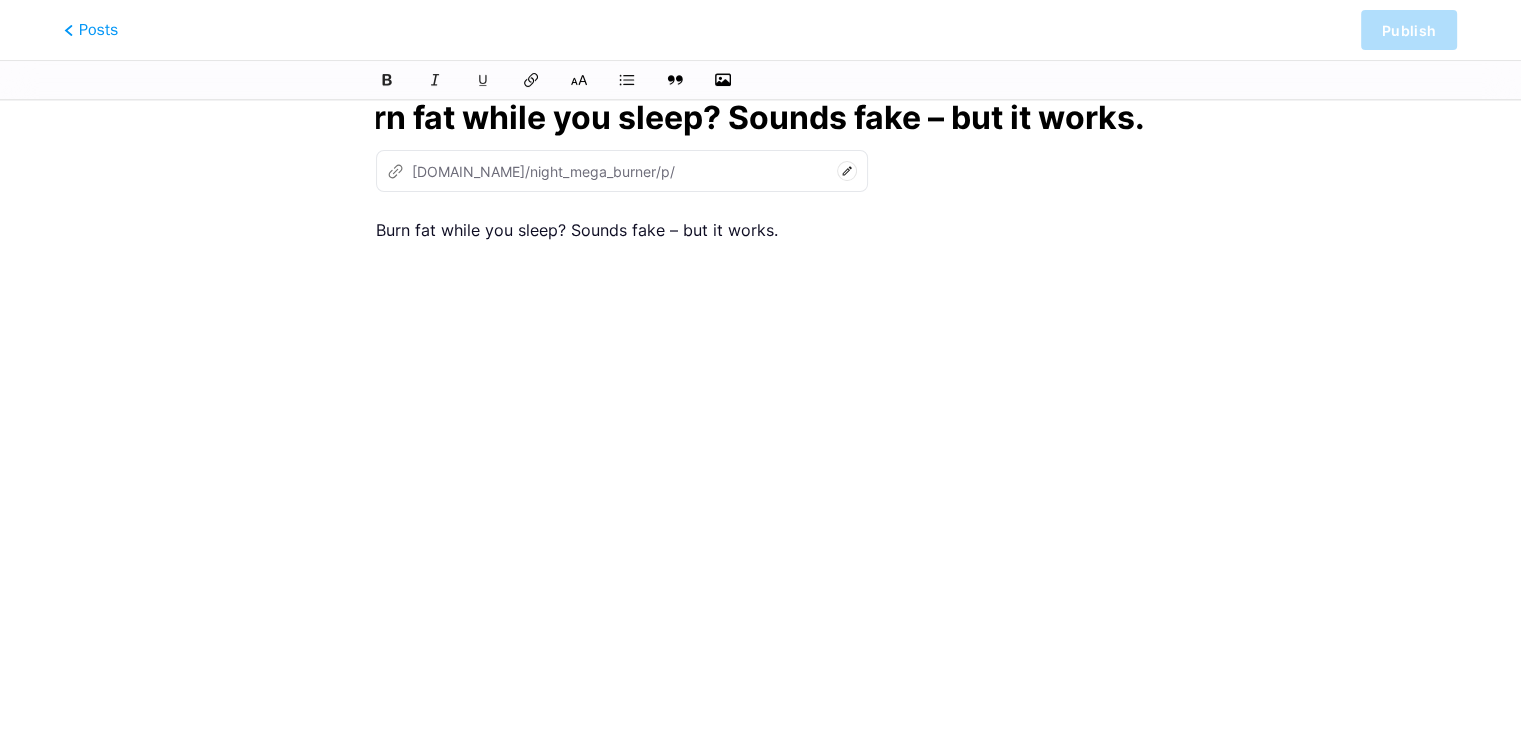 scroll, scrollTop: 0, scrollLeft: 0, axis: both 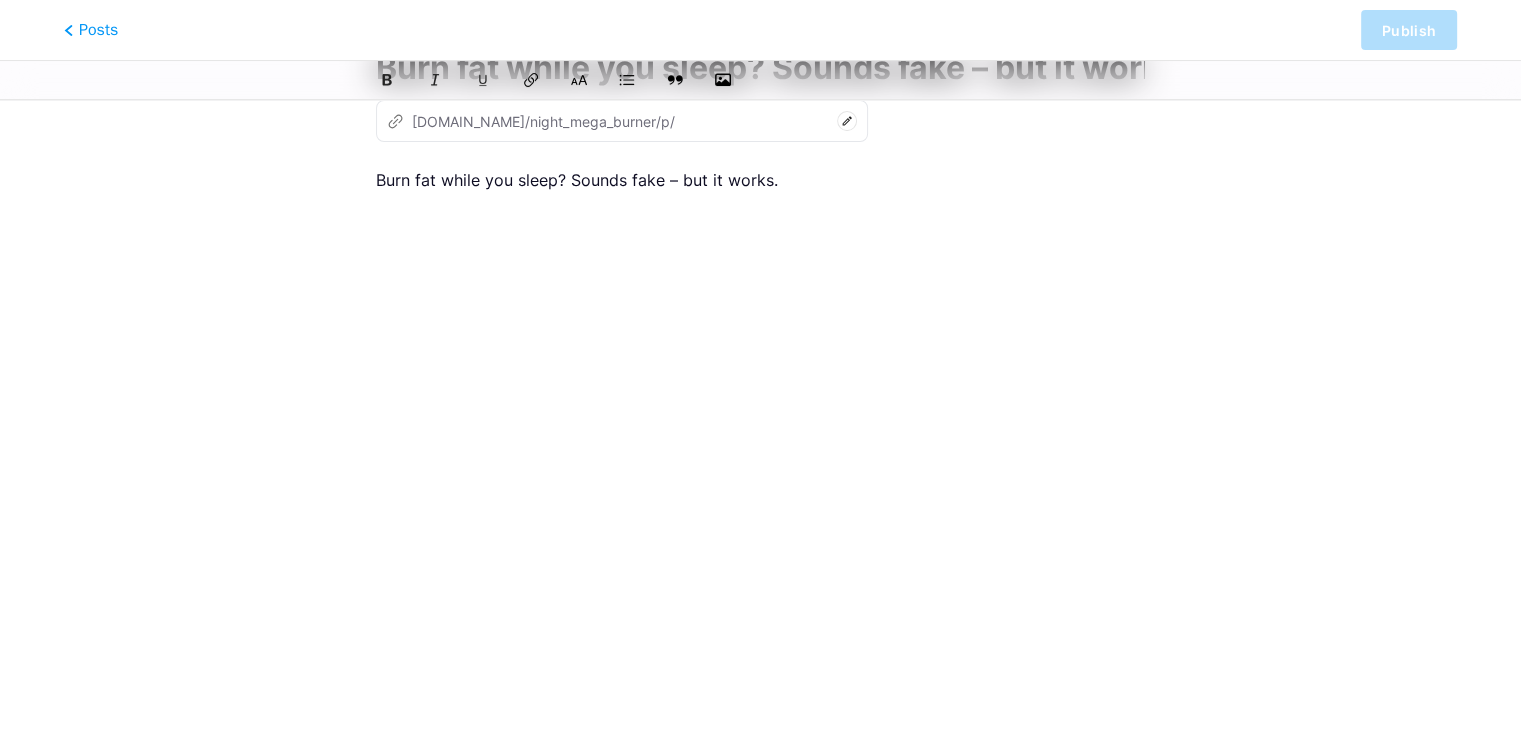 click on "Burn fat while you sleep? Sounds fake – but it works." at bounding box center [760, 416] 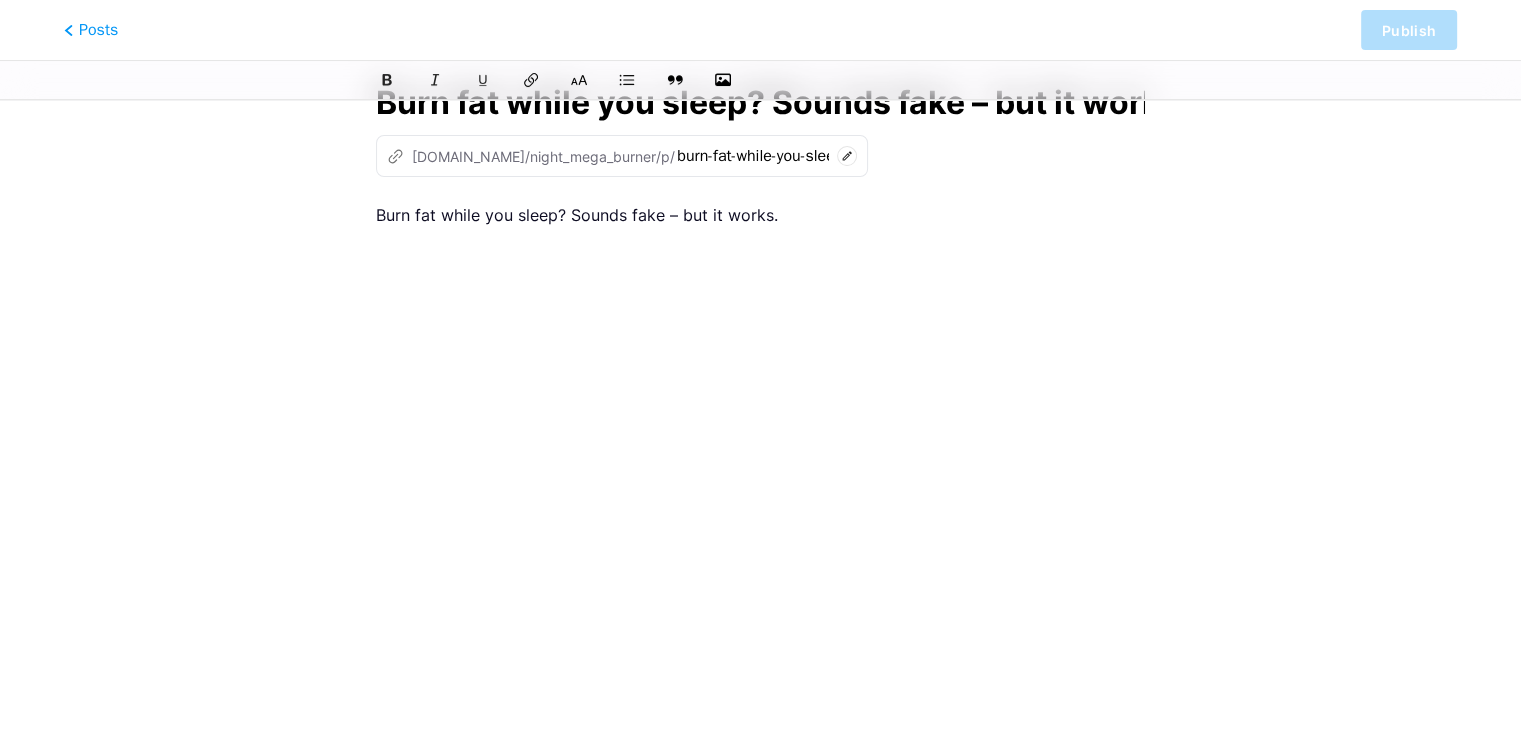scroll, scrollTop: 100, scrollLeft: 0, axis: vertical 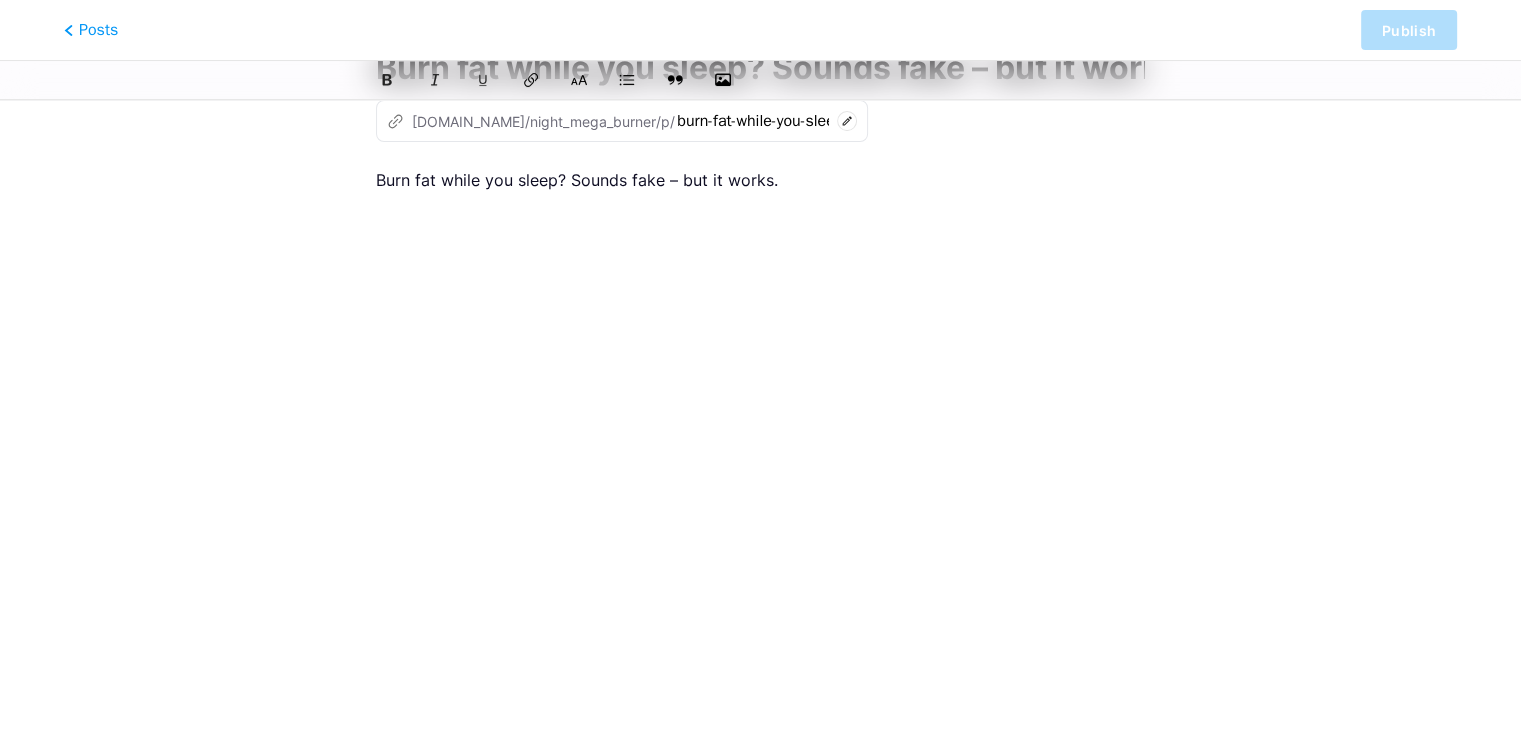 drag, startPoint x: 1040, startPoint y: 498, endPoint x: 1052, endPoint y: 505, distance: 13.892444 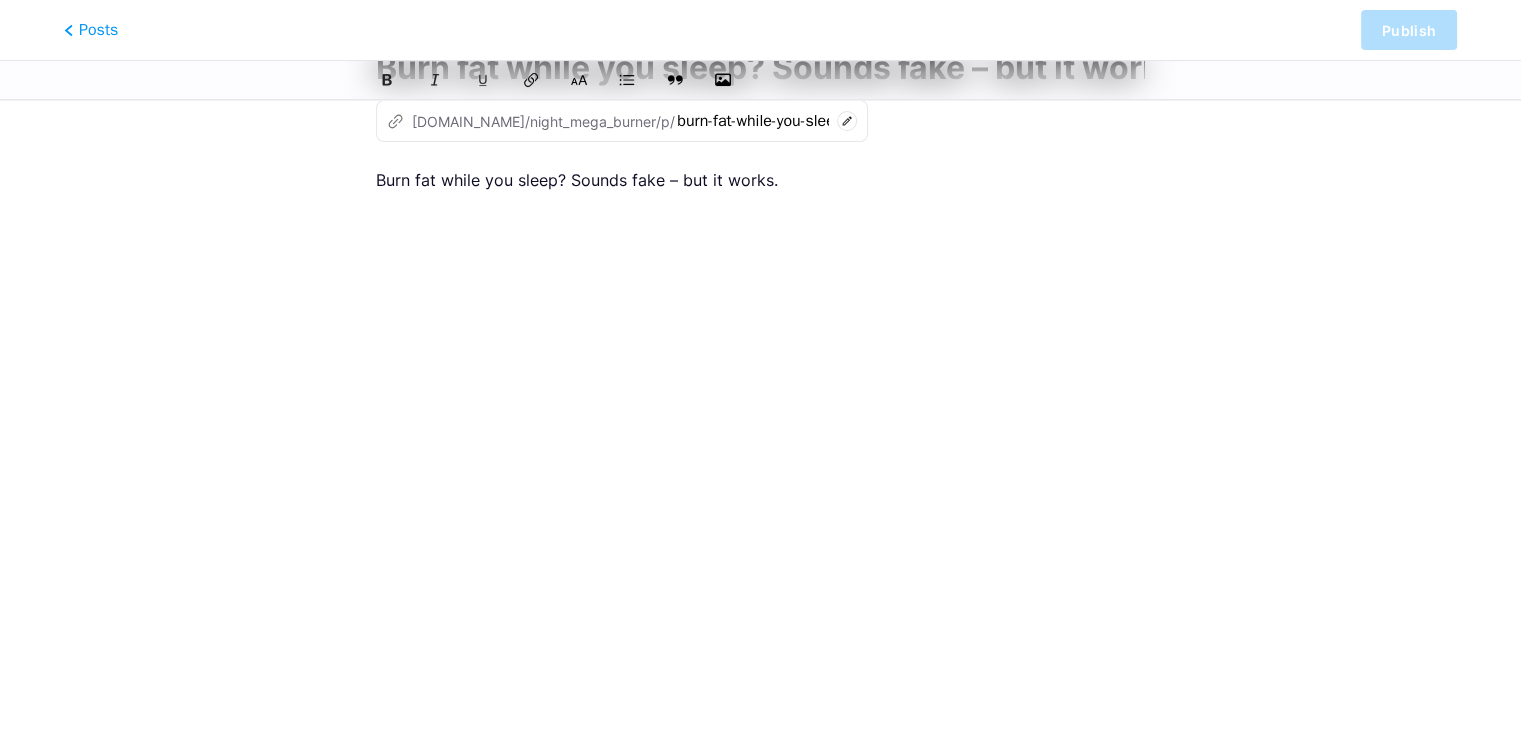 scroll, scrollTop: 0, scrollLeft: 0, axis: both 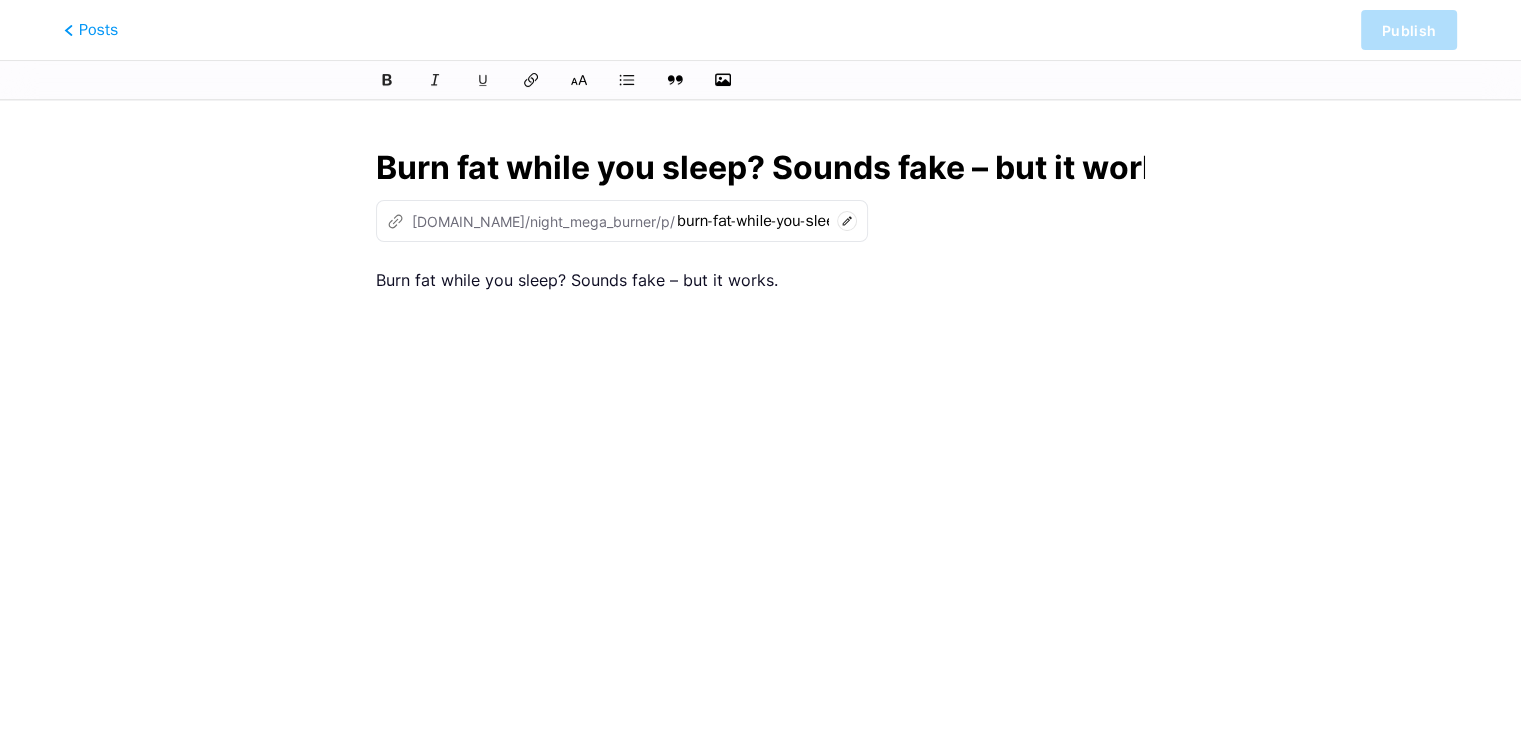 drag, startPoint x: 622, startPoint y: 437, endPoint x: 566, endPoint y: 249, distance: 196.1632 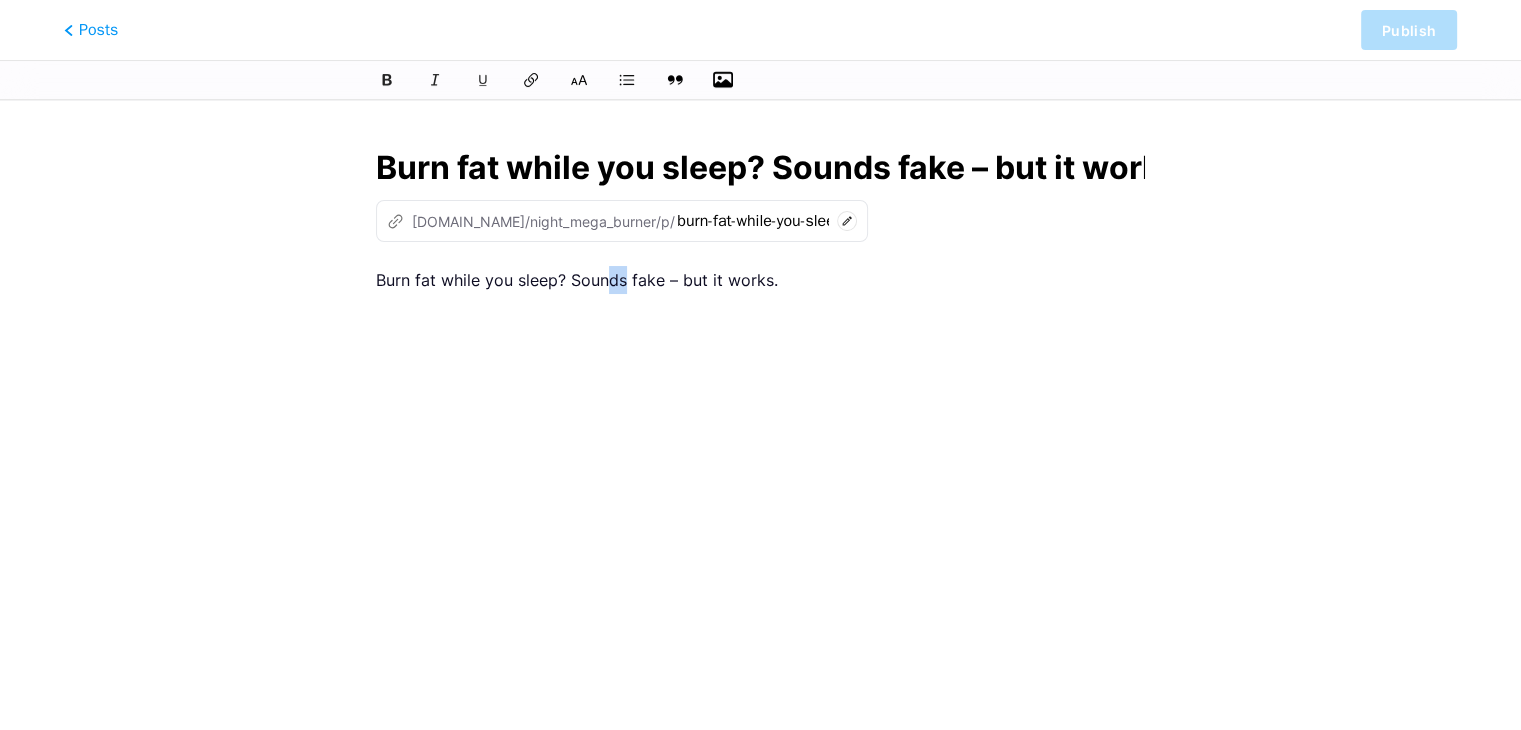 click 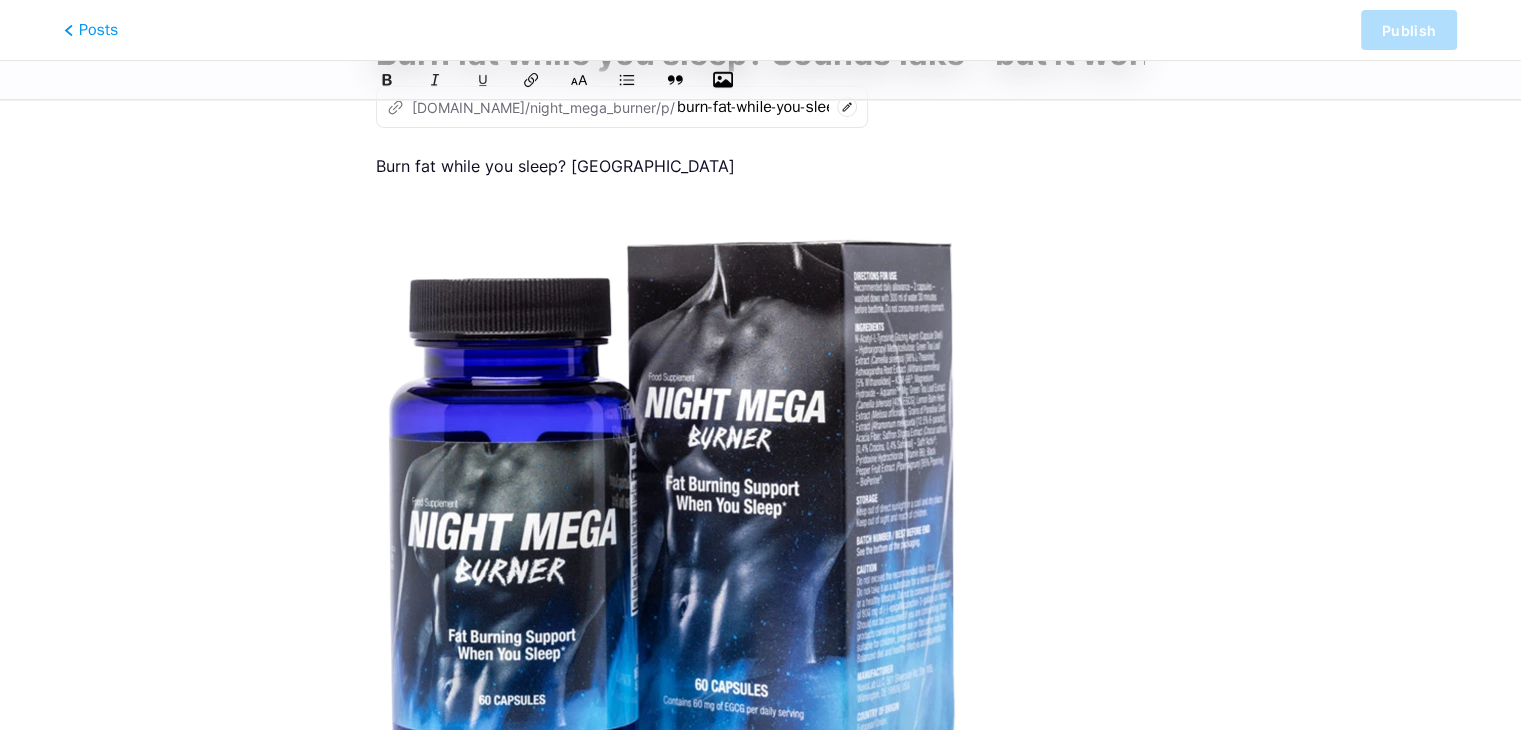 scroll, scrollTop: 300, scrollLeft: 0, axis: vertical 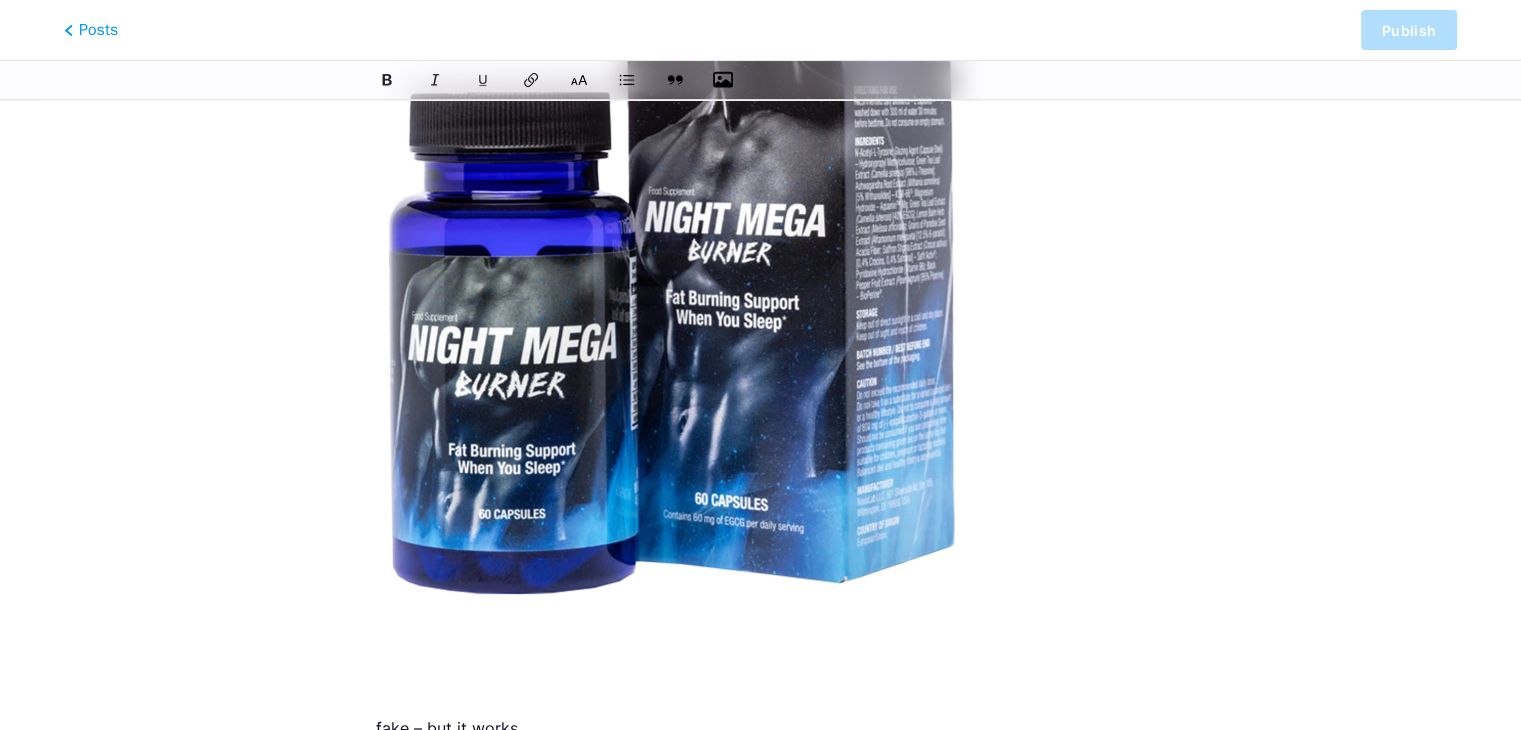 drag, startPoint x: 1175, startPoint y: 405, endPoint x: 908, endPoint y: 383, distance: 267.90485 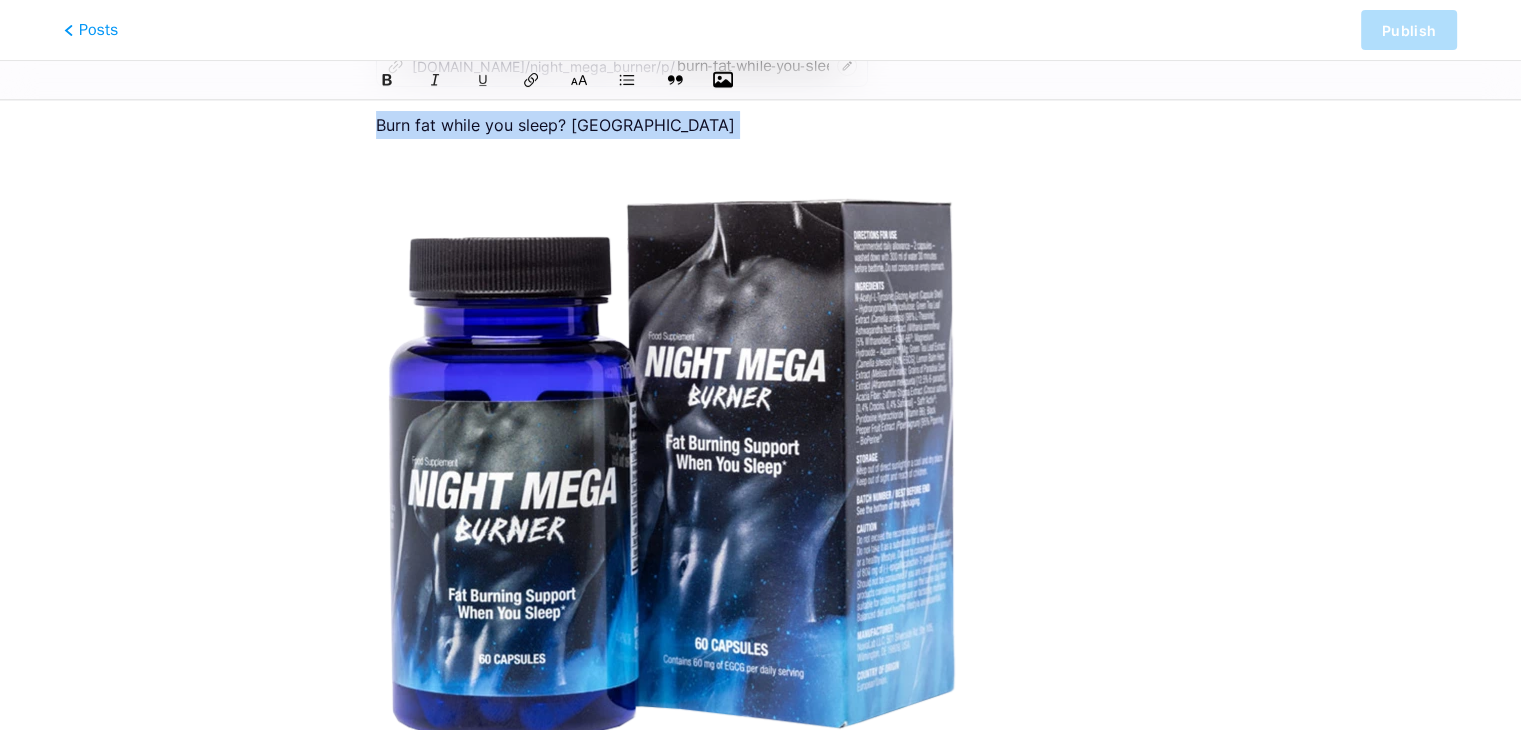 scroll, scrollTop: 0, scrollLeft: 0, axis: both 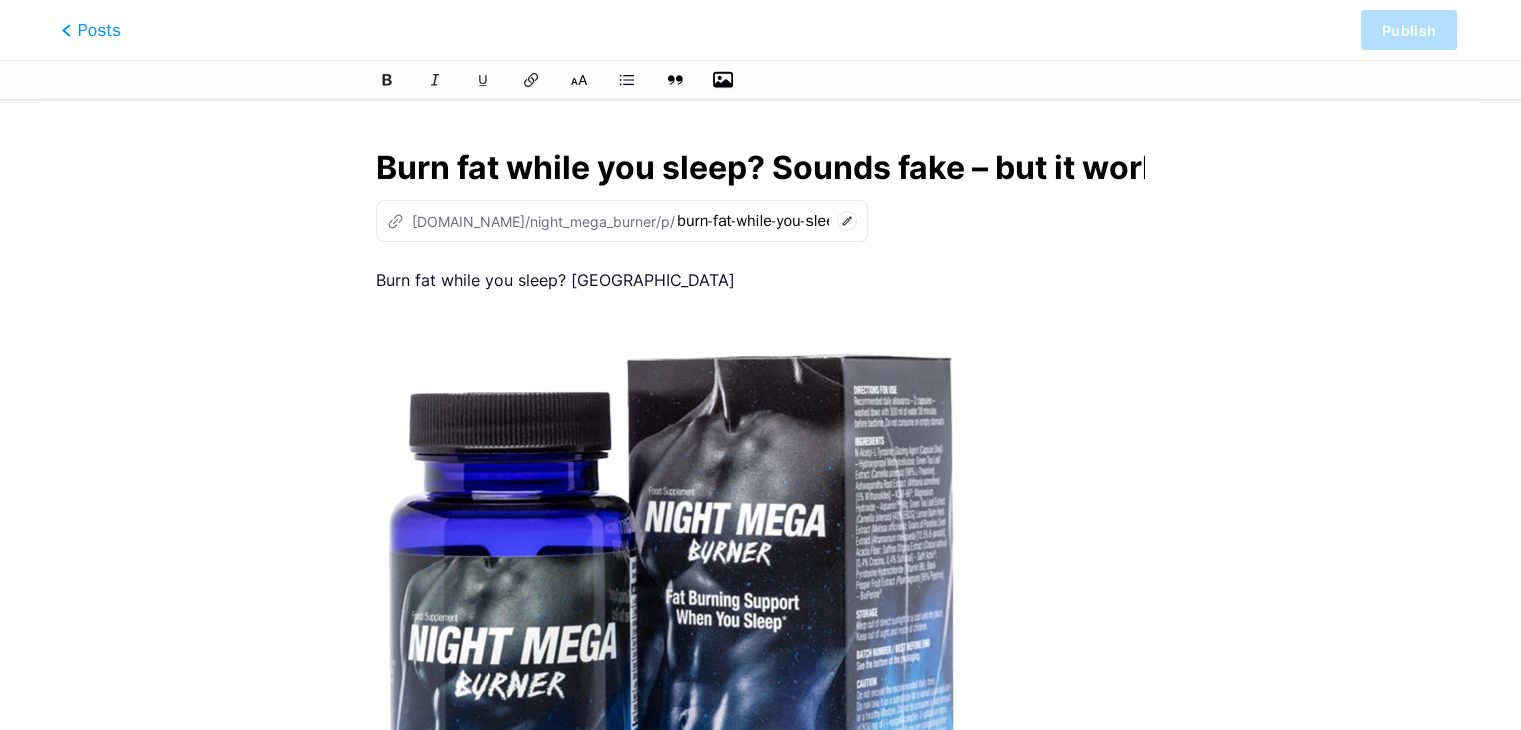click on "Posts" at bounding box center [91, 30] 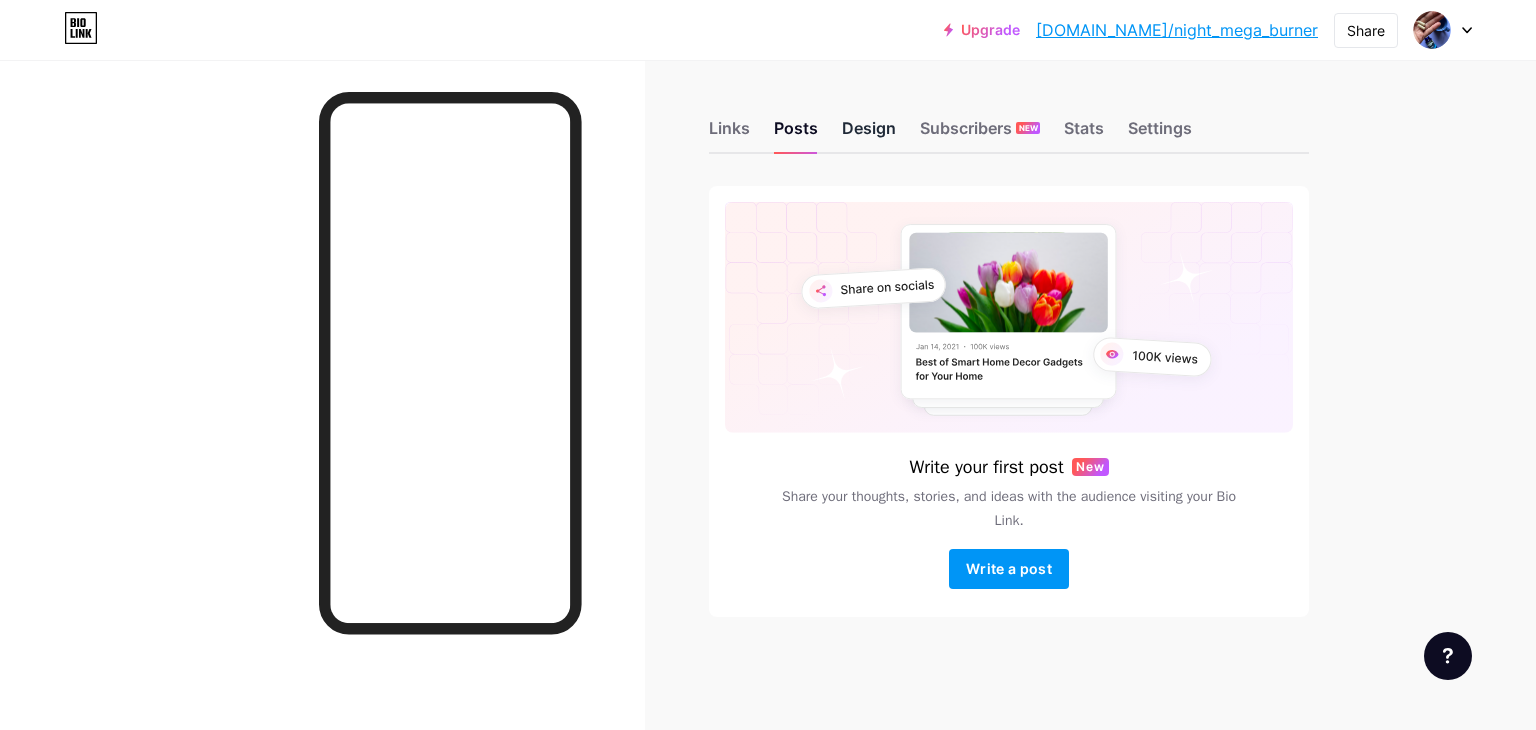 click on "Design" at bounding box center (869, 134) 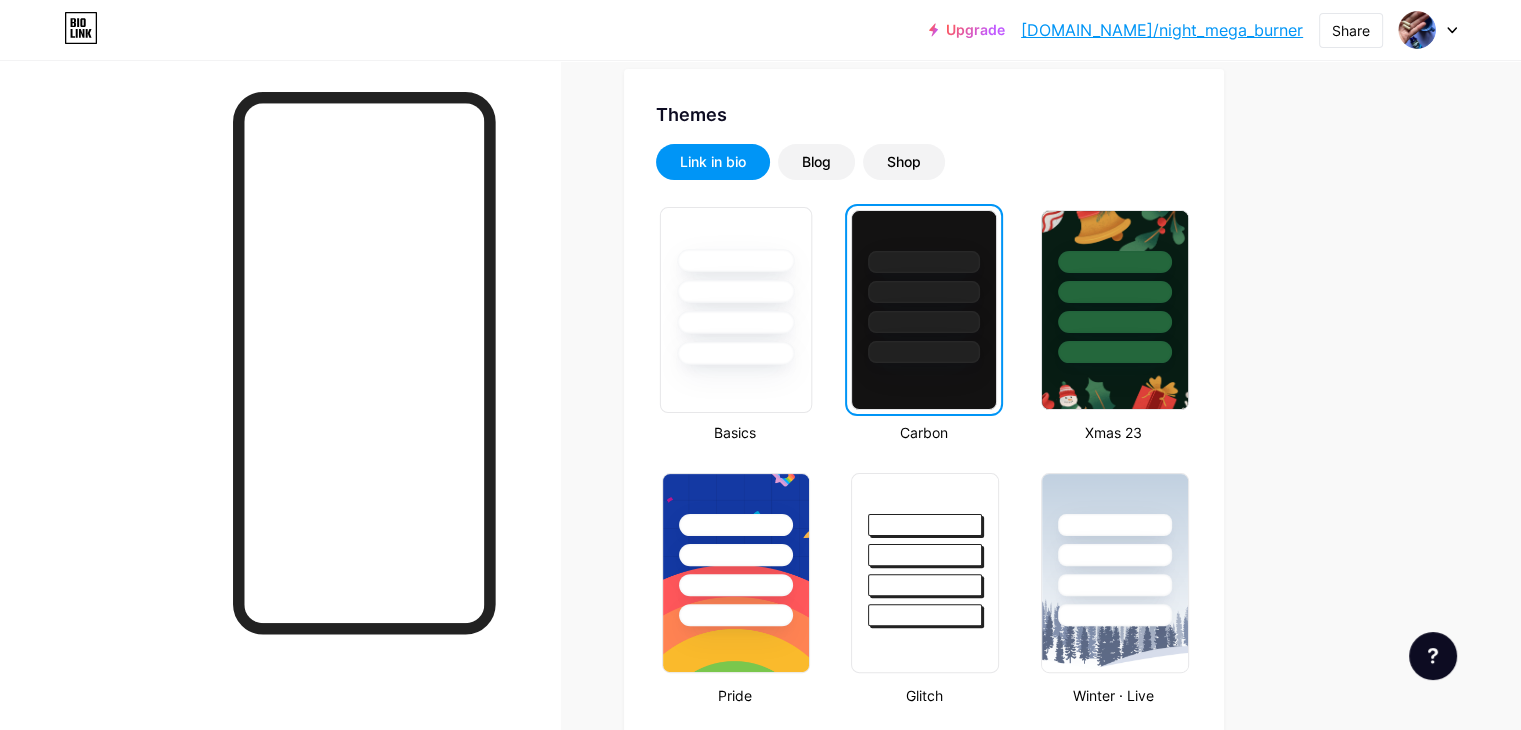 scroll, scrollTop: 400, scrollLeft: 0, axis: vertical 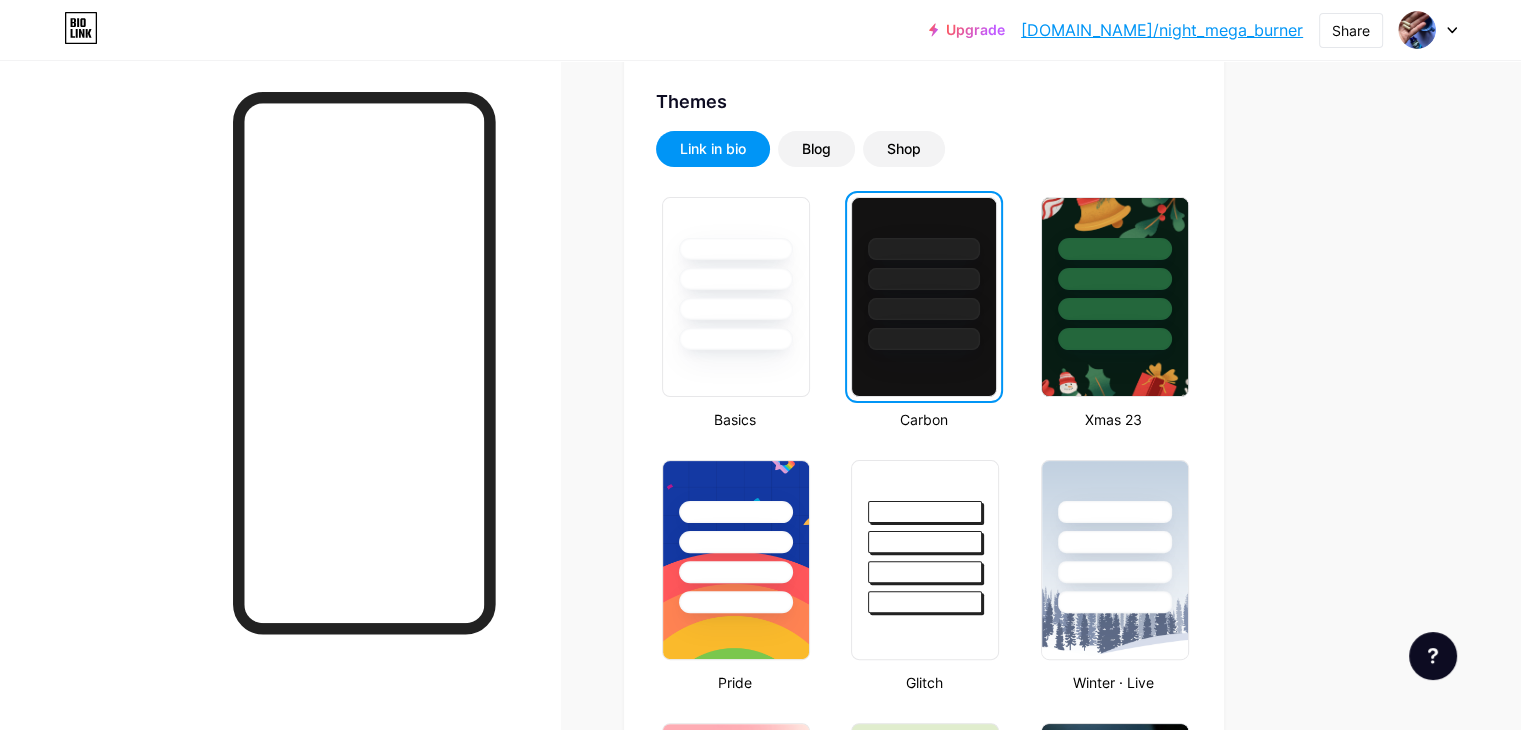 click on "Link in bio" at bounding box center (713, 149) 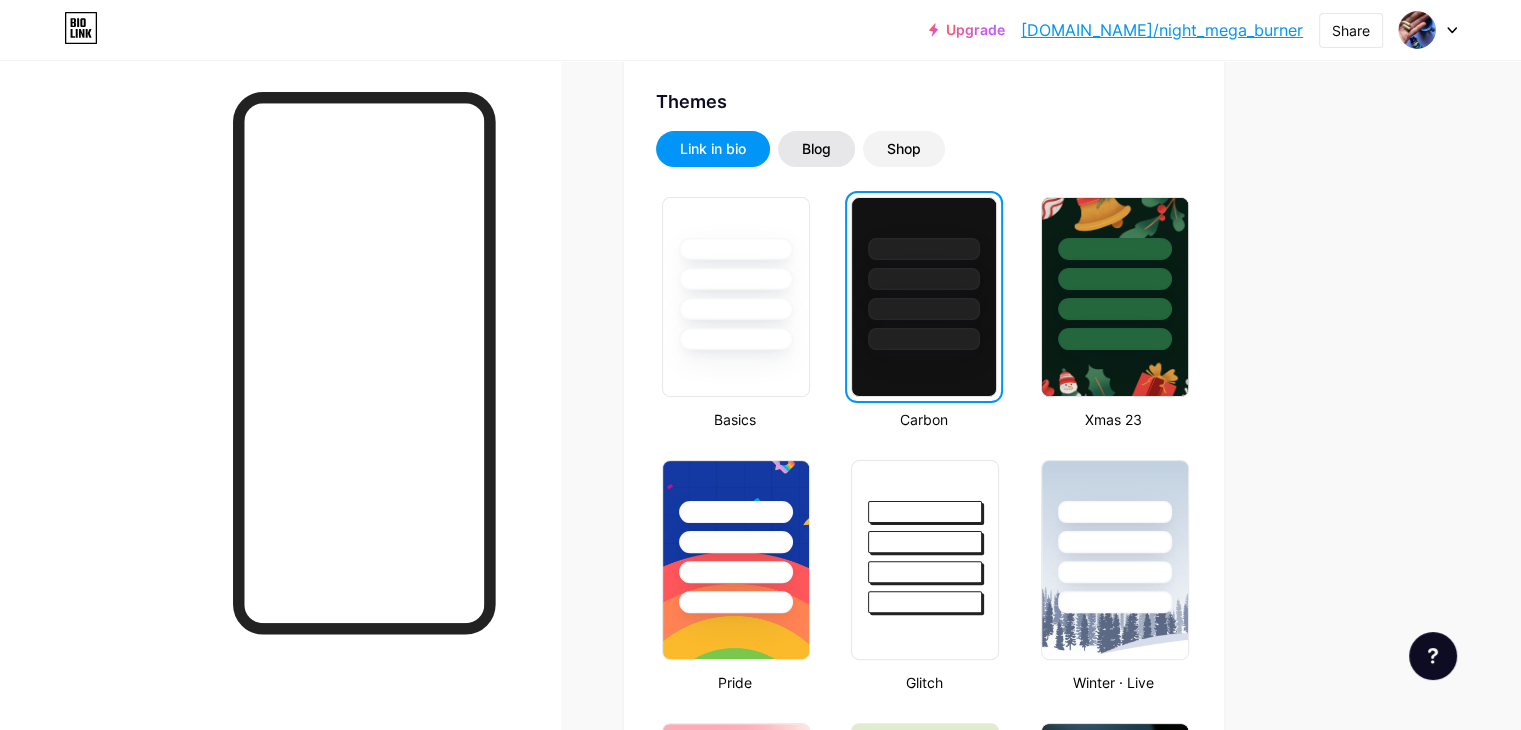 click on "Blog" at bounding box center [816, 149] 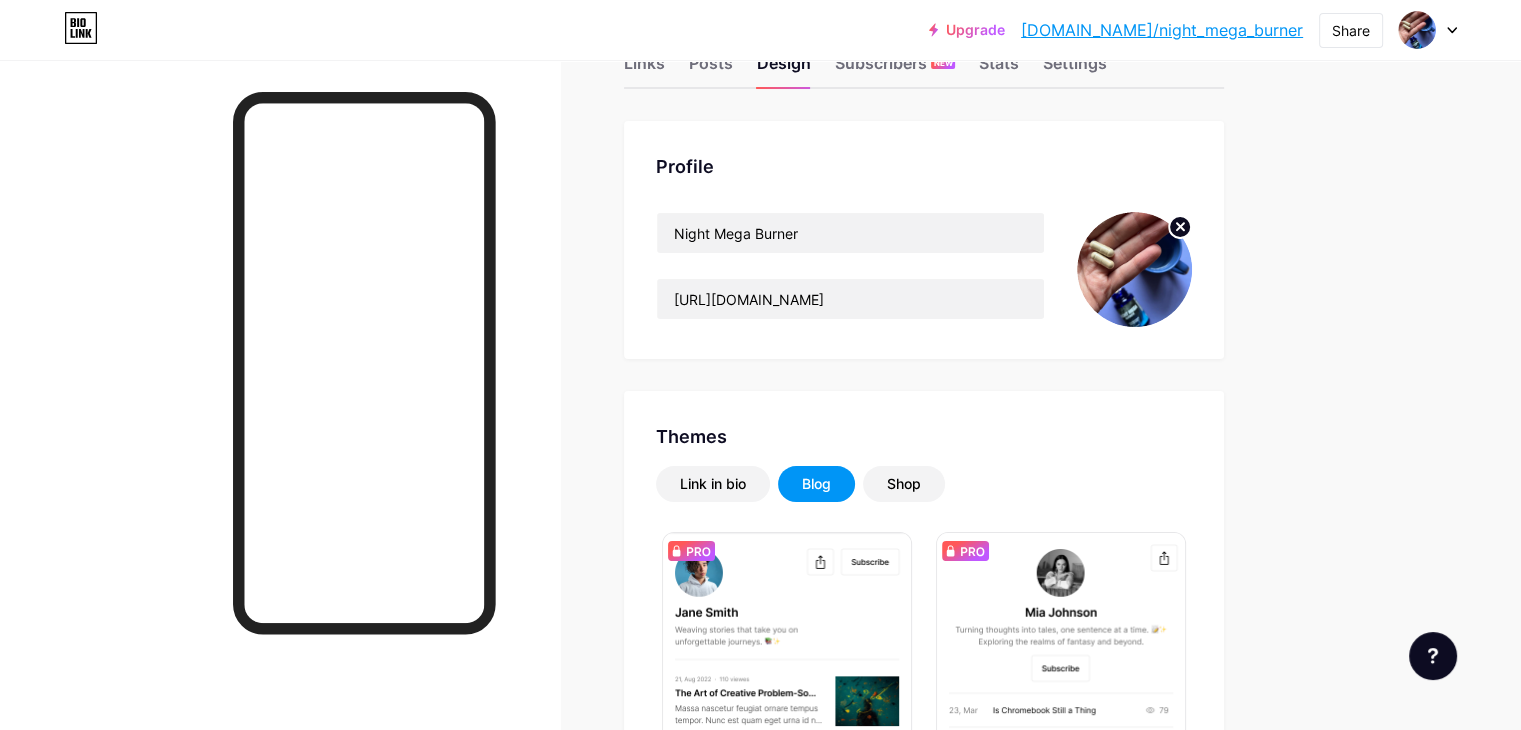 scroll, scrollTop: 100, scrollLeft: 0, axis: vertical 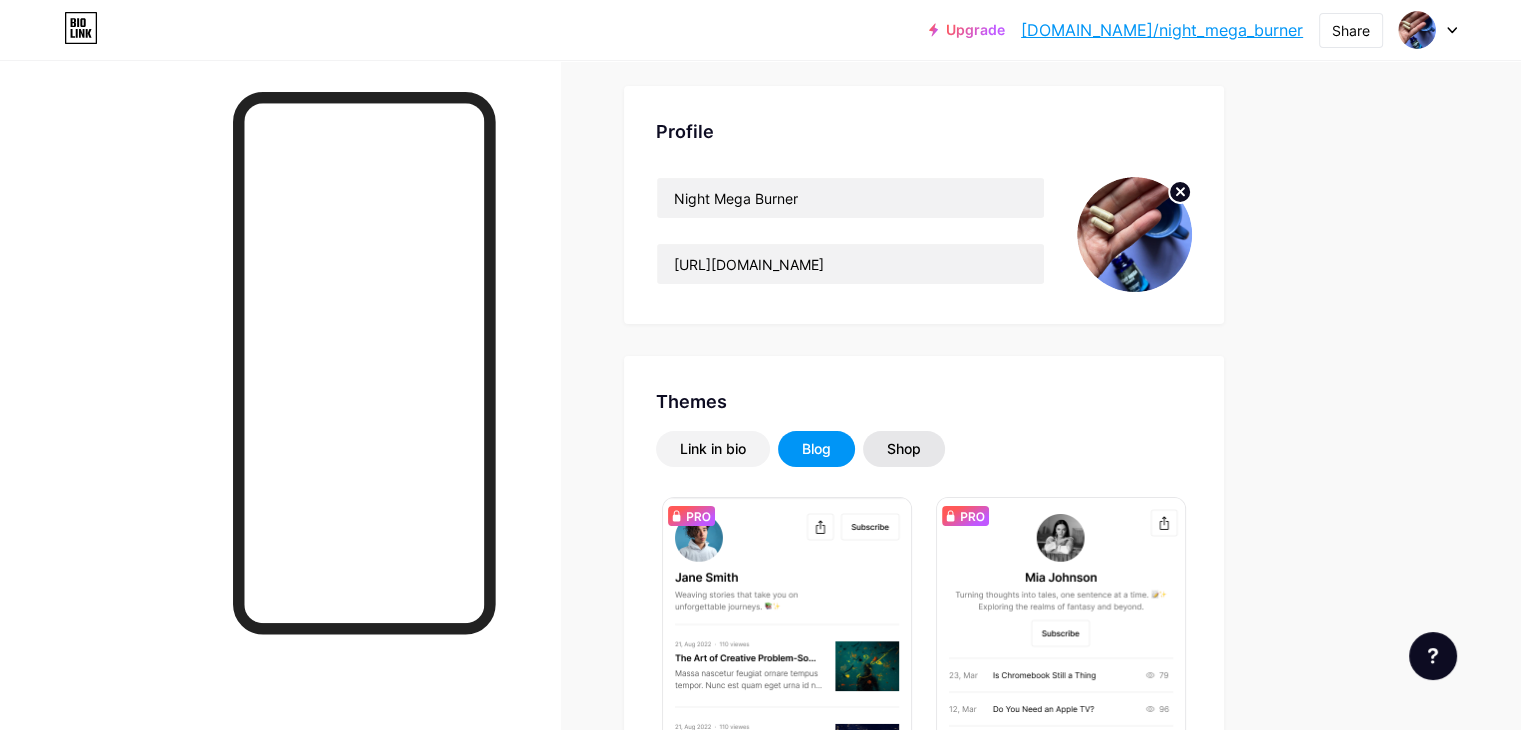 click on "Shop" at bounding box center (904, 449) 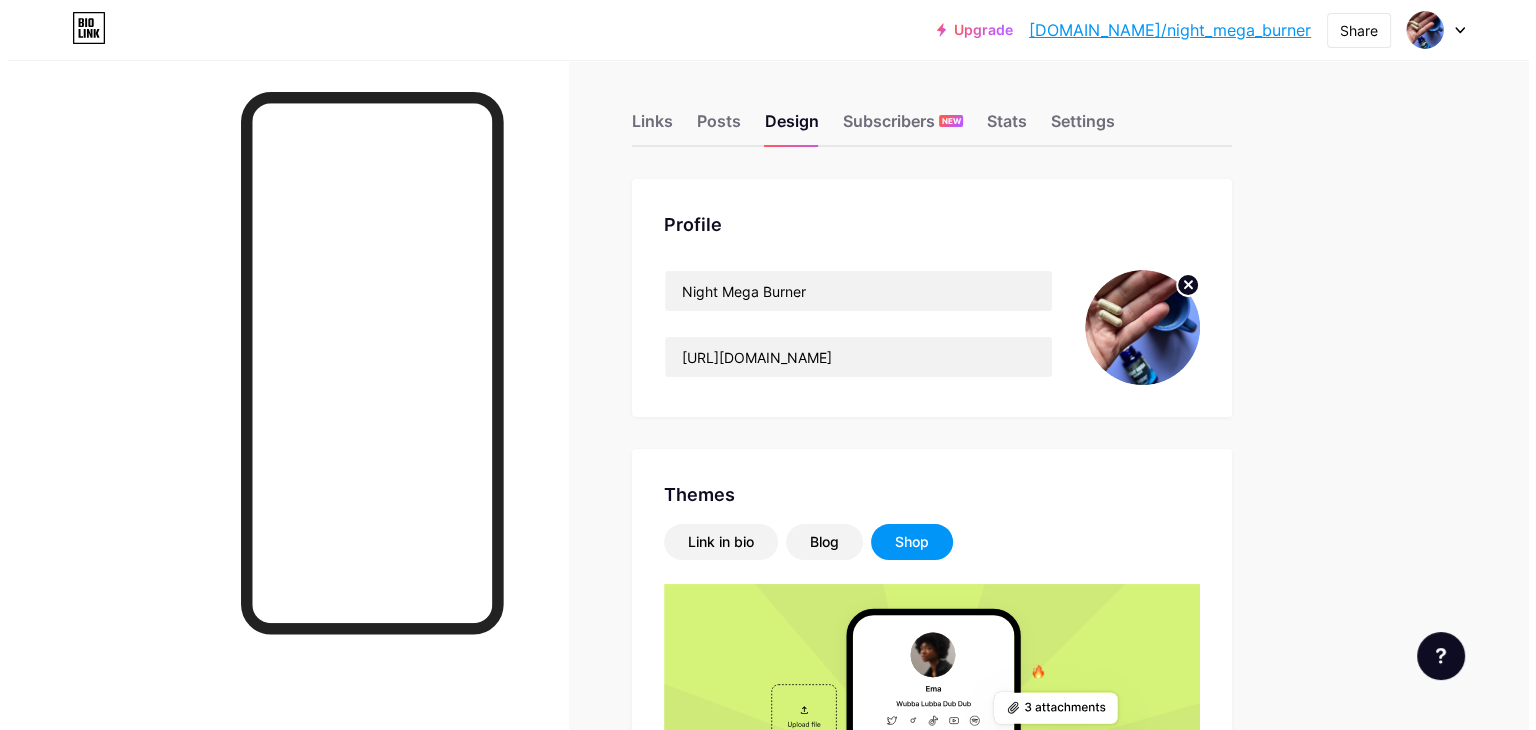 scroll, scrollTop: 0, scrollLeft: 0, axis: both 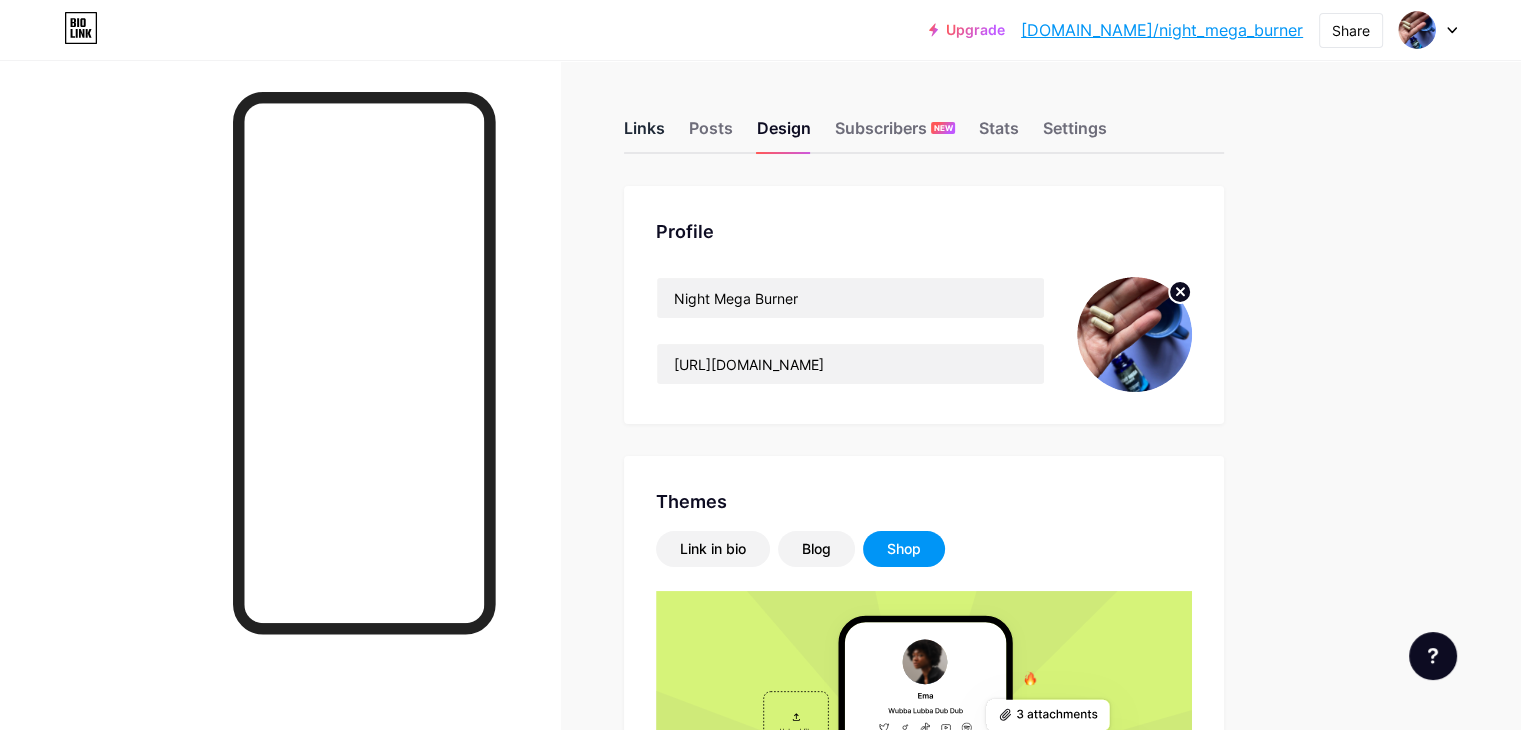 click on "Links" at bounding box center (644, 134) 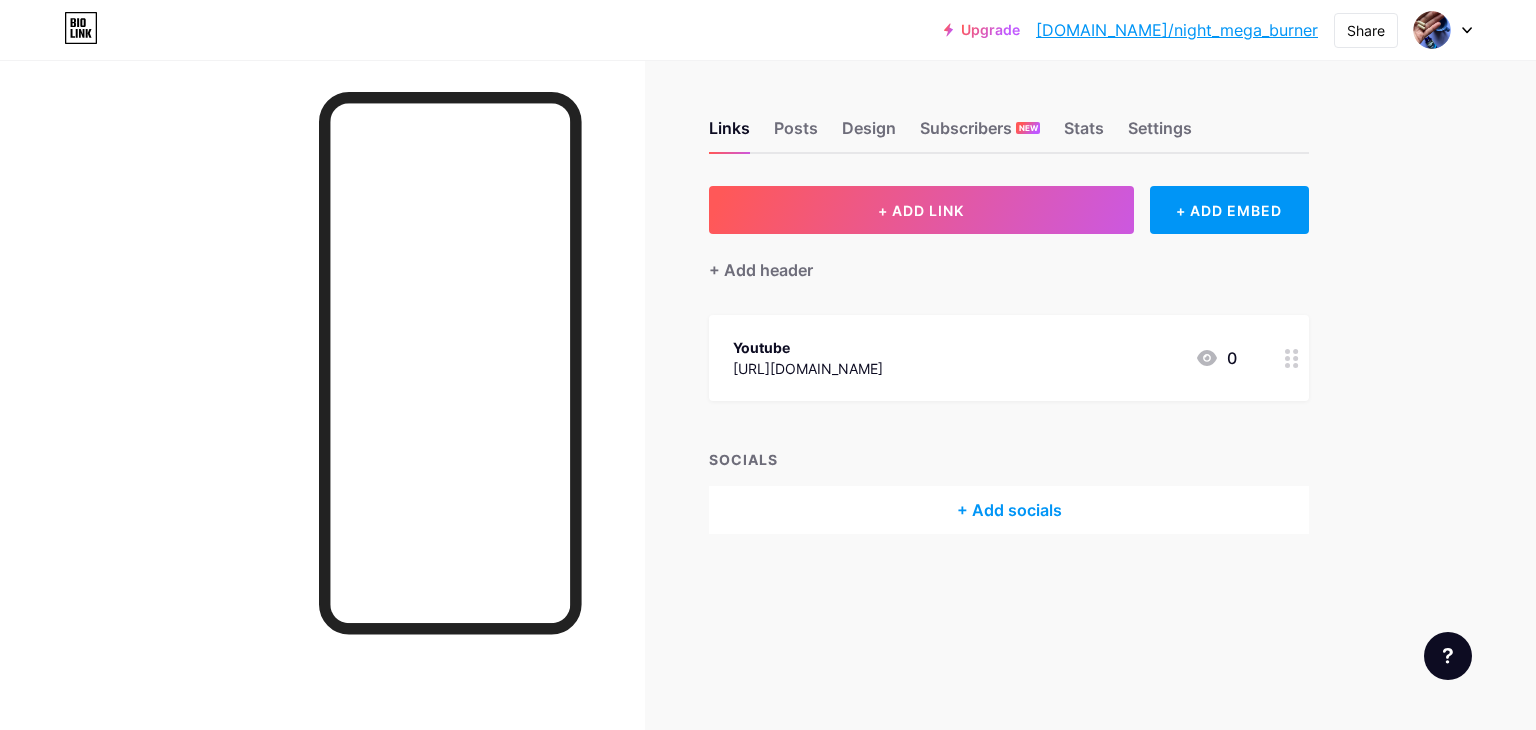 click at bounding box center (1292, 358) 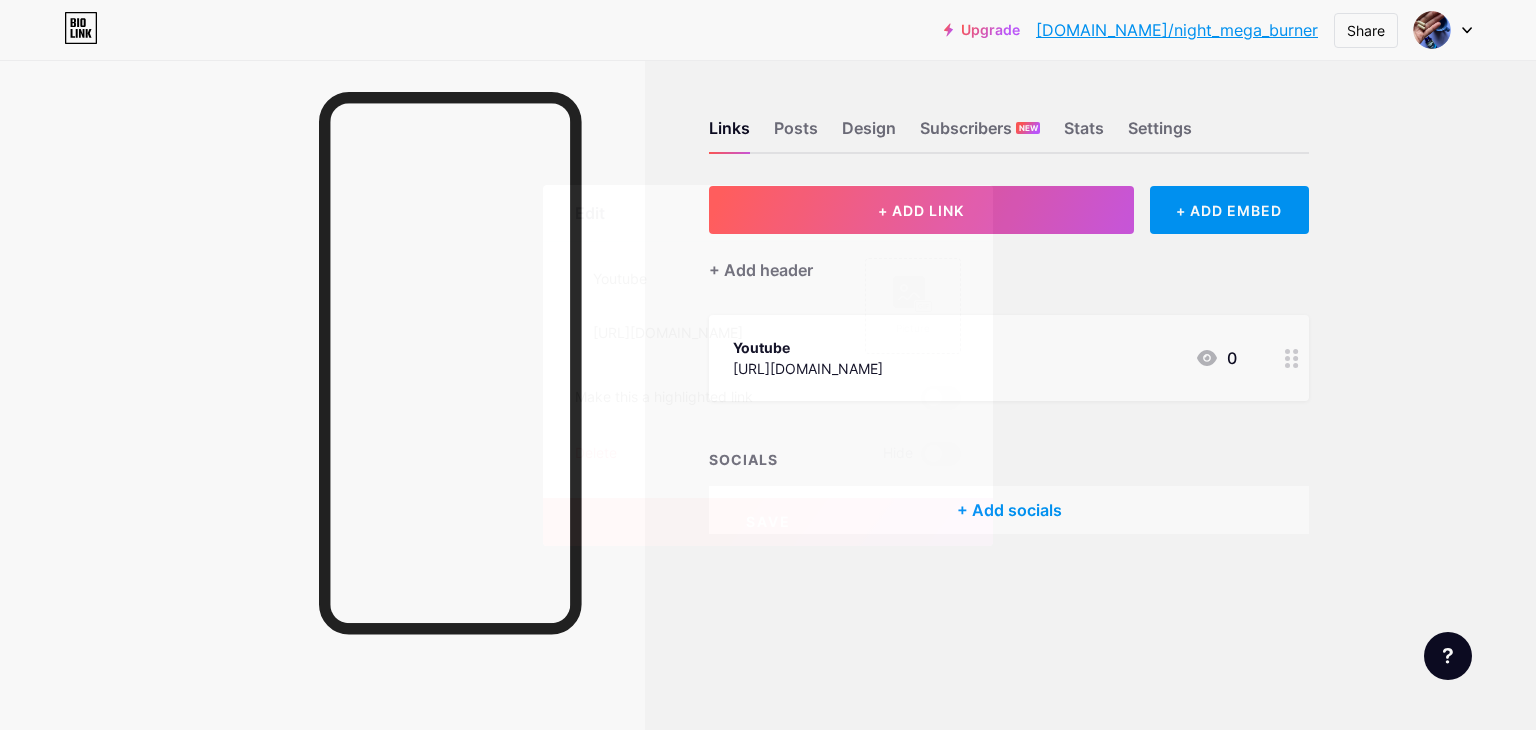 click on "Delete" at bounding box center (596, 454) 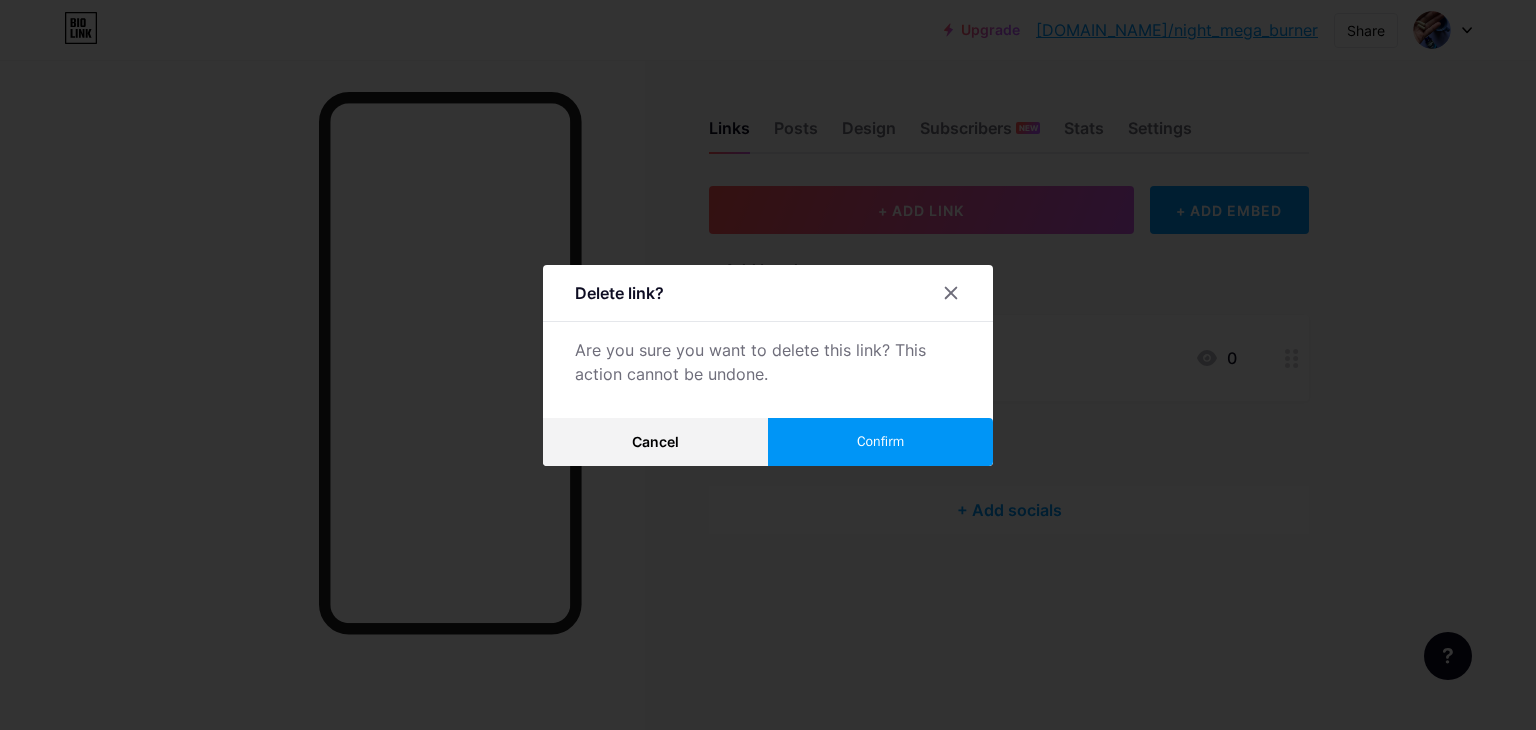 click on "Confirm" at bounding box center [880, 441] 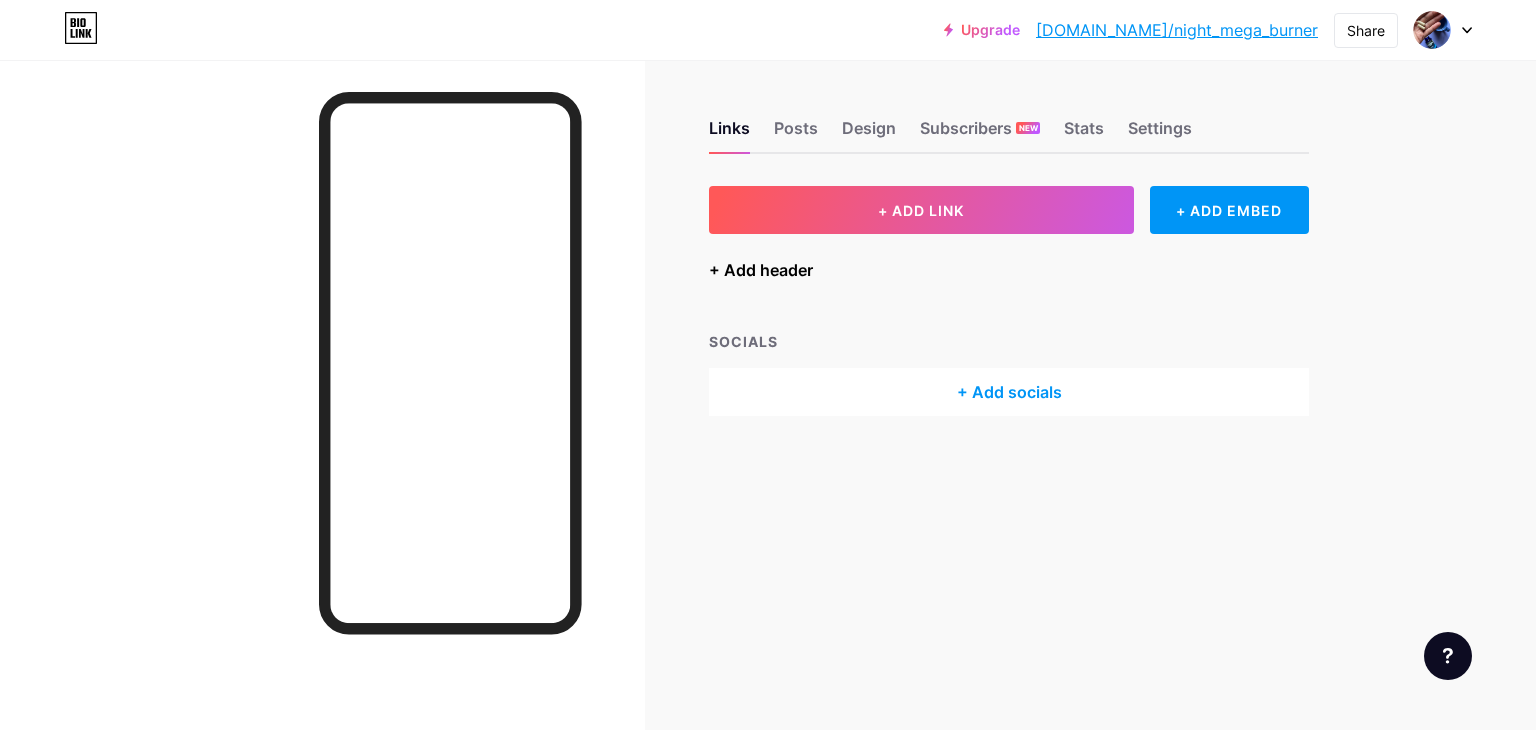 click on "+ Add header" at bounding box center (761, 270) 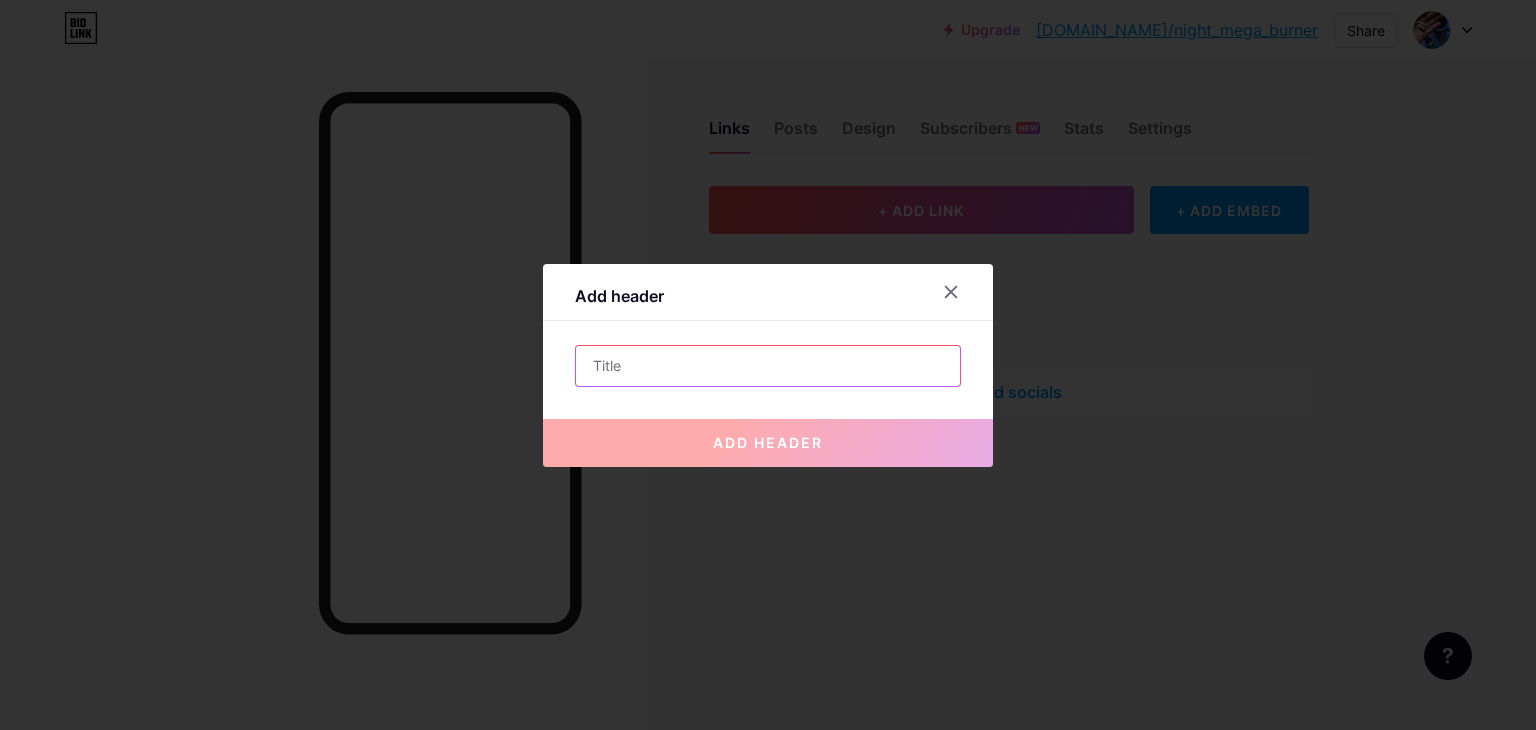 click at bounding box center (768, 366) 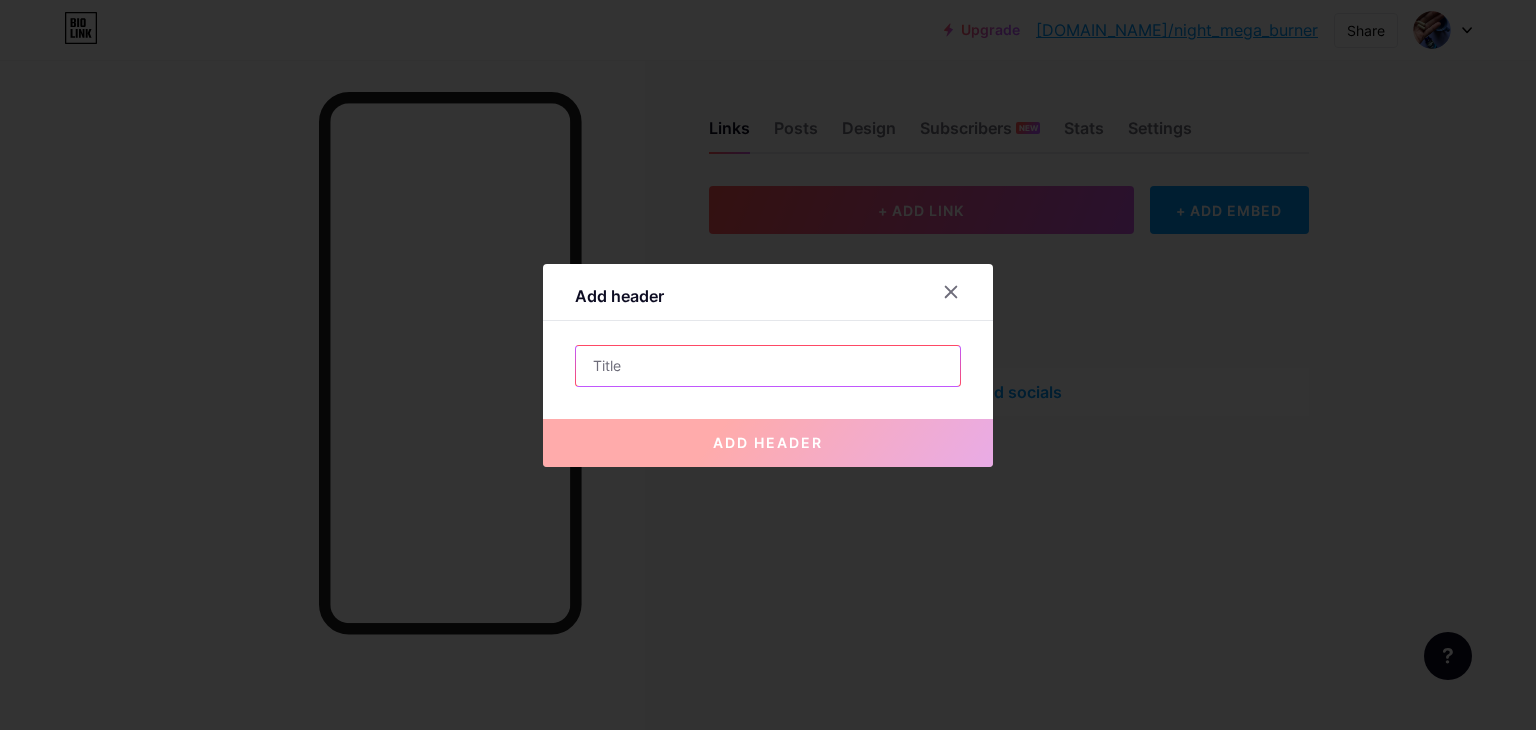 paste on "Burn fat while you sleep? Sounds fake – but it works." 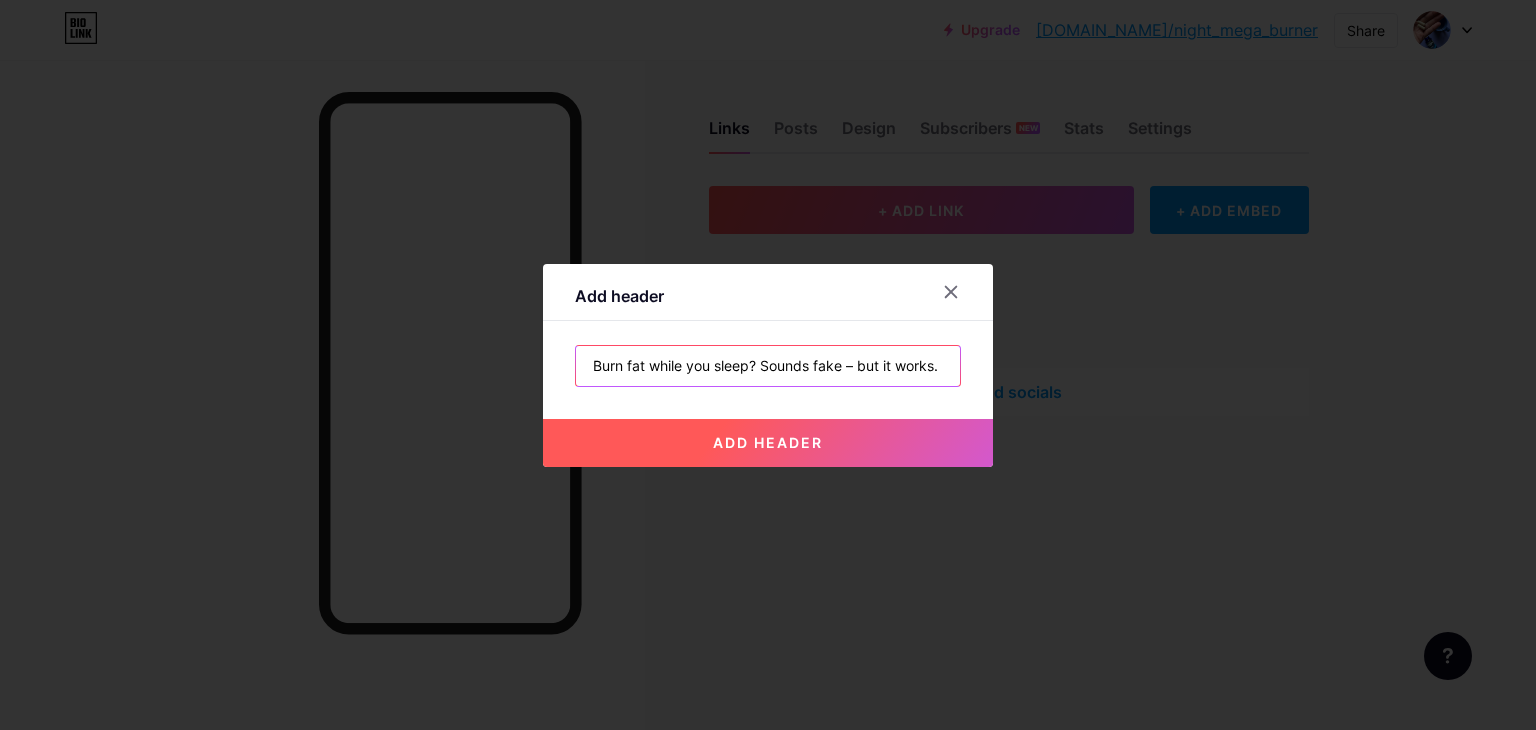 type on "Burn fat while you sleep? Sounds fake – but it works." 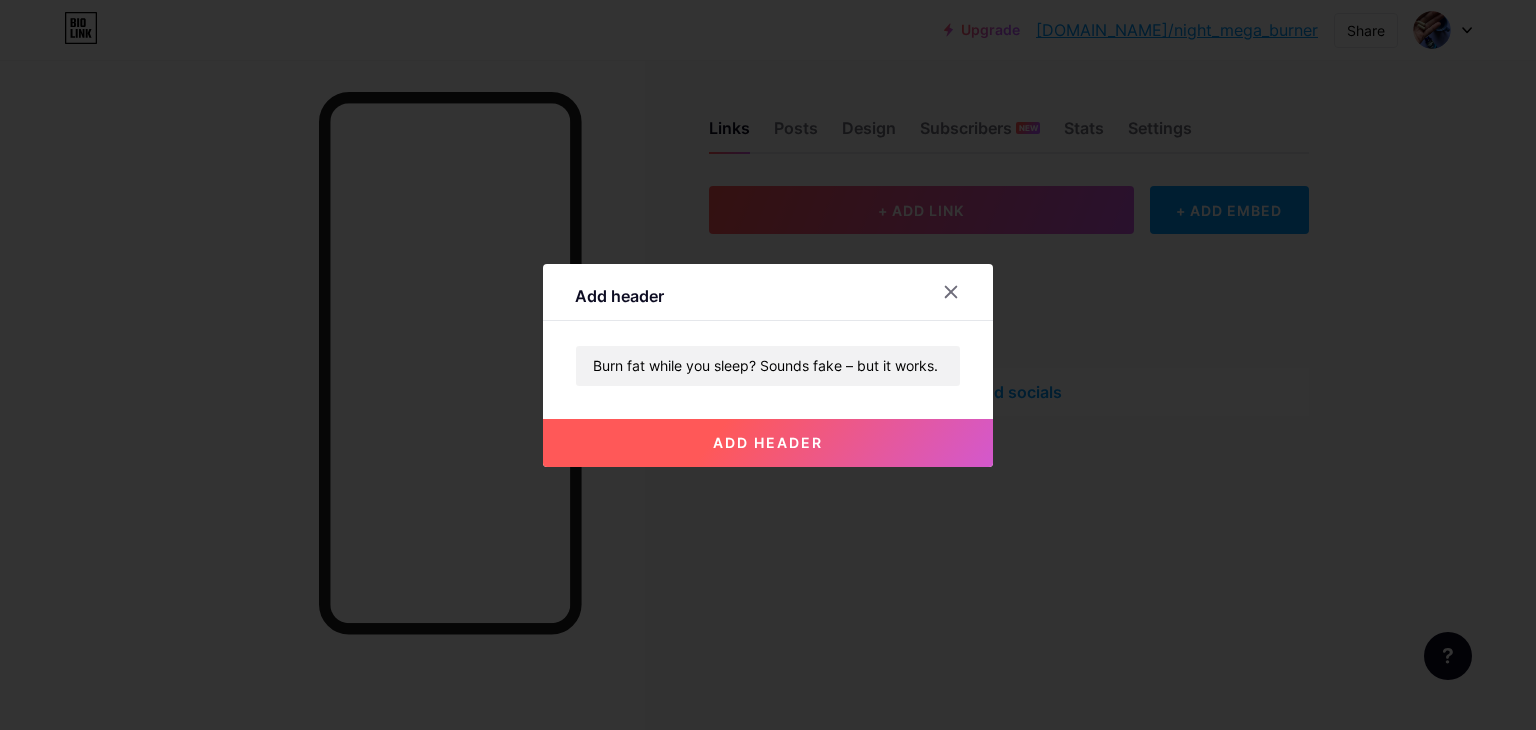 click on "add header" at bounding box center (768, 442) 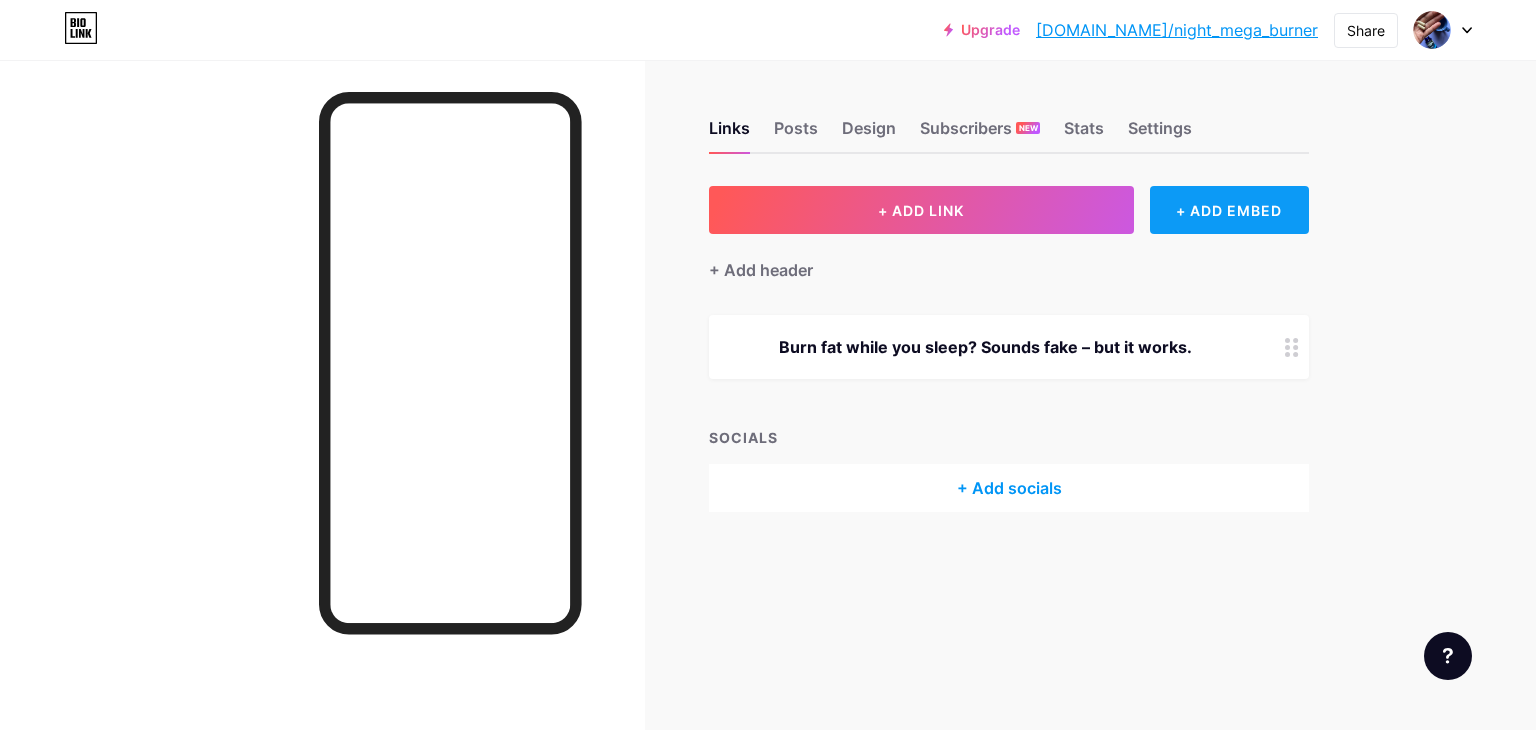 click on "+ ADD EMBED" at bounding box center (1229, 210) 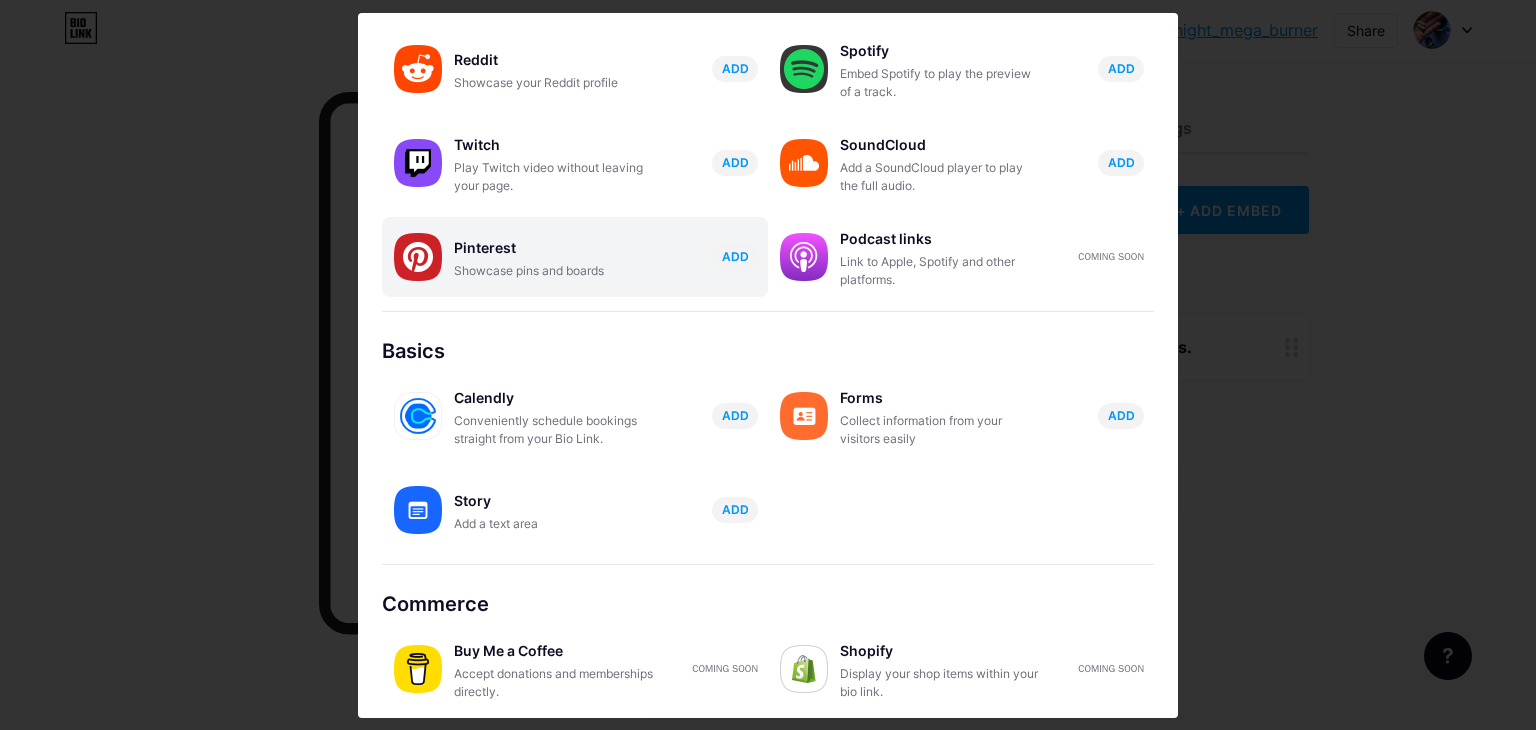 scroll, scrollTop: 313, scrollLeft: 0, axis: vertical 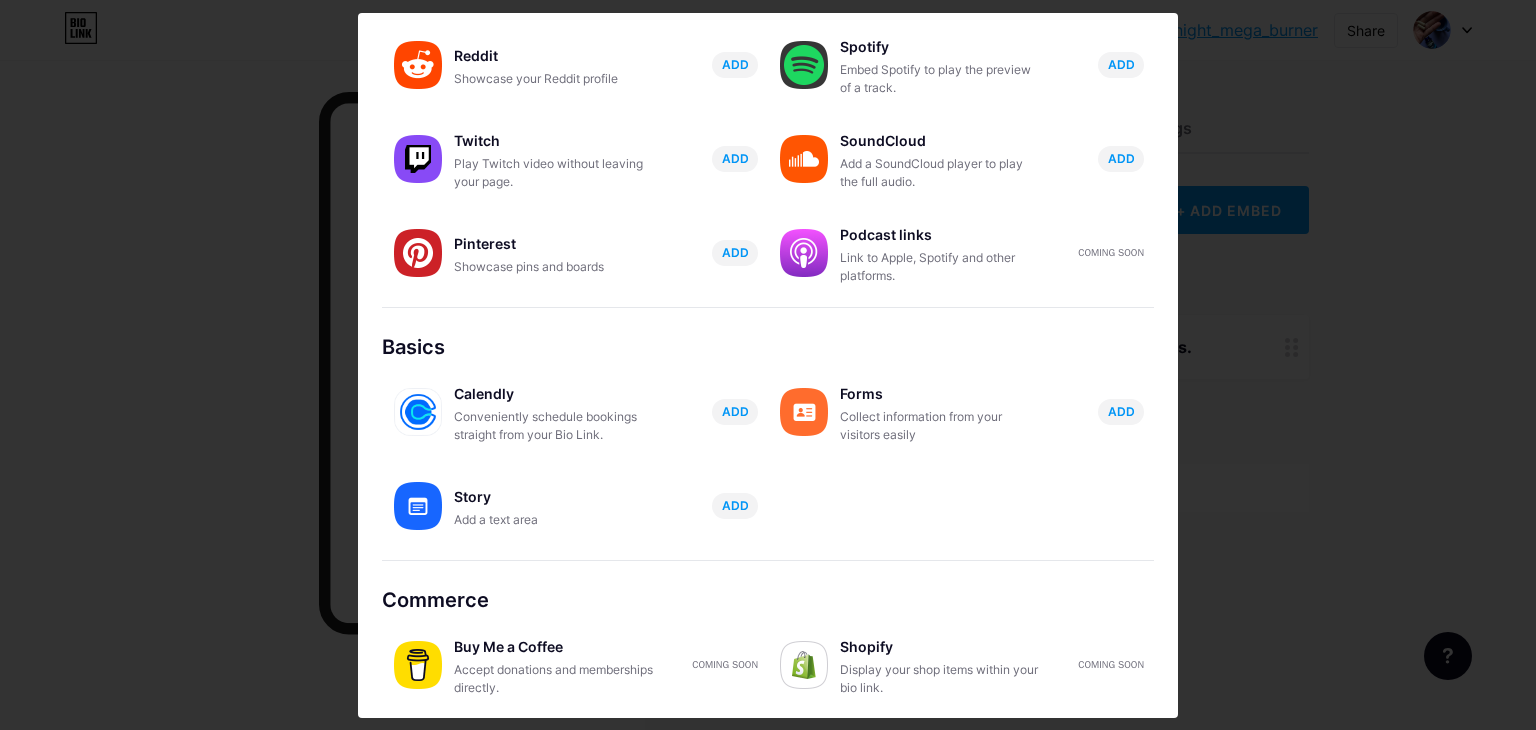 click on "Story" at bounding box center (554, 497) 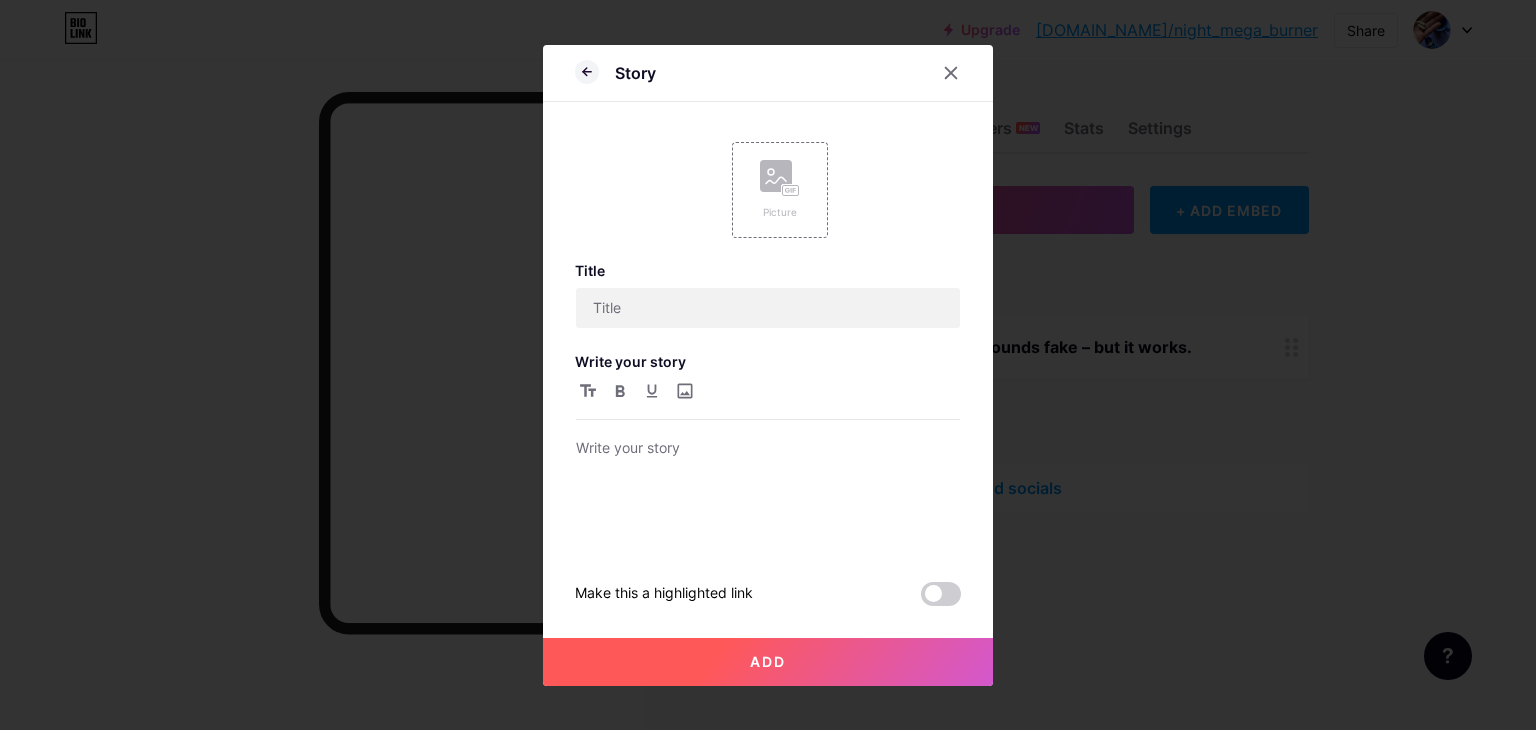 scroll, scrollTop: 0, scrollLeft: 0, axis: both 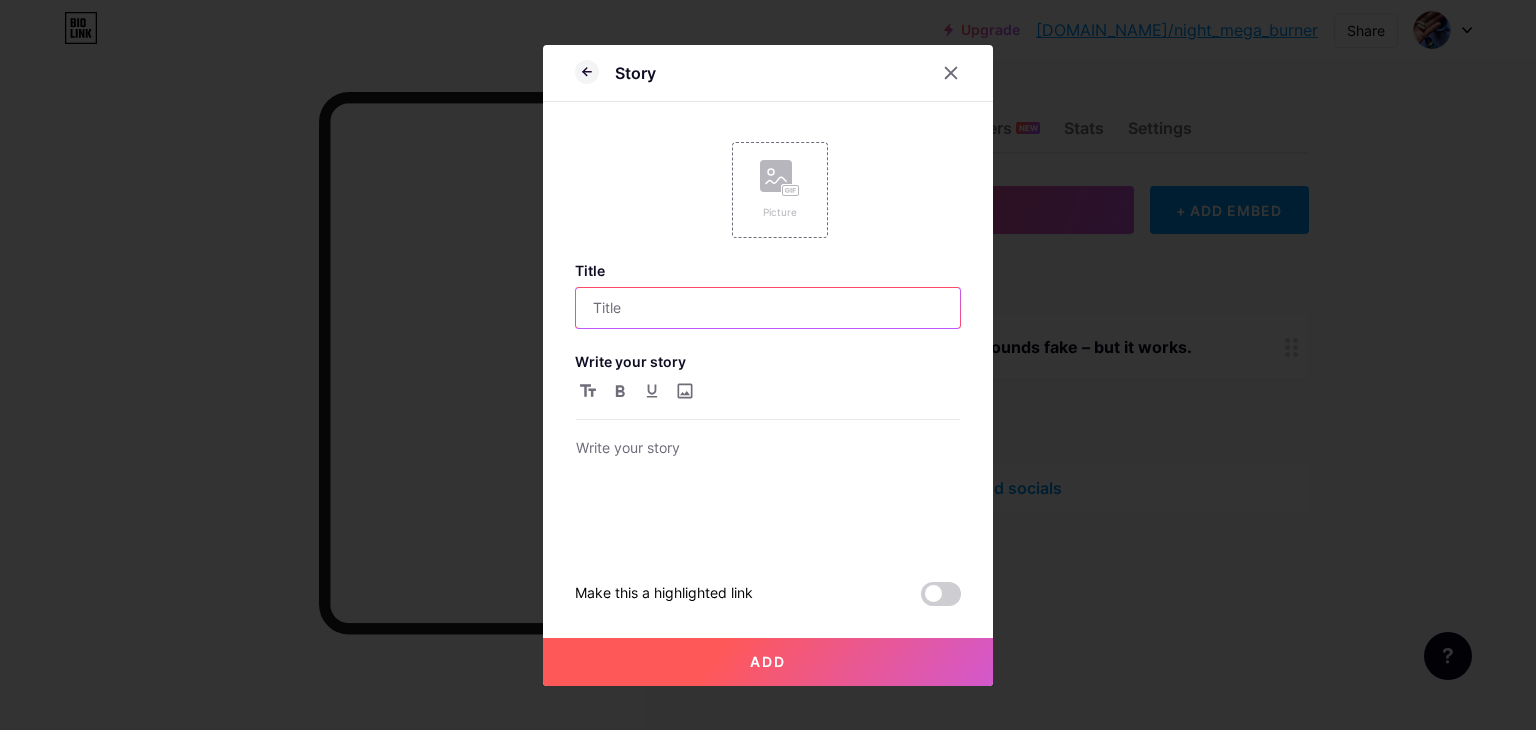 click at bounding box center [768, 308] 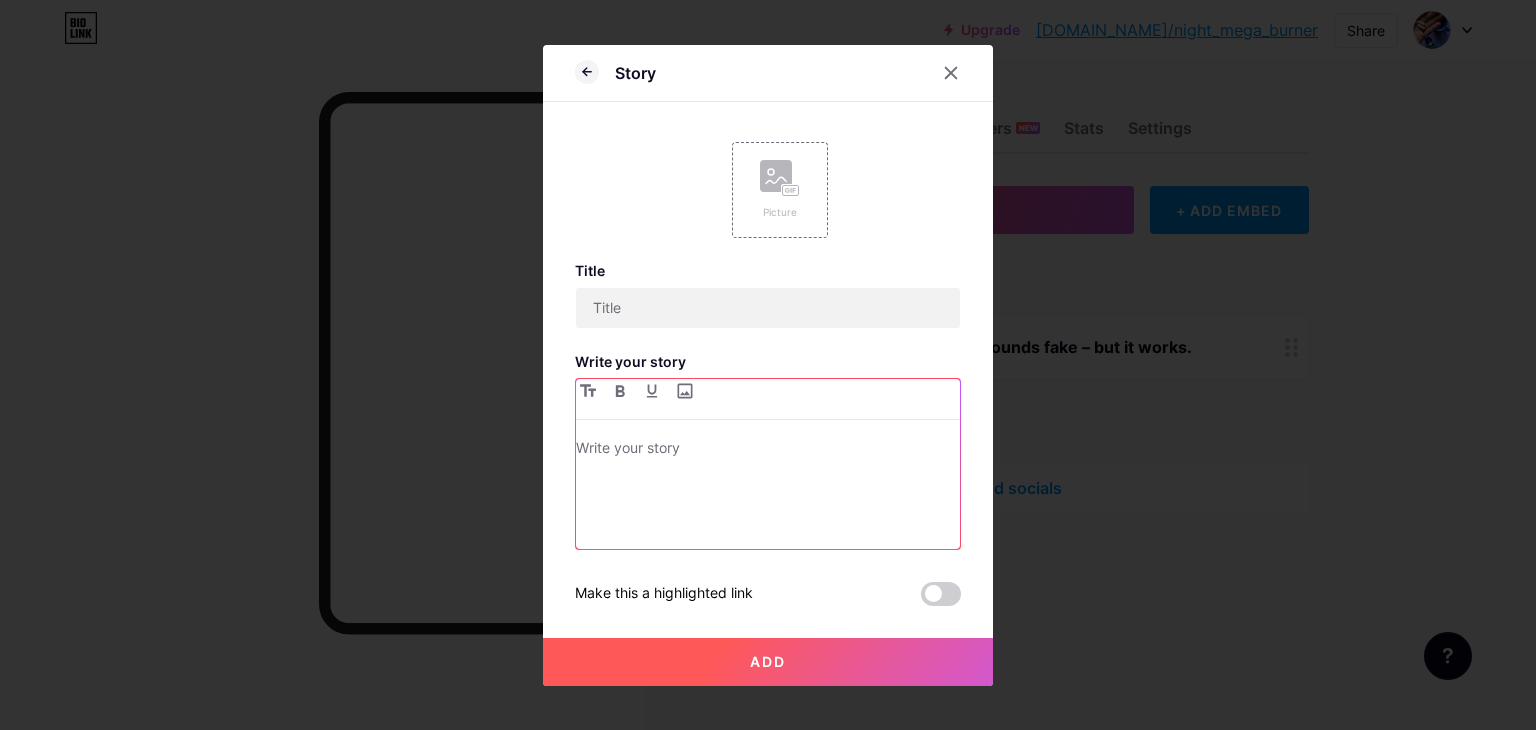 click at bounding box center (768, 450) 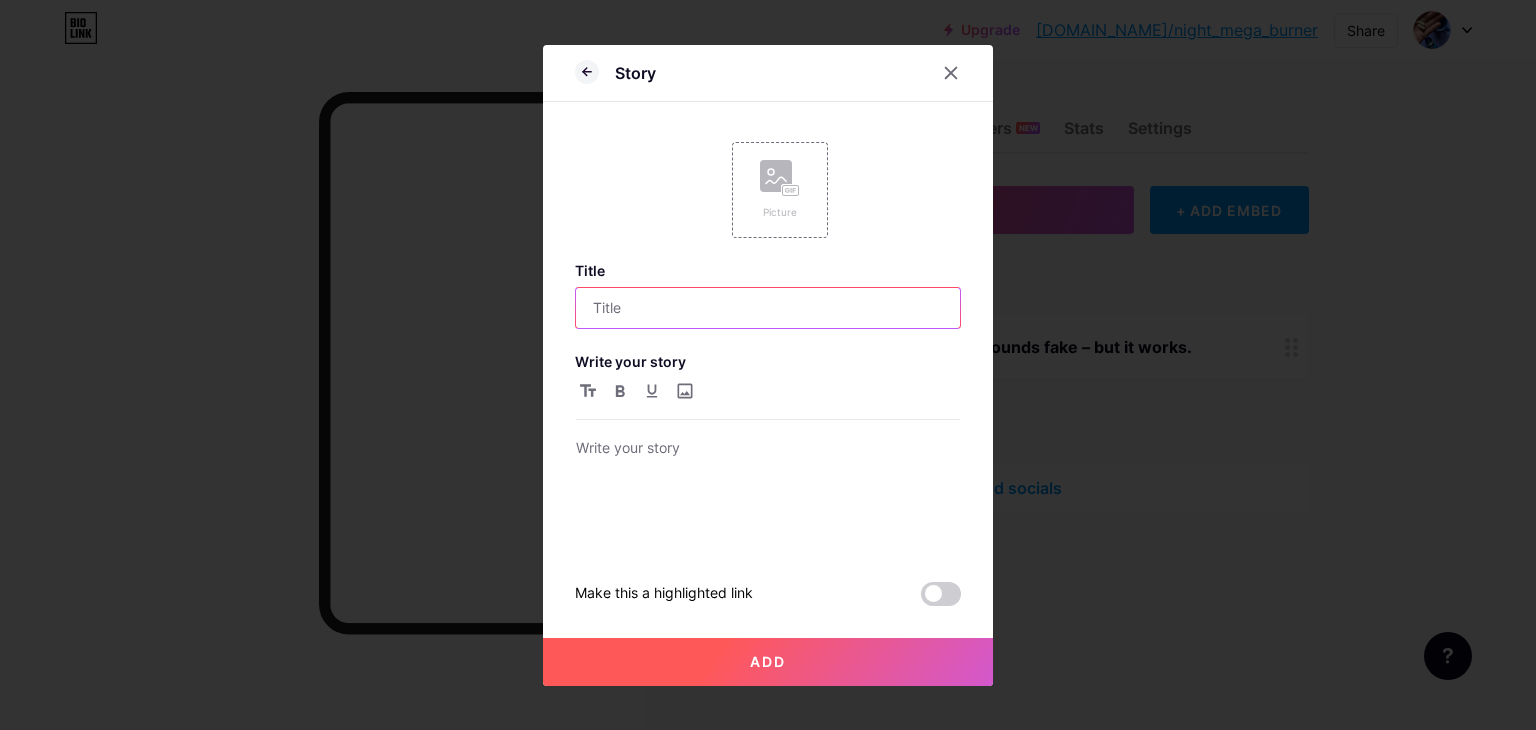 click at bounding box center (768, 308) 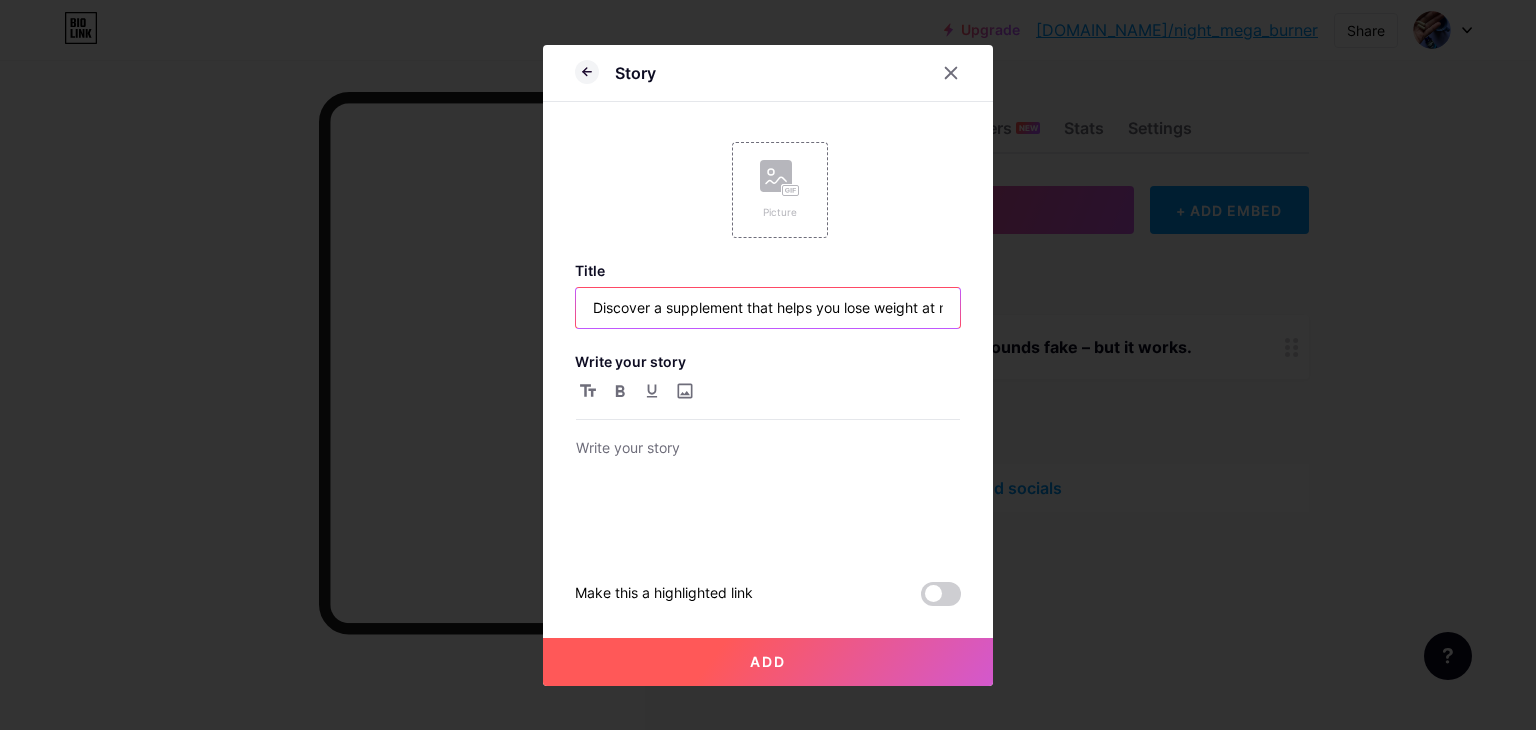 scroll, scrollTop: 0, scrollLeft: 239, axis: horizontal 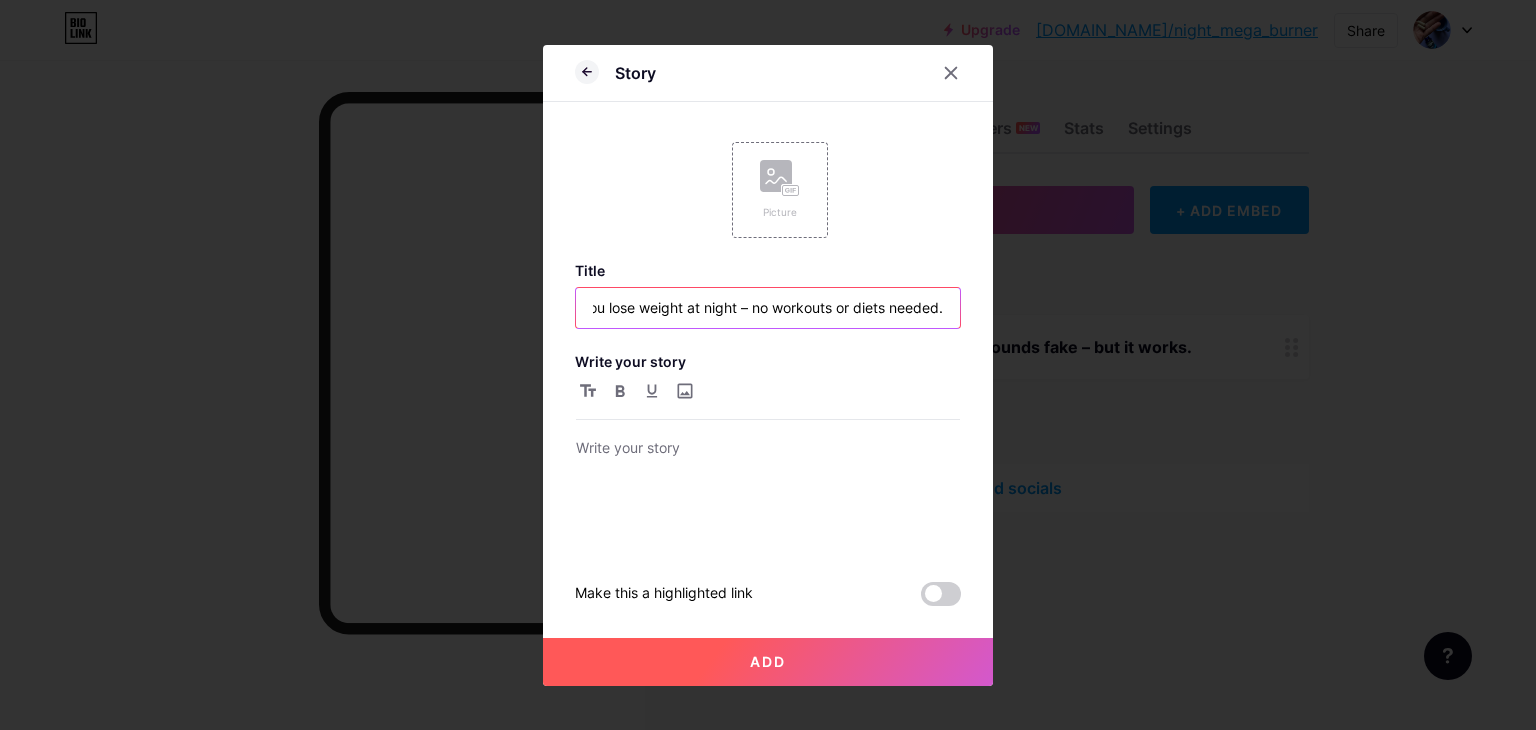 type on "Discover a supplement that helps you lose weight at night – no workouts or diets needed." 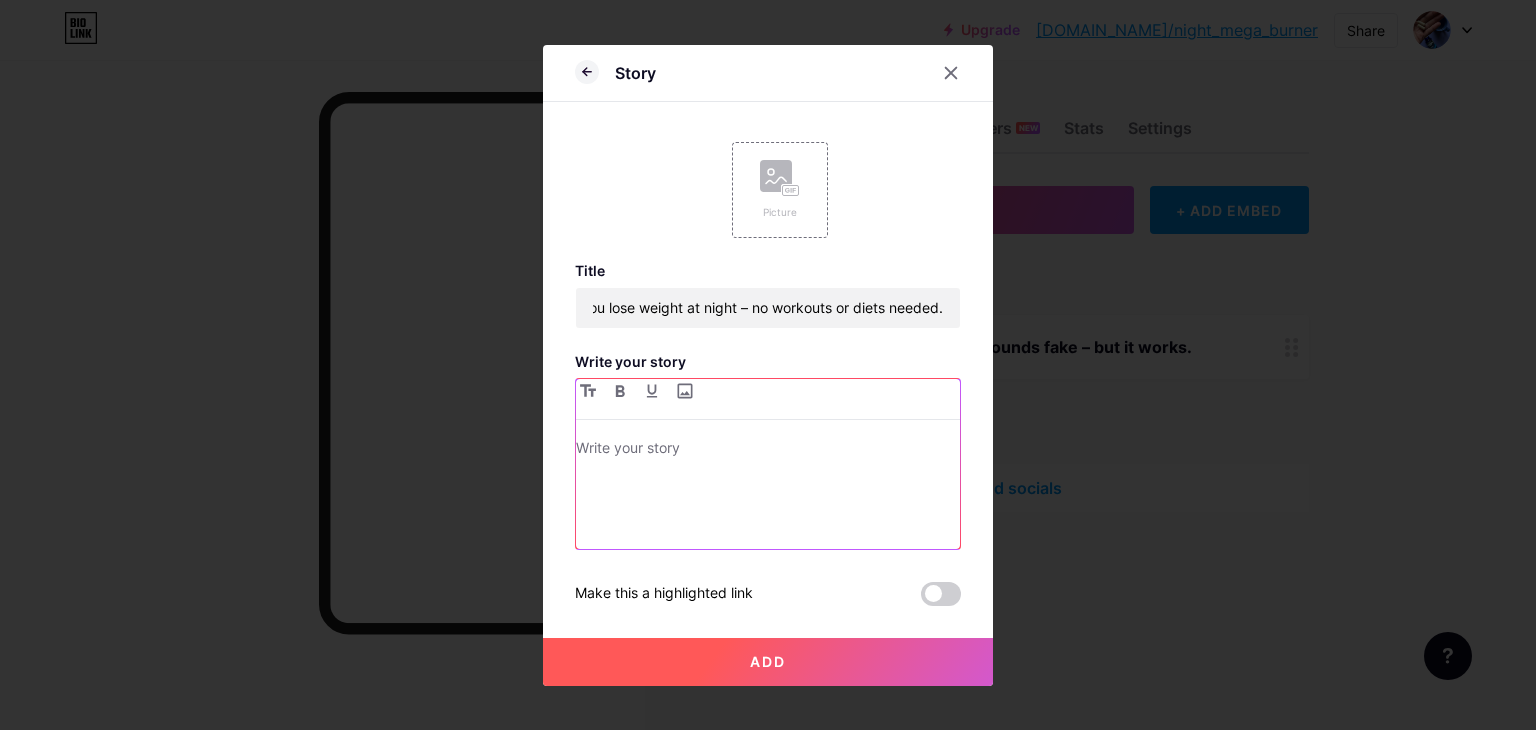 click at bounding box center (768, 492) 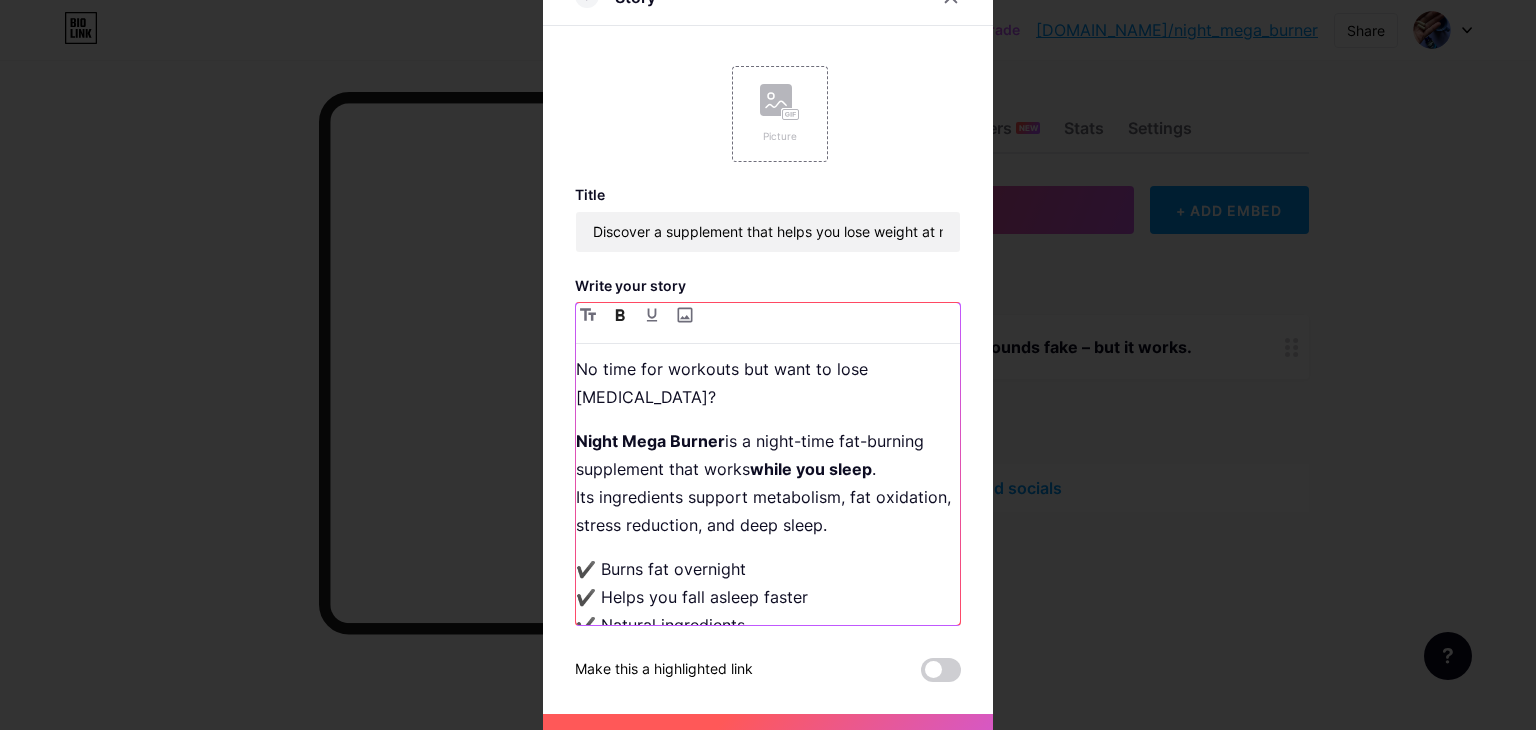 scroll, scrollTop: 0, scrollLeft: 0, axis: both 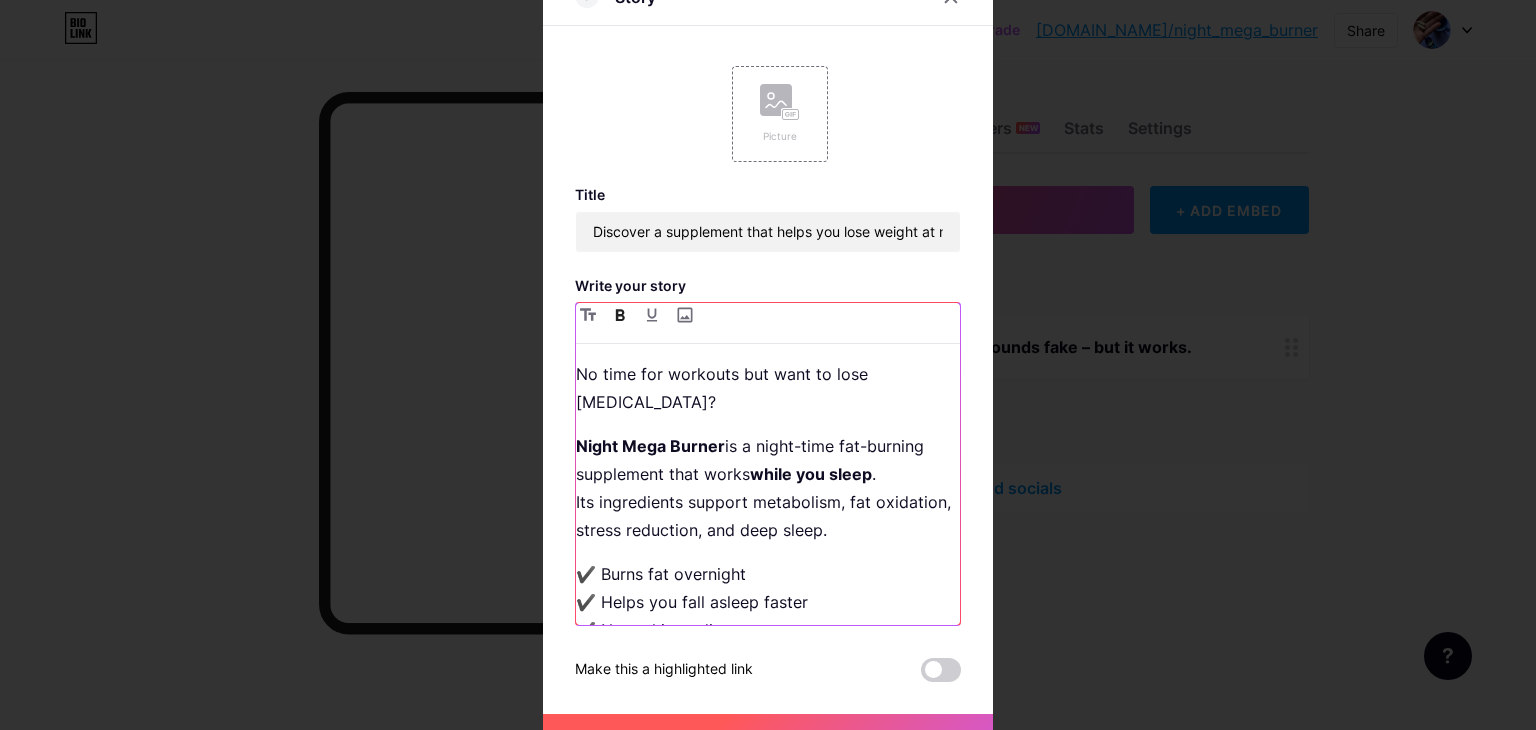 click on "No time for workouts but want to lose [MEDICAL_DATA]? Night Mega Burner  is a night-time fat-burning supplement that works  while you sleep . Its ingredients support metabolism, fat oxidation, stress reduction, and deep sleep. ✔️ Burns fat overnight ✔️ Helps you fall asleep faster ✔️ Natural ingredients ✔️ Great user reviews ✔️ Works even without diet or exercise I didn’t believe it either – but it worked for me. 👉  Click here to check it out »" at bounding box center [768, 492] 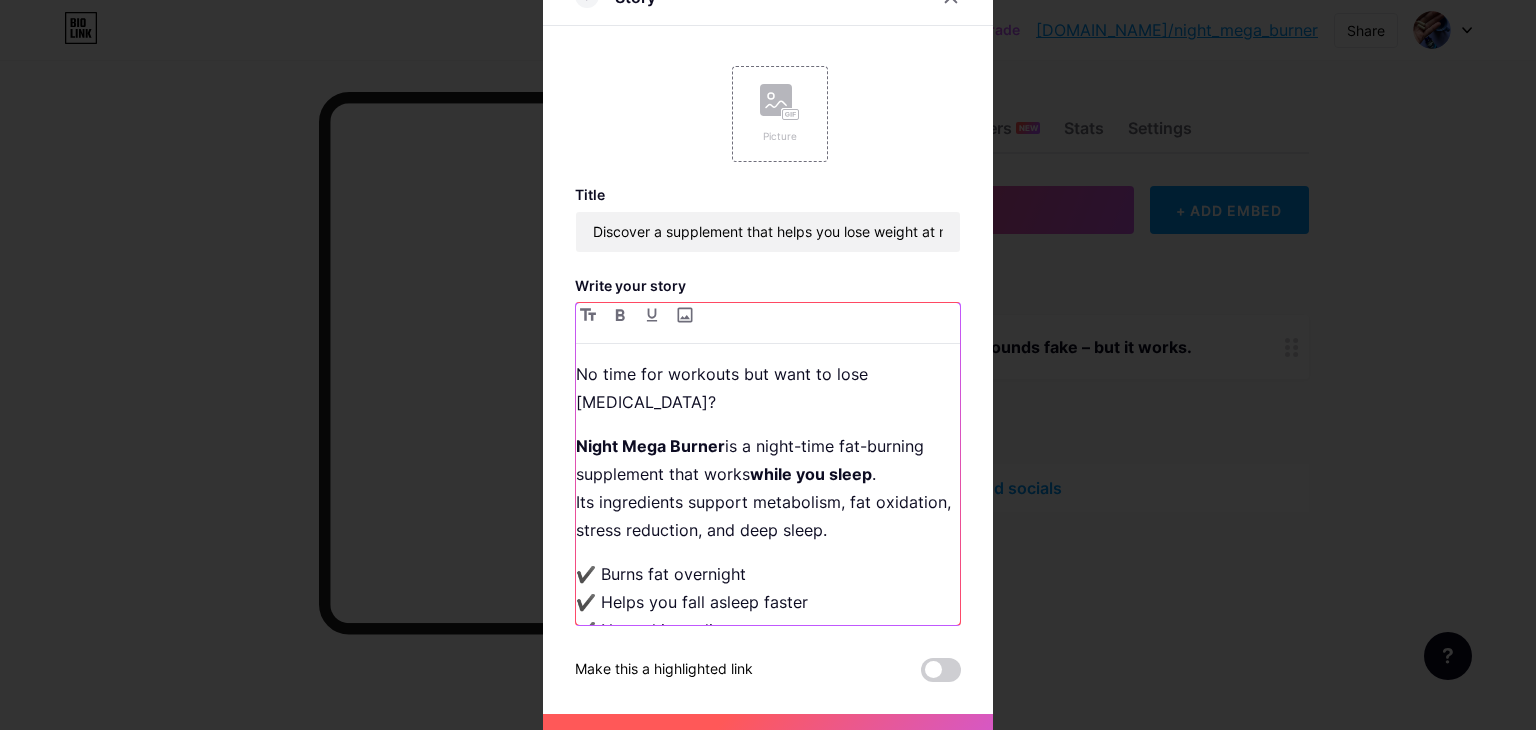 click on "No time for workouts but want to lose [MEDICAL_DATA]? Night Mega Burner  is a night-time fat-burning supplement that works  while you sleep . Its ingredients support metabolism, fat oxidation, stress reduction, and deep sleep. ✔️ Burns fat overnight ✔️ Helps you fall asleep faster ✔️ Natural ingredients ✔️ Great user reviews ✔️ Works even without diet or exercise I didn’t believe it either – but it worked for me. 👉  Click here to check it out »" at bounding box center (768, 492) 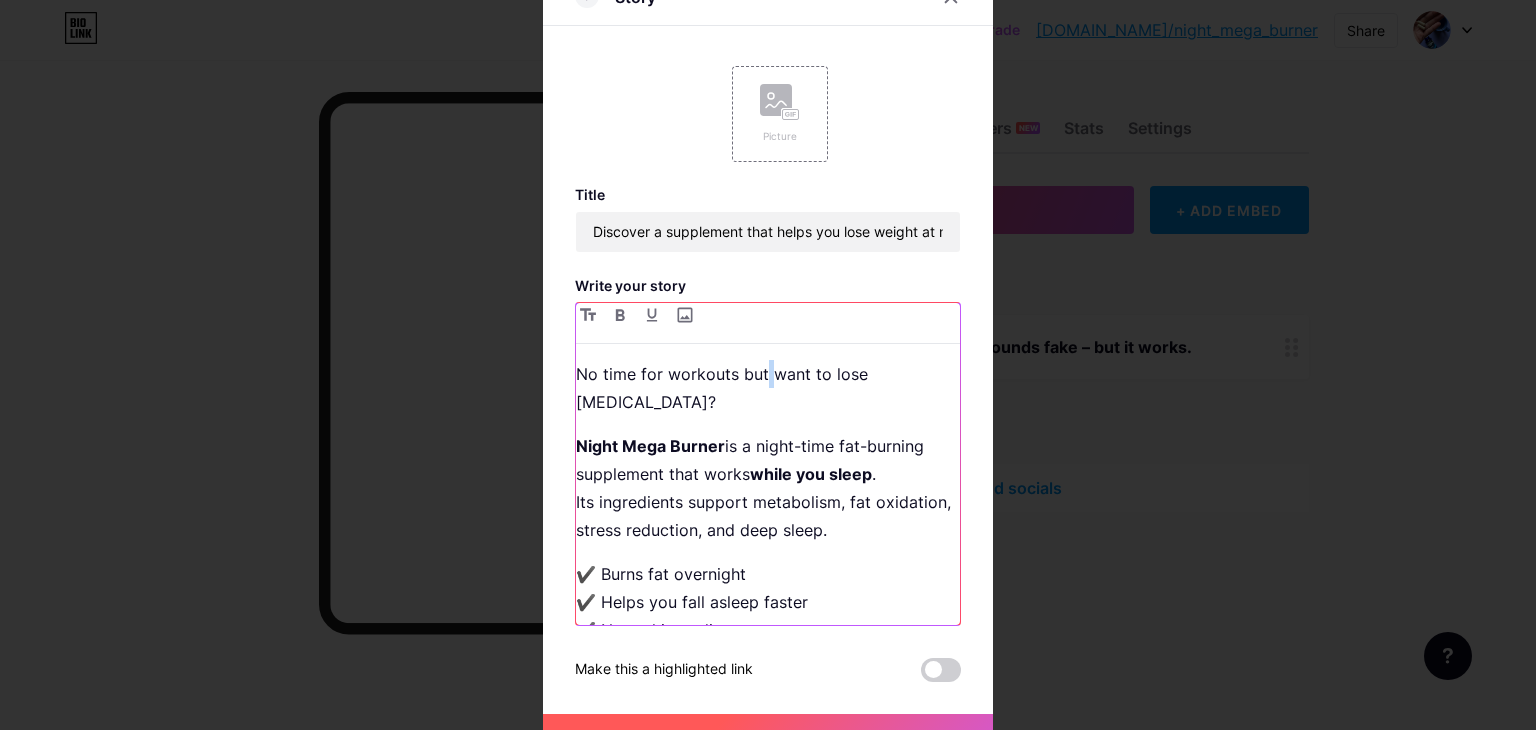 click on "No time for workouts but want to lose [MEDICAL_DATA]?" at bounding box center [768, 388] 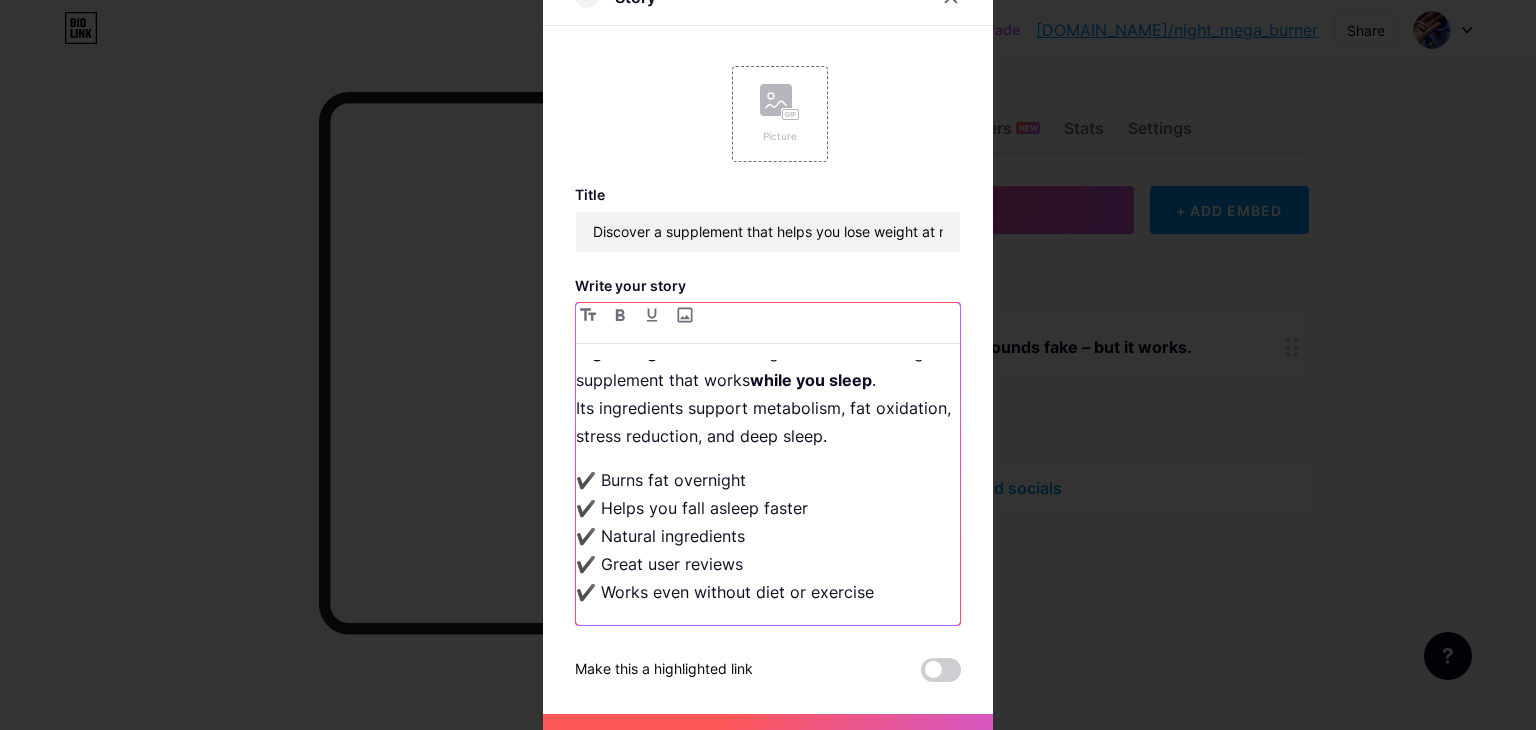 scroll, scrollTop: 151, scrollLeft: 0, axis: vertical 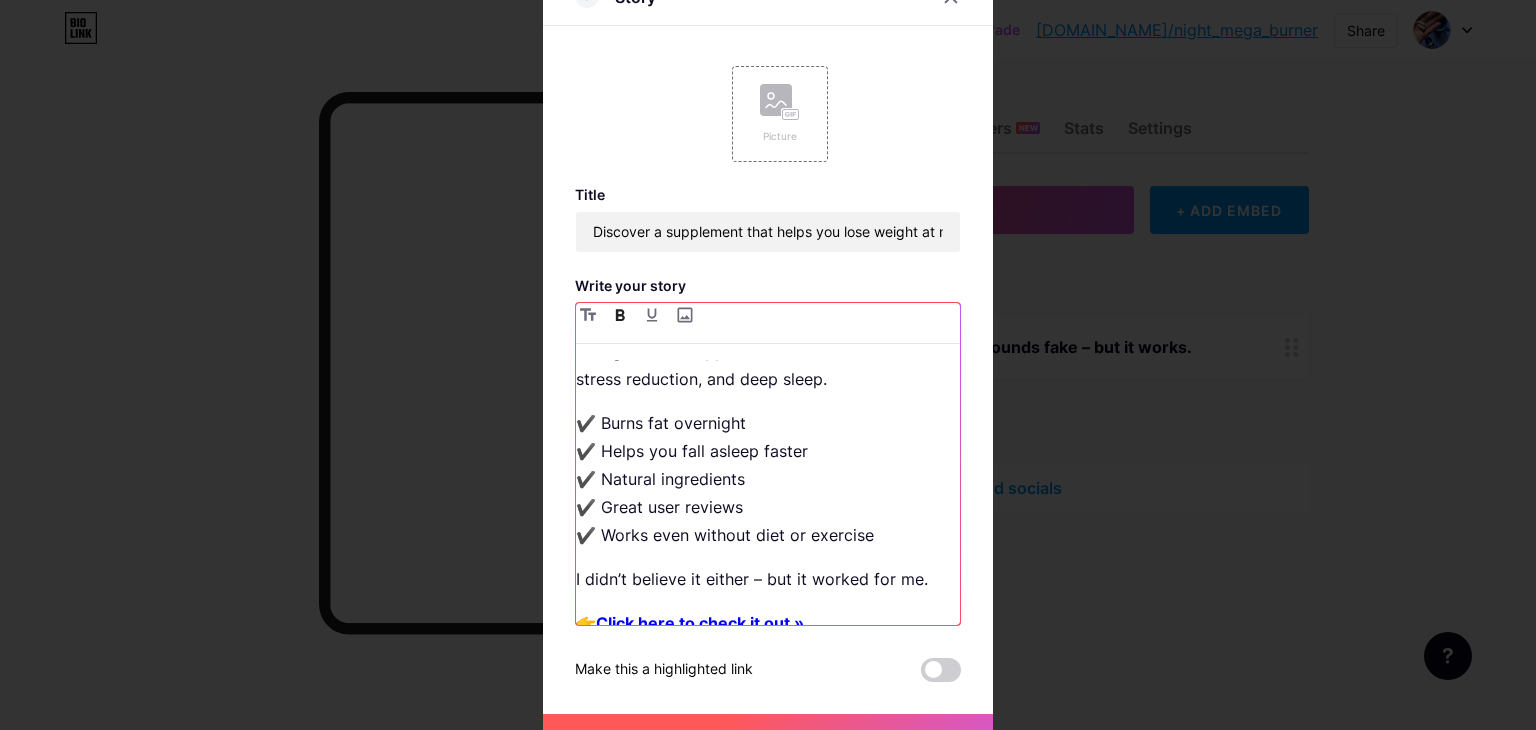 click on "👉  Click here to check it out »" at bounding box center (768, 623) 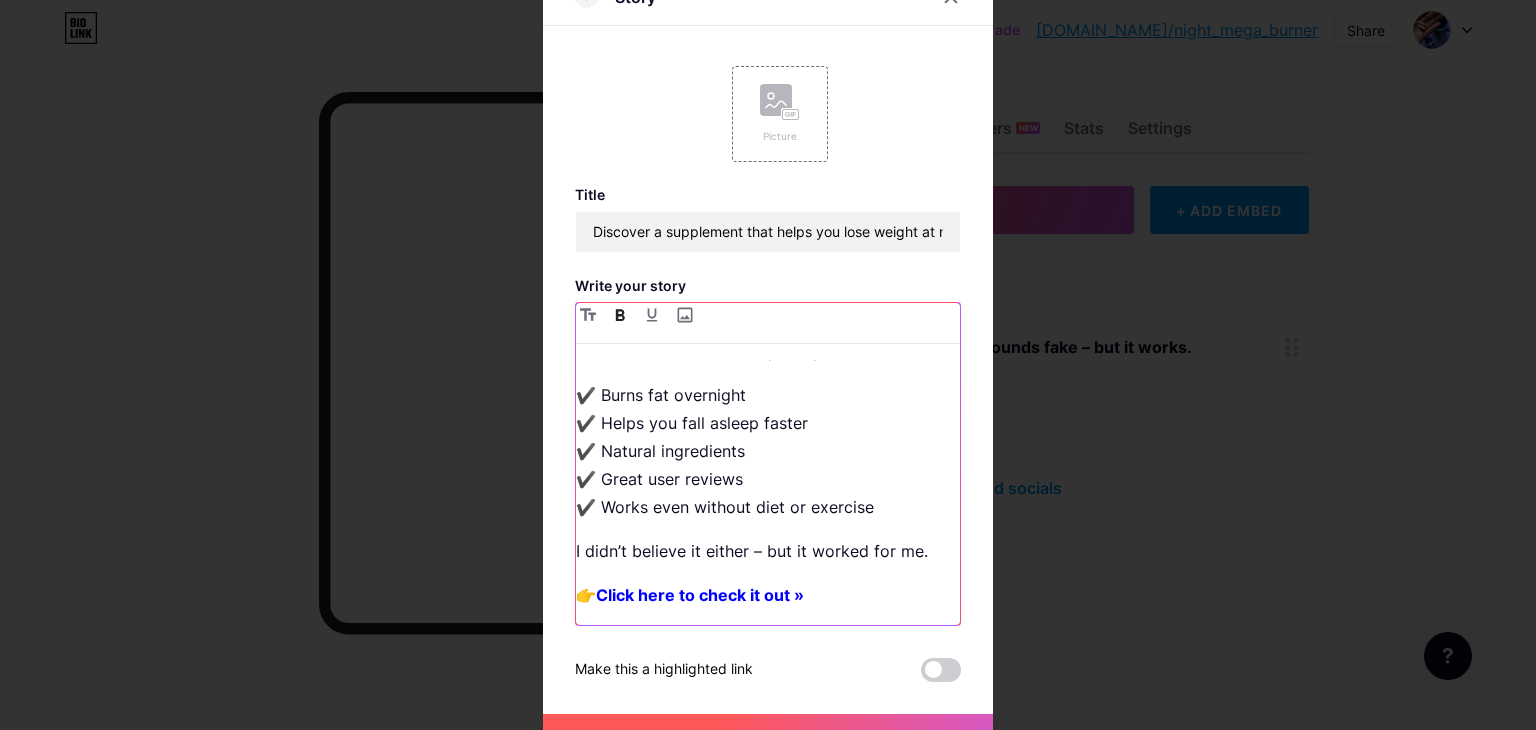 scroll, scrollTop: 223, scrollLeft: 0, axis: vertical 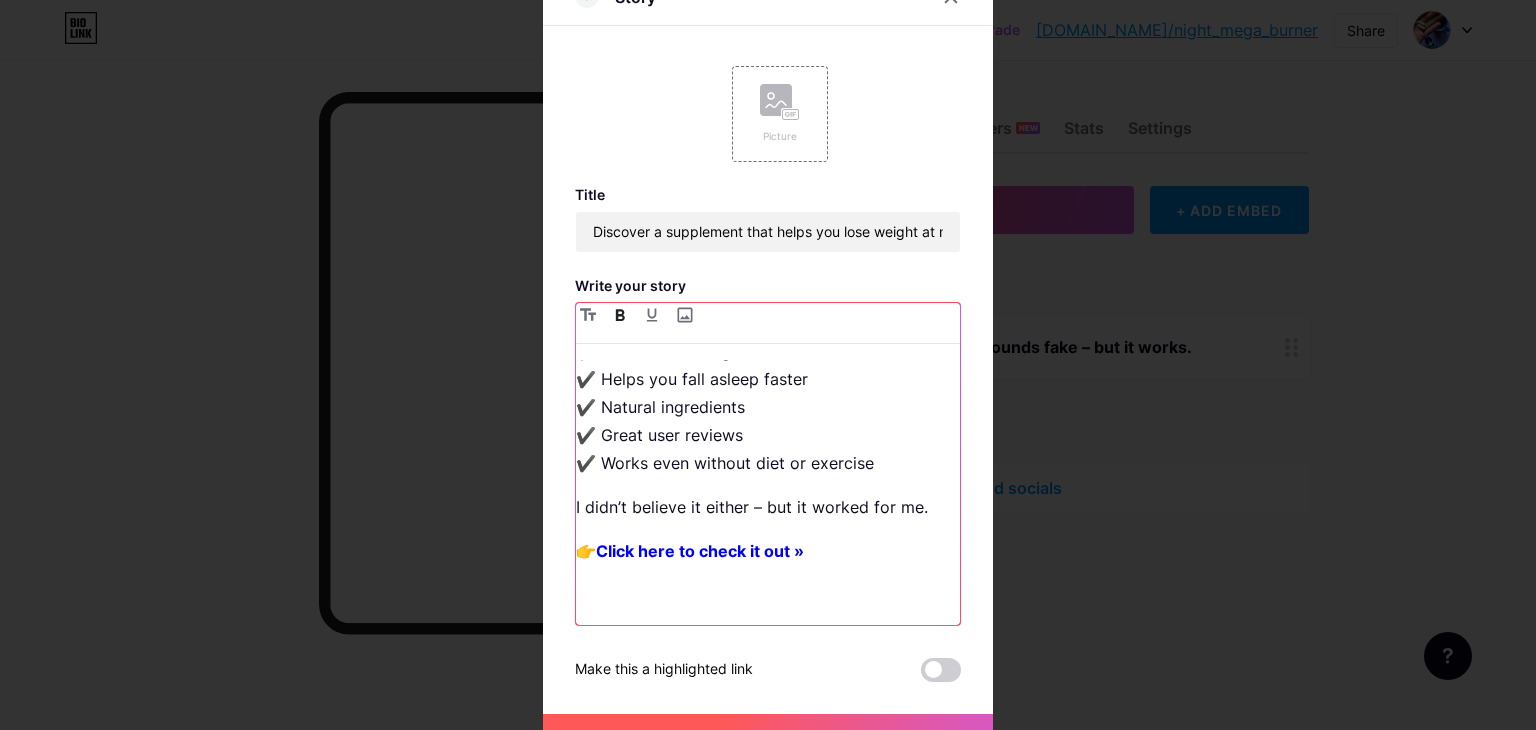 click on "No time for workouts but want to lose [MEDICAL_DATA]? Night Mega Burner  is a night-time fat-burning supplement that works  while you sleep . Its ingredients support metabolism, fat oxidation, stress reduction, and deep sleep. ✔️ Burns fat overnight ✔️ Helps you fall asleep faster ✔️ Natural ingredients ✔️ Great user reviews ✔️ Works even without diet or exercise I didn’t believe it either – but it worked for me. 👉  Click here to check it out »" at bounding box center (768, 492) 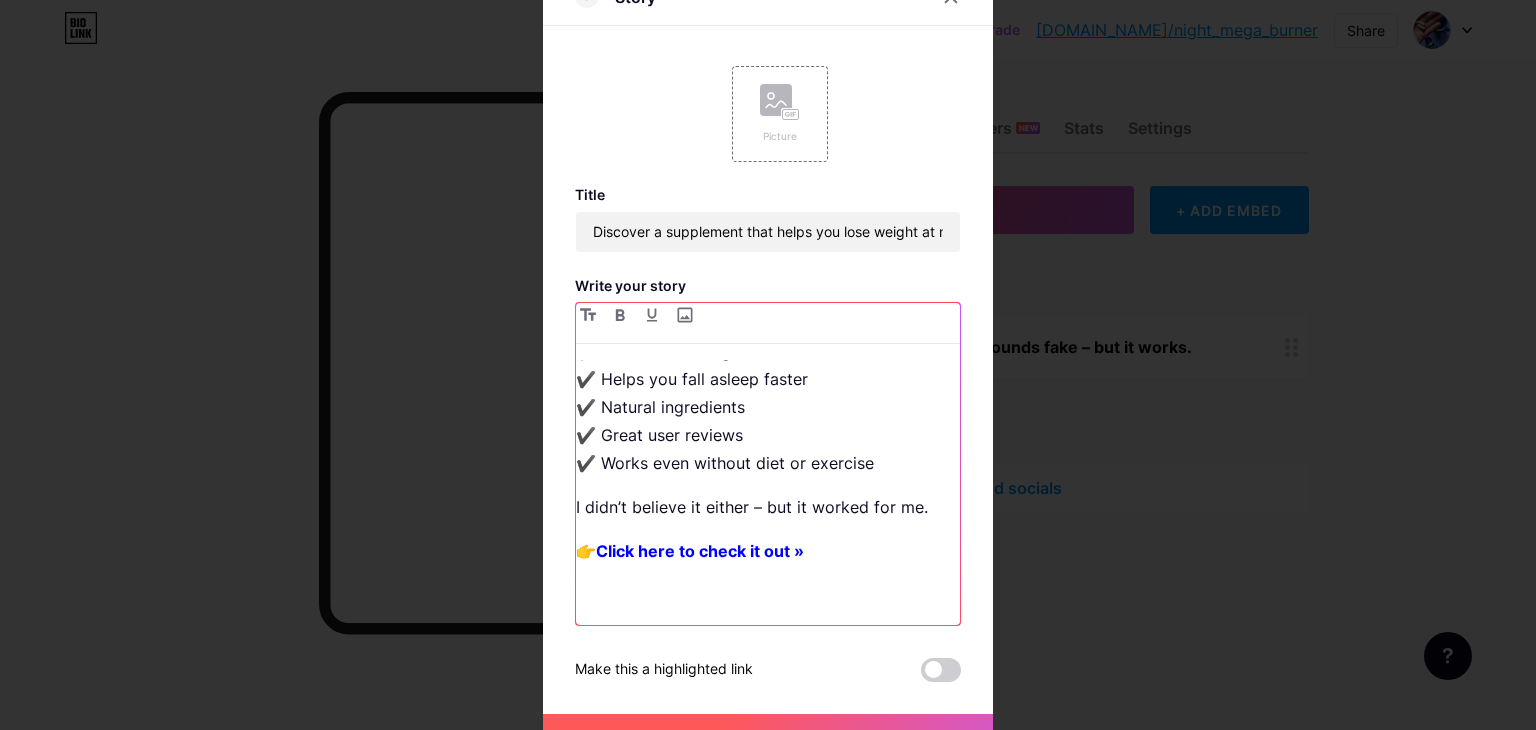 click at bounding box center (768, 595) 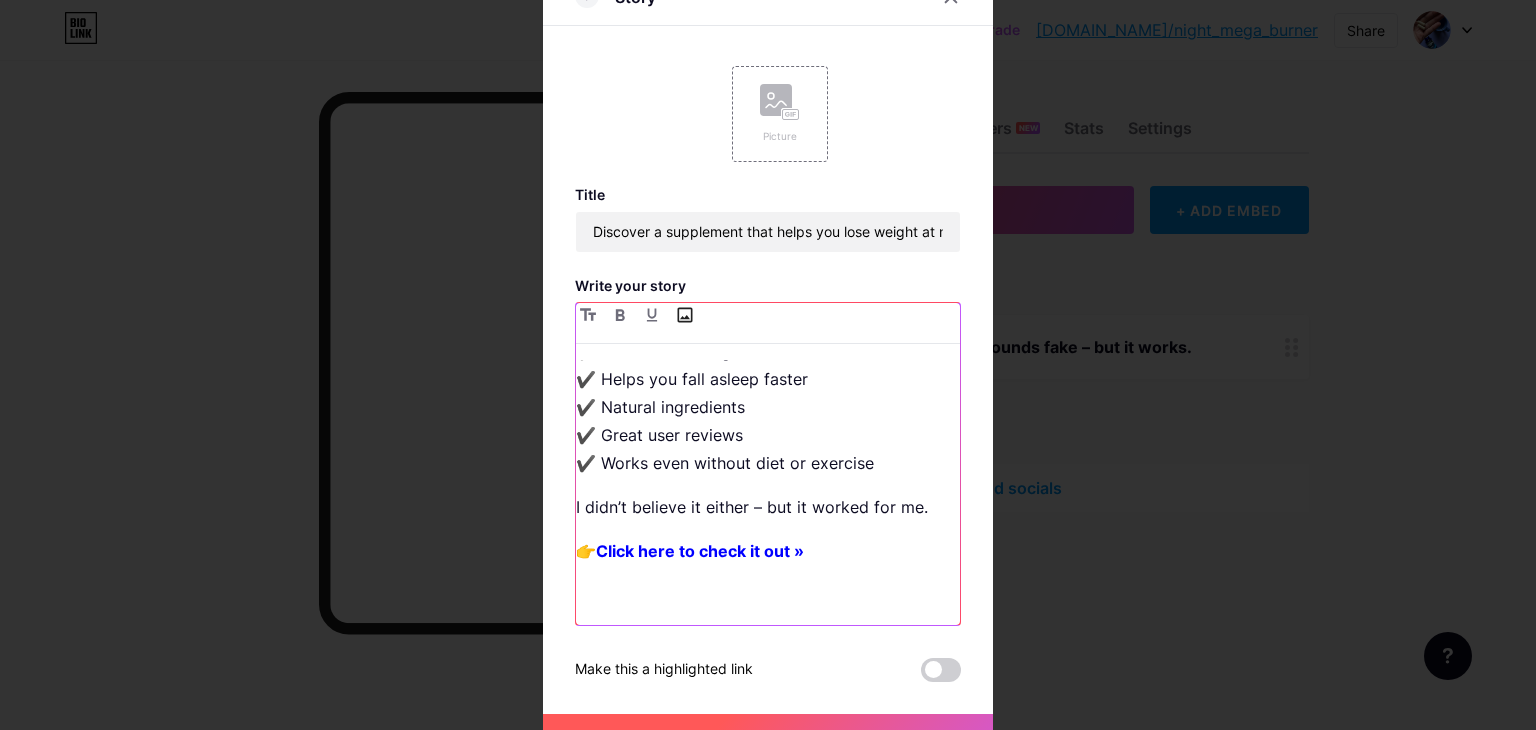 click at bounding box center (684, 315) 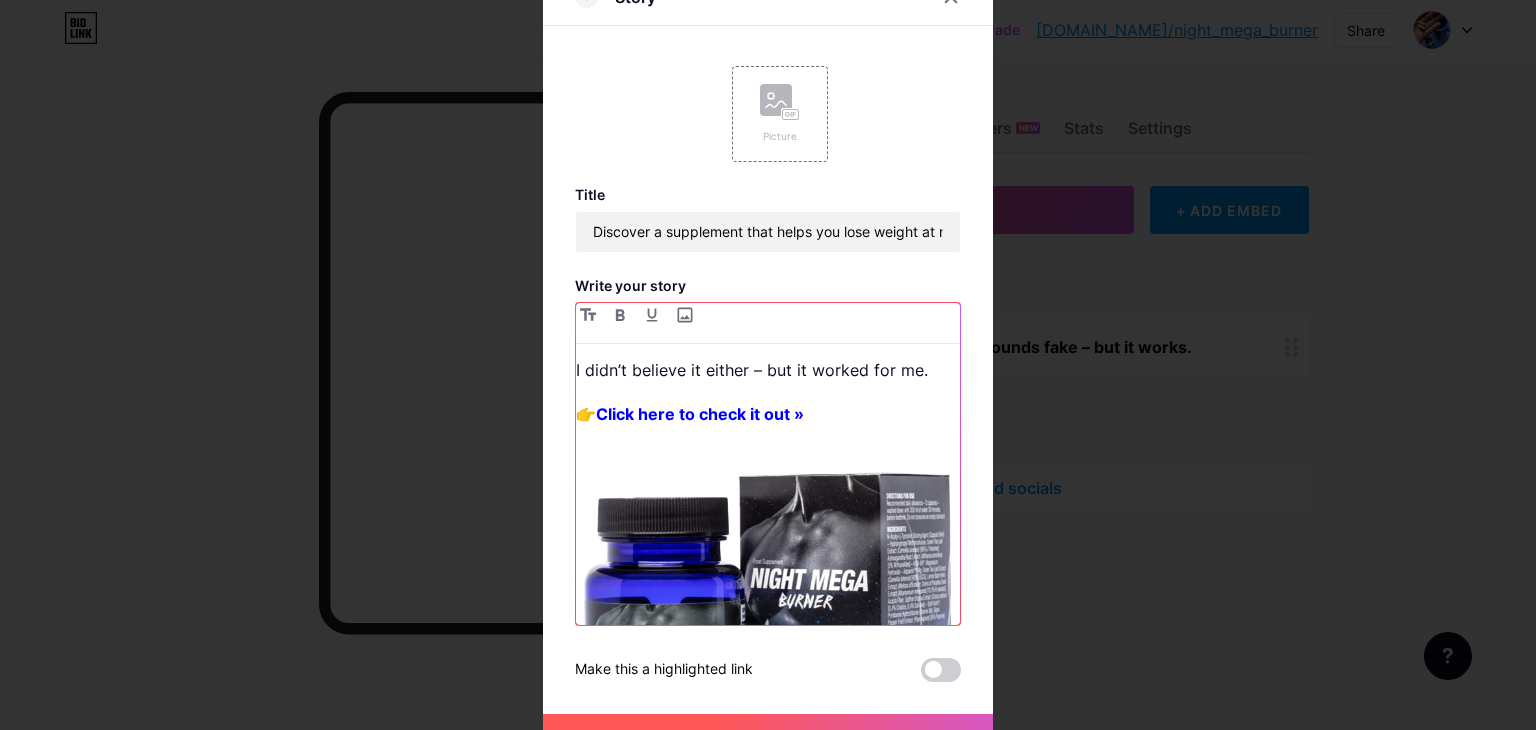 scroll, scrollTop: 523, scrollLeft: 0, axis: vertical 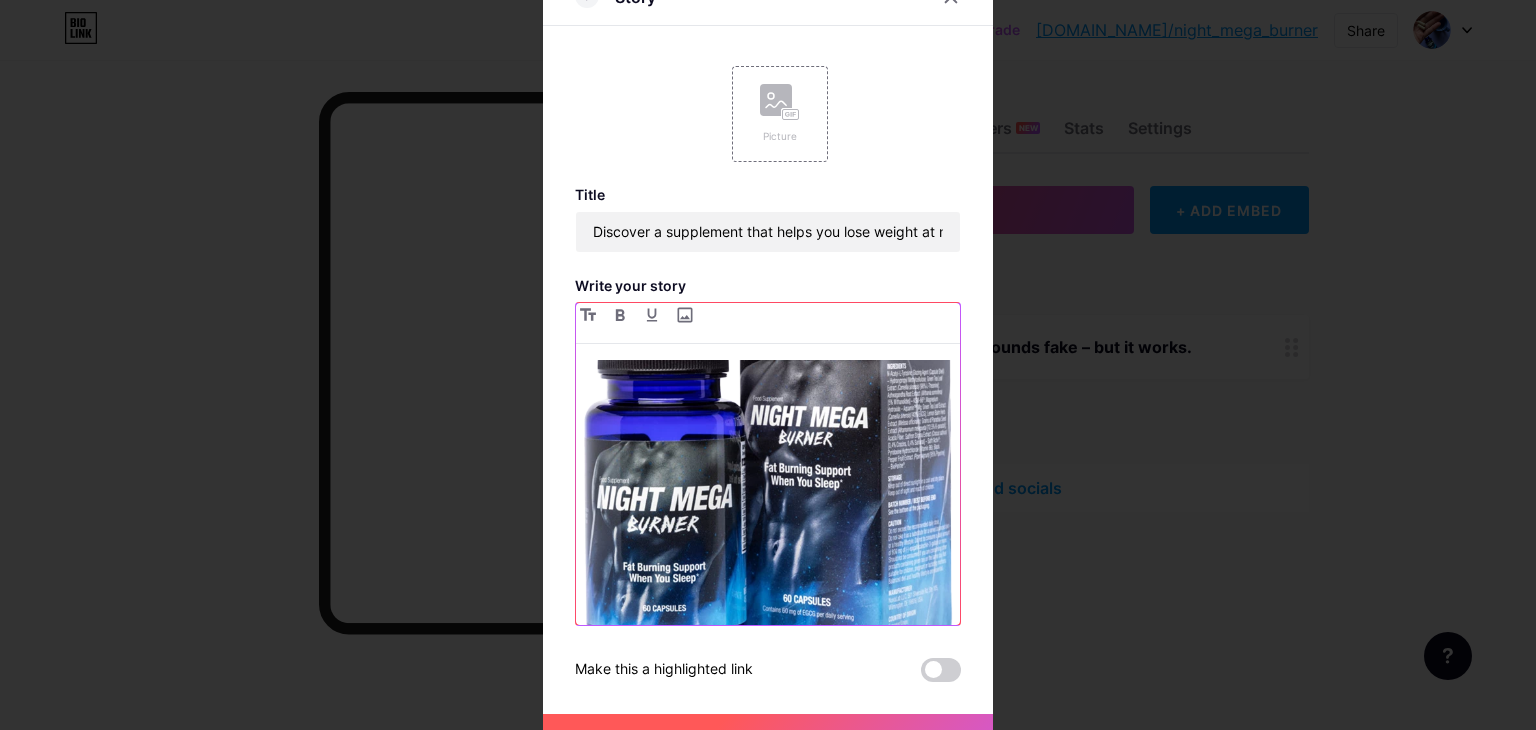 click at bounding box center (768, 487) 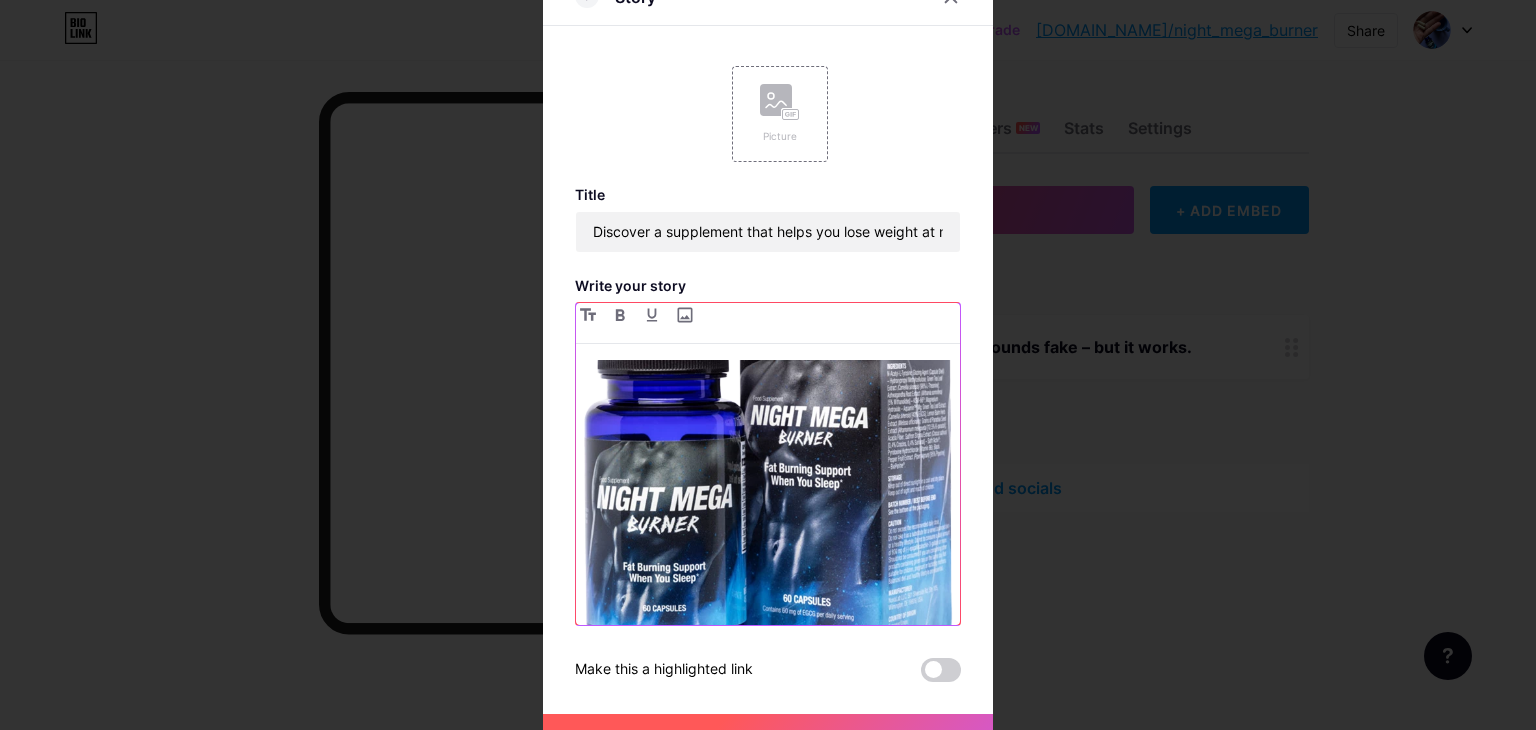 scroll, scrollTop: 616, scrollLeft: 0, axis: vertical 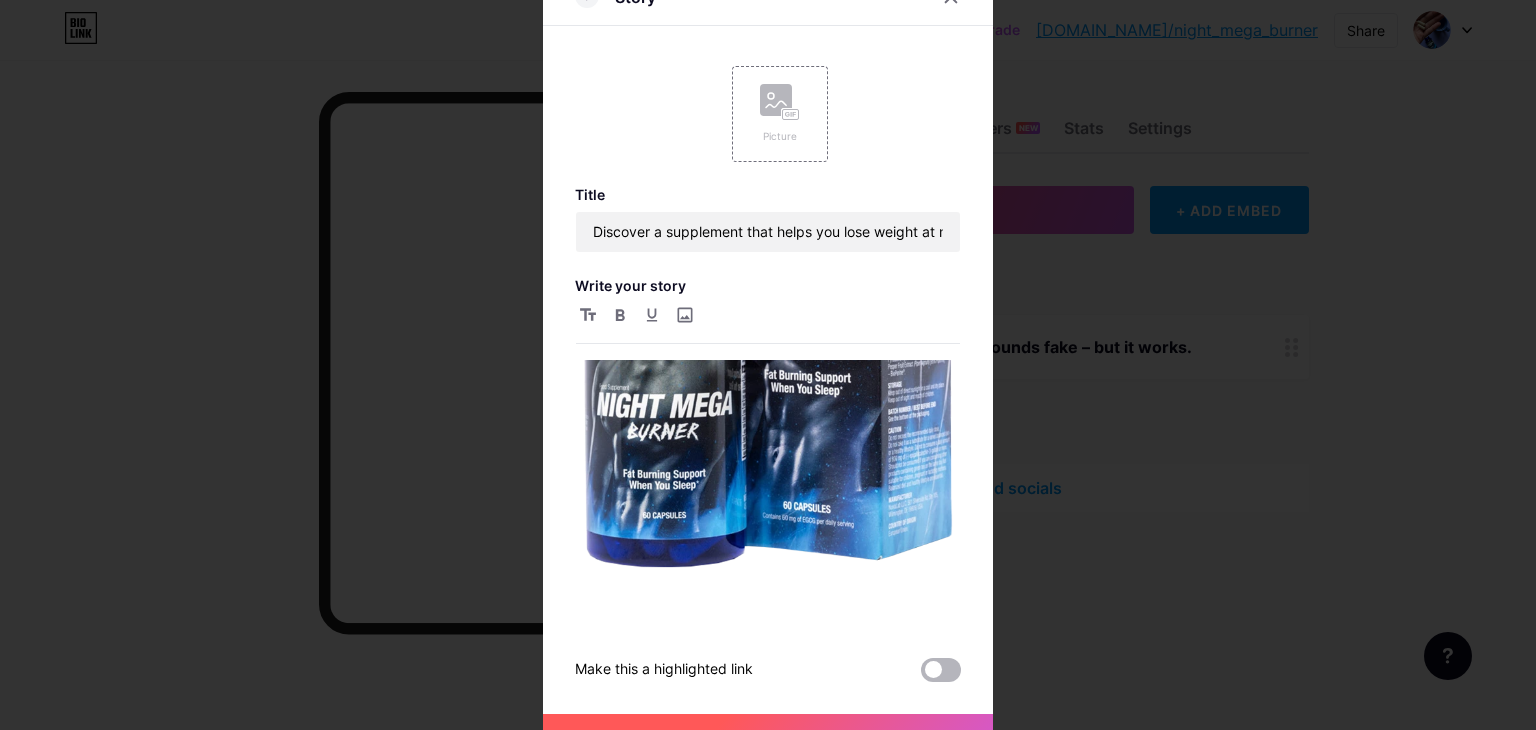 click at bounding box center [941, 670] 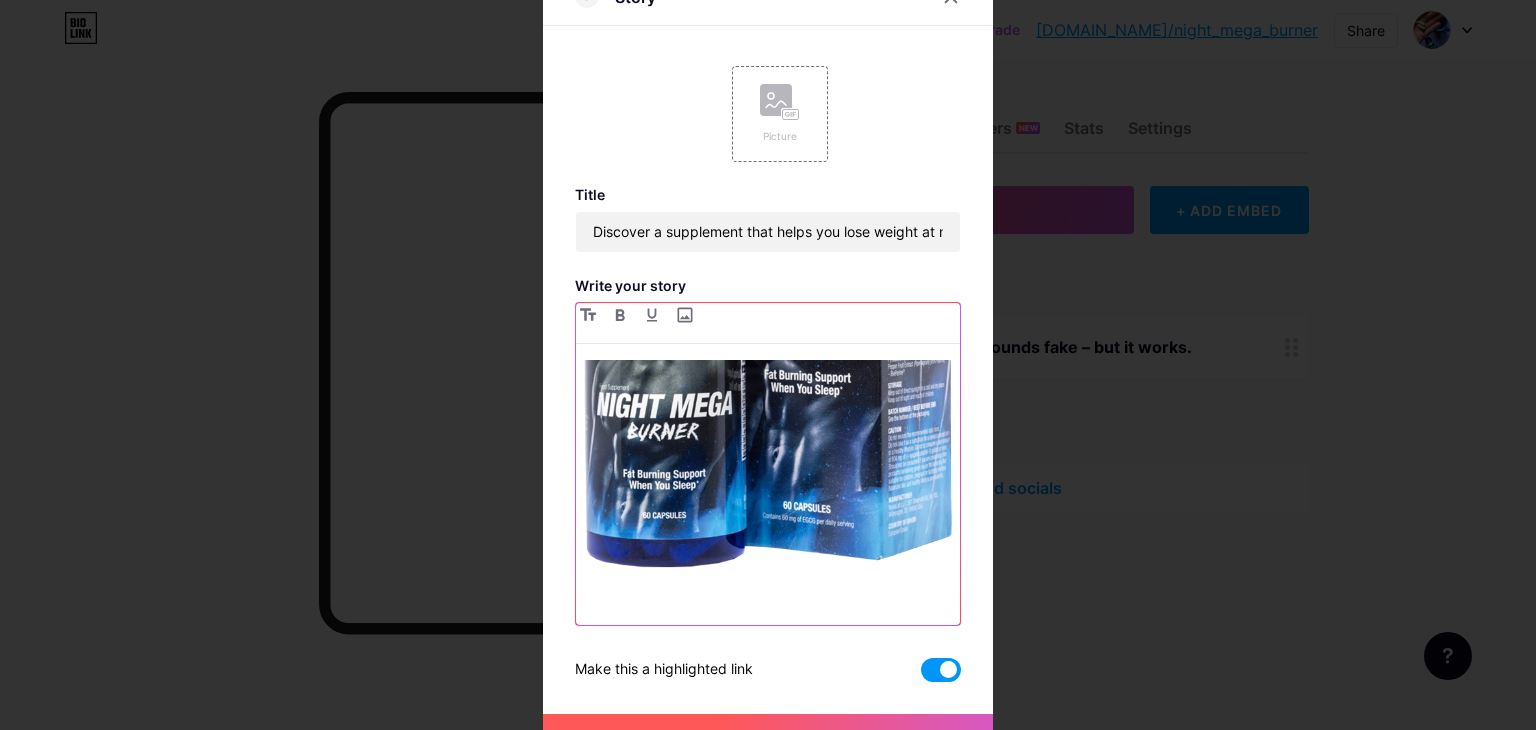 click at bounding box center (768, 394) 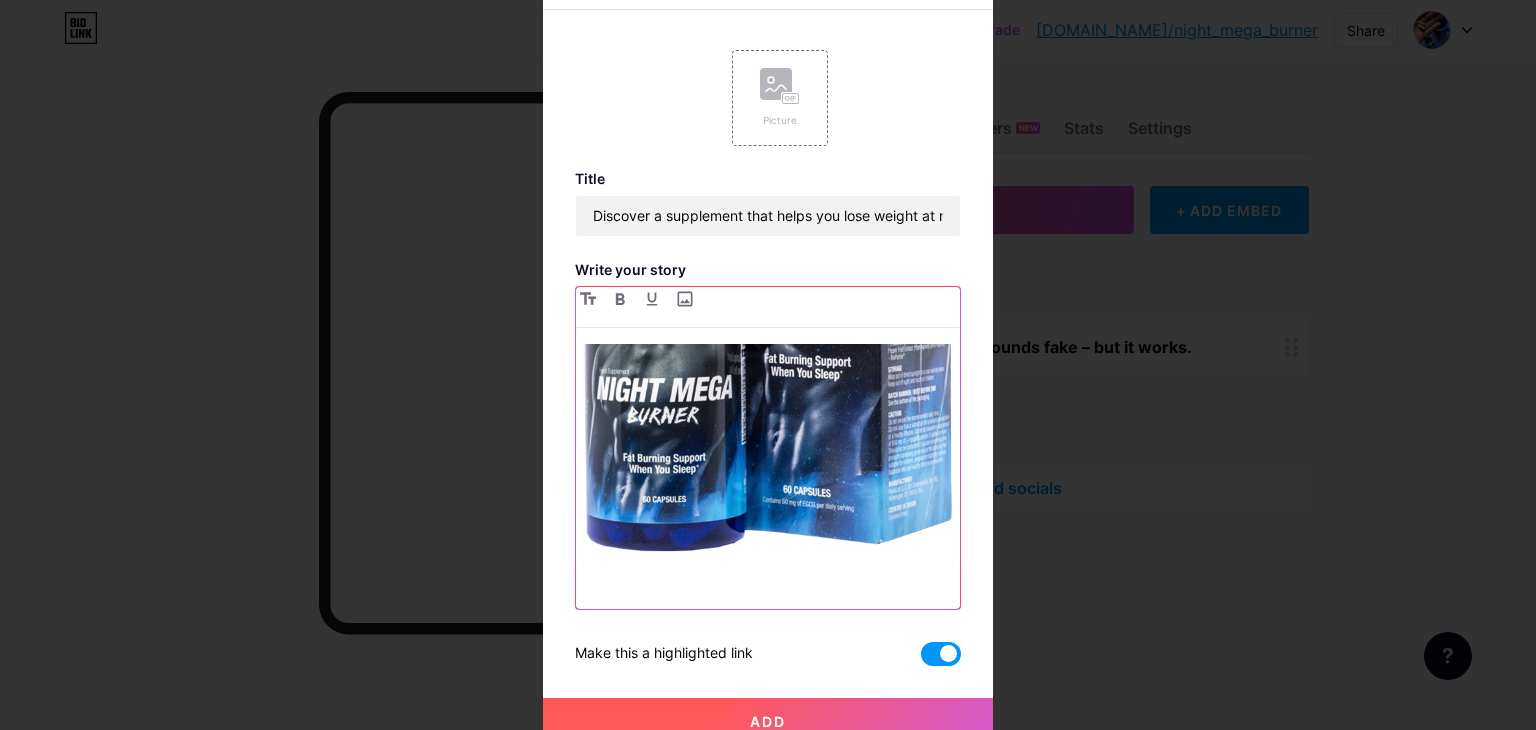 scroll, scrollTop: 31, scrollLeft: 0, axis: vertical 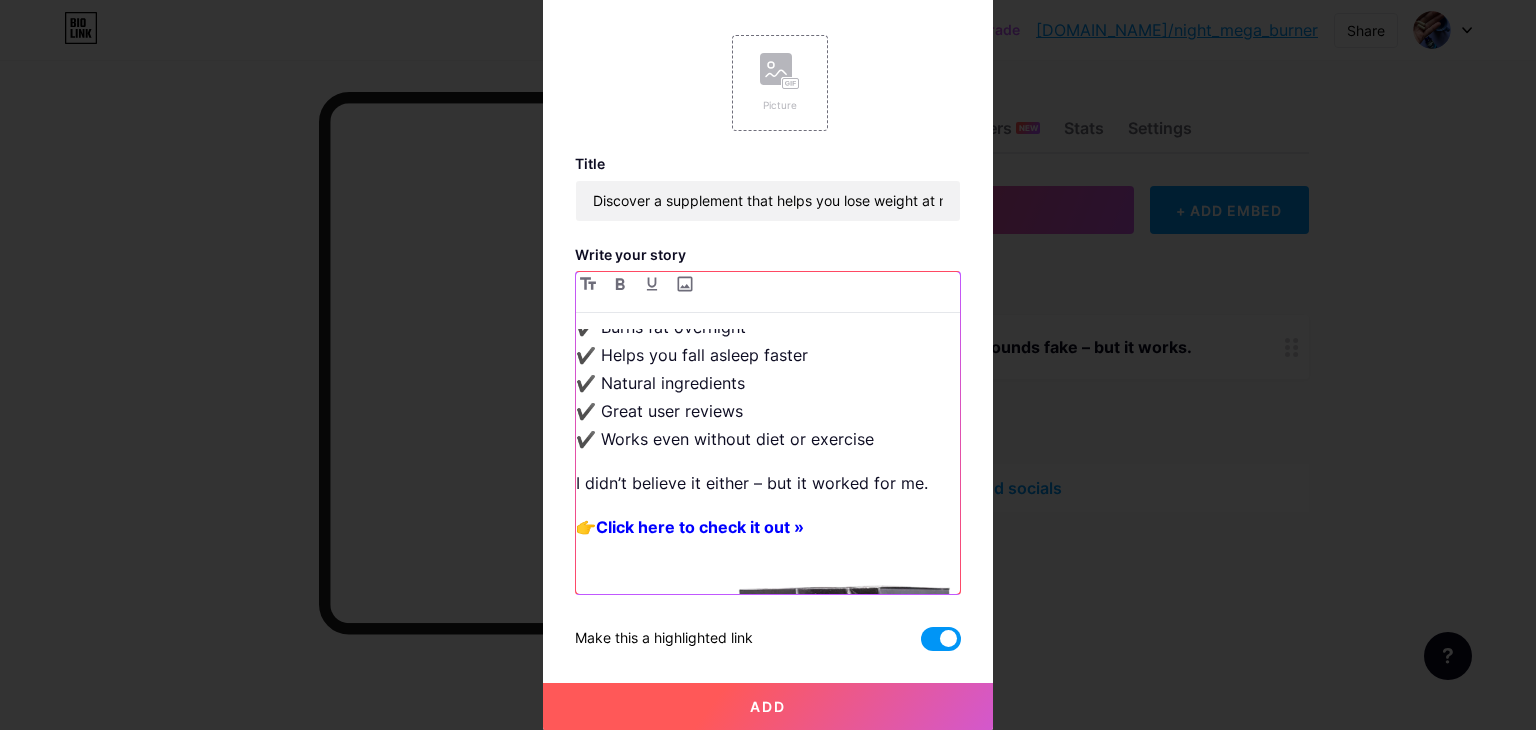 click on "Click here to check it out »" at bounding box center [700, 527] 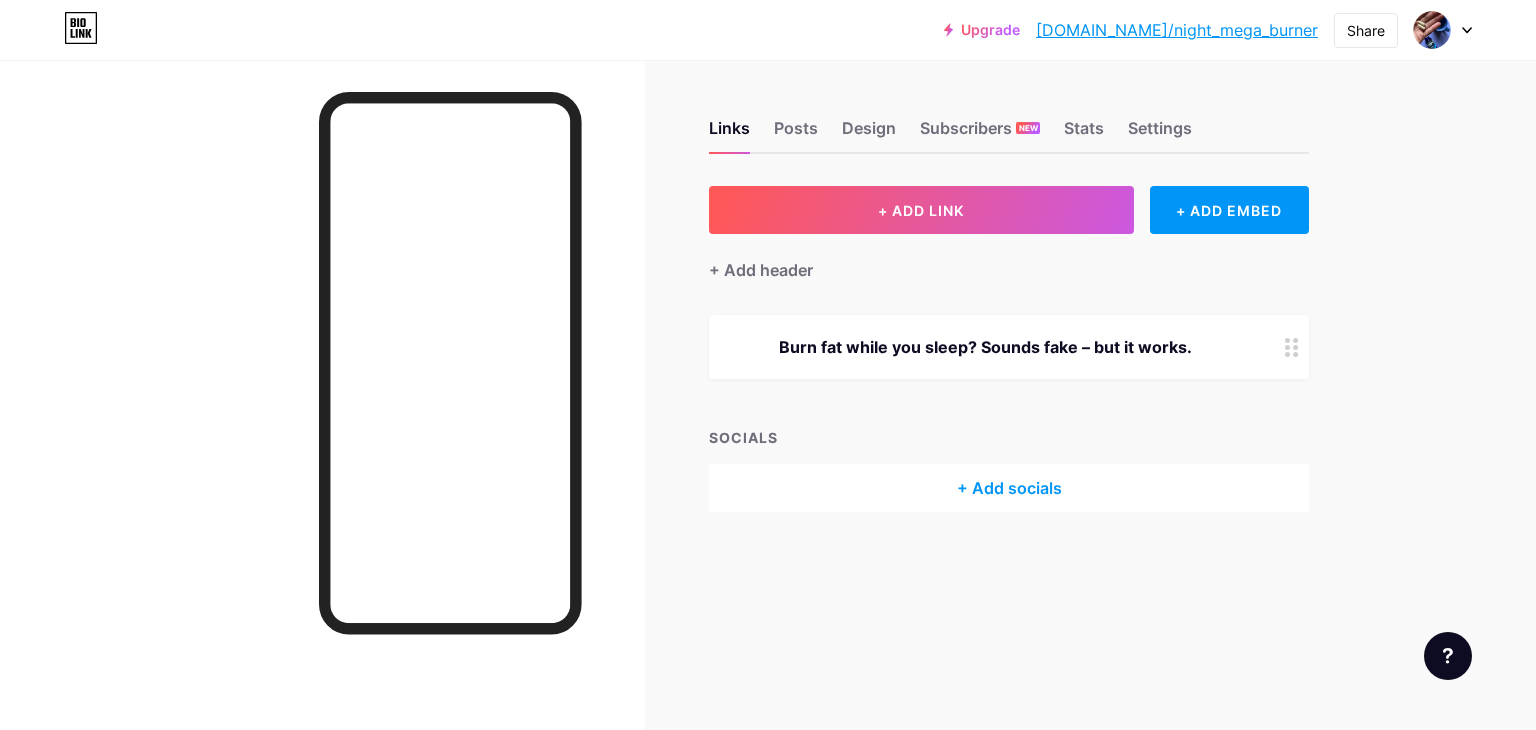 scroll, scrollTop: 0, scrollLeft: 0, axis: both 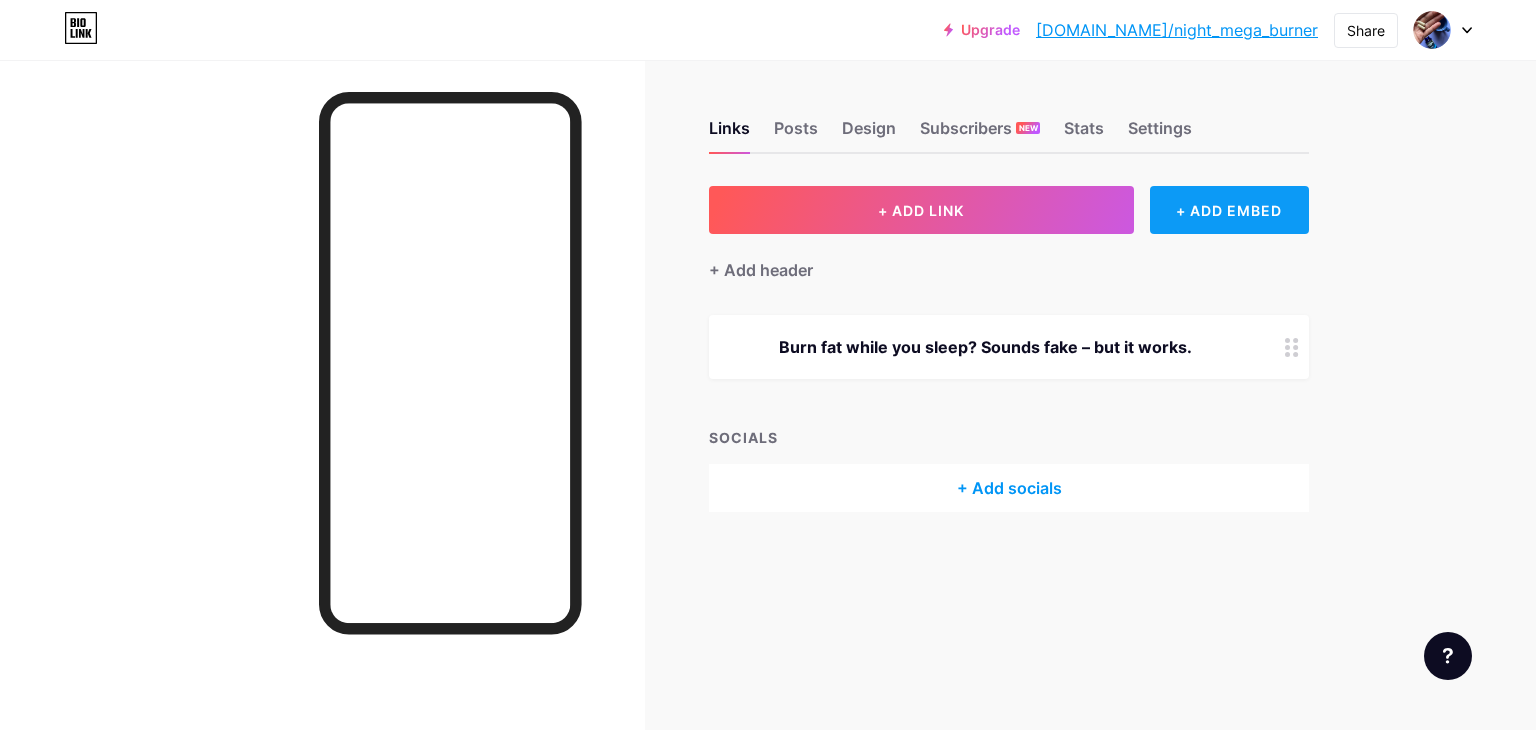 click on "+ ADD EMBED" at bounding box center [1229, 210] 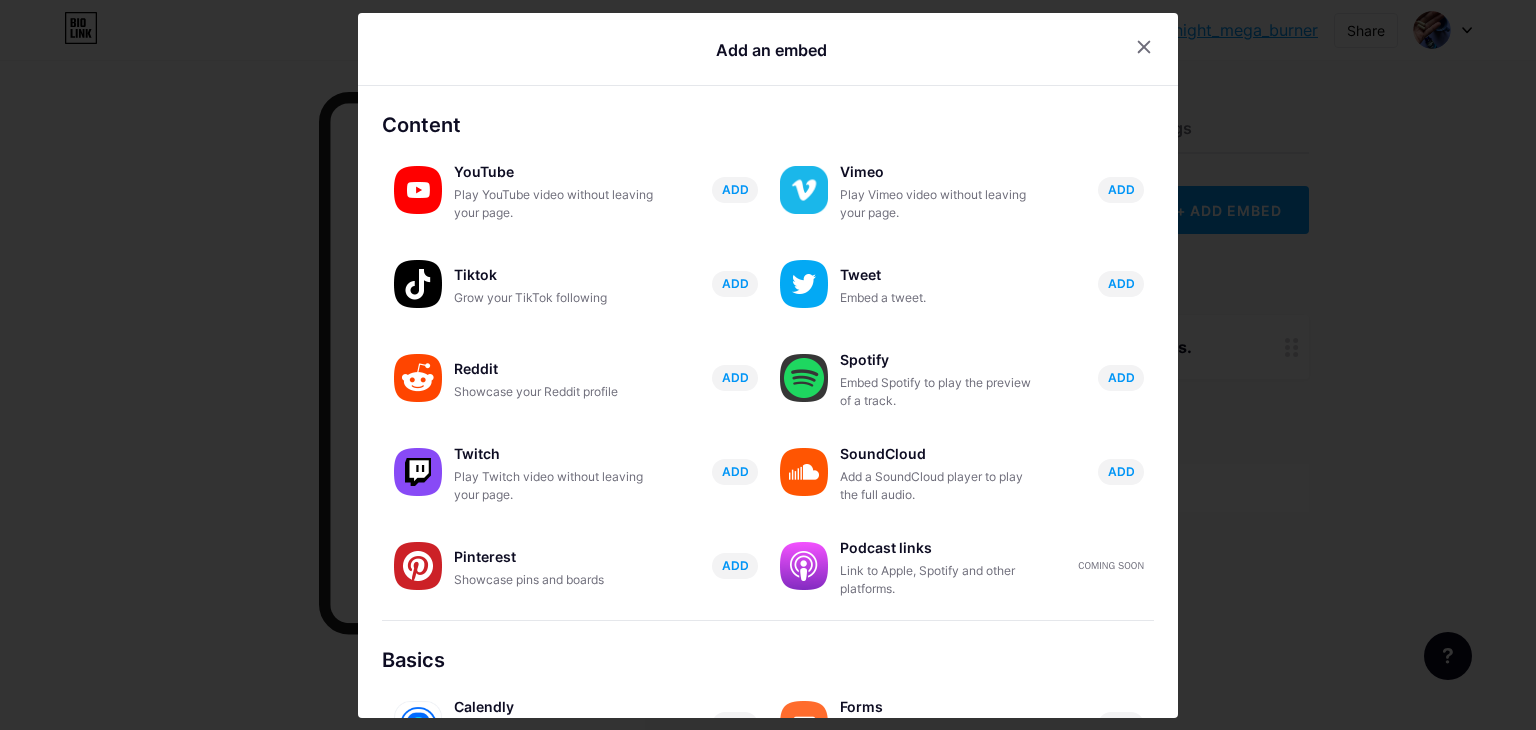 scroll, scrollTop: 313, scrollLeft: 0, axis: vertical 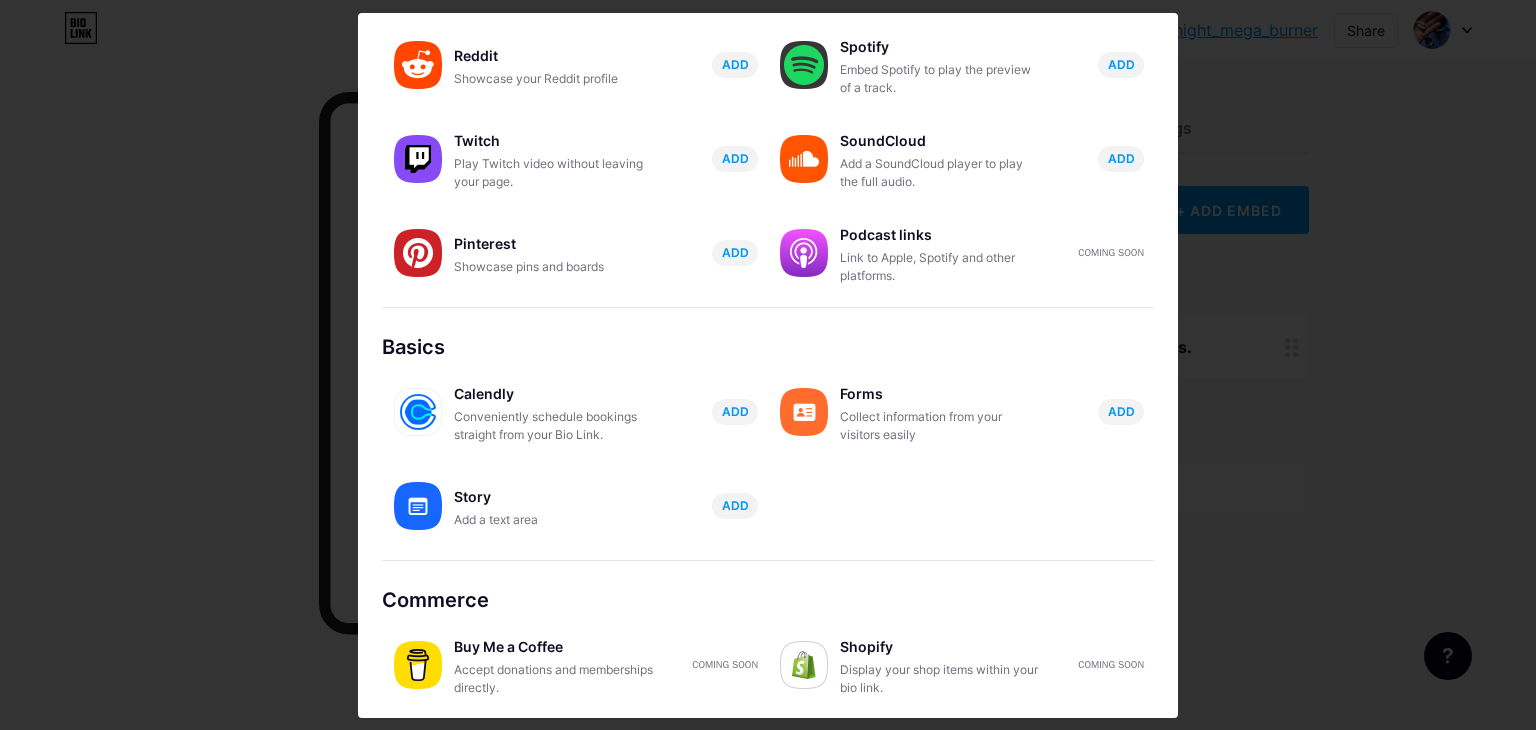 click on "Story" at bounding box center (554, 497) 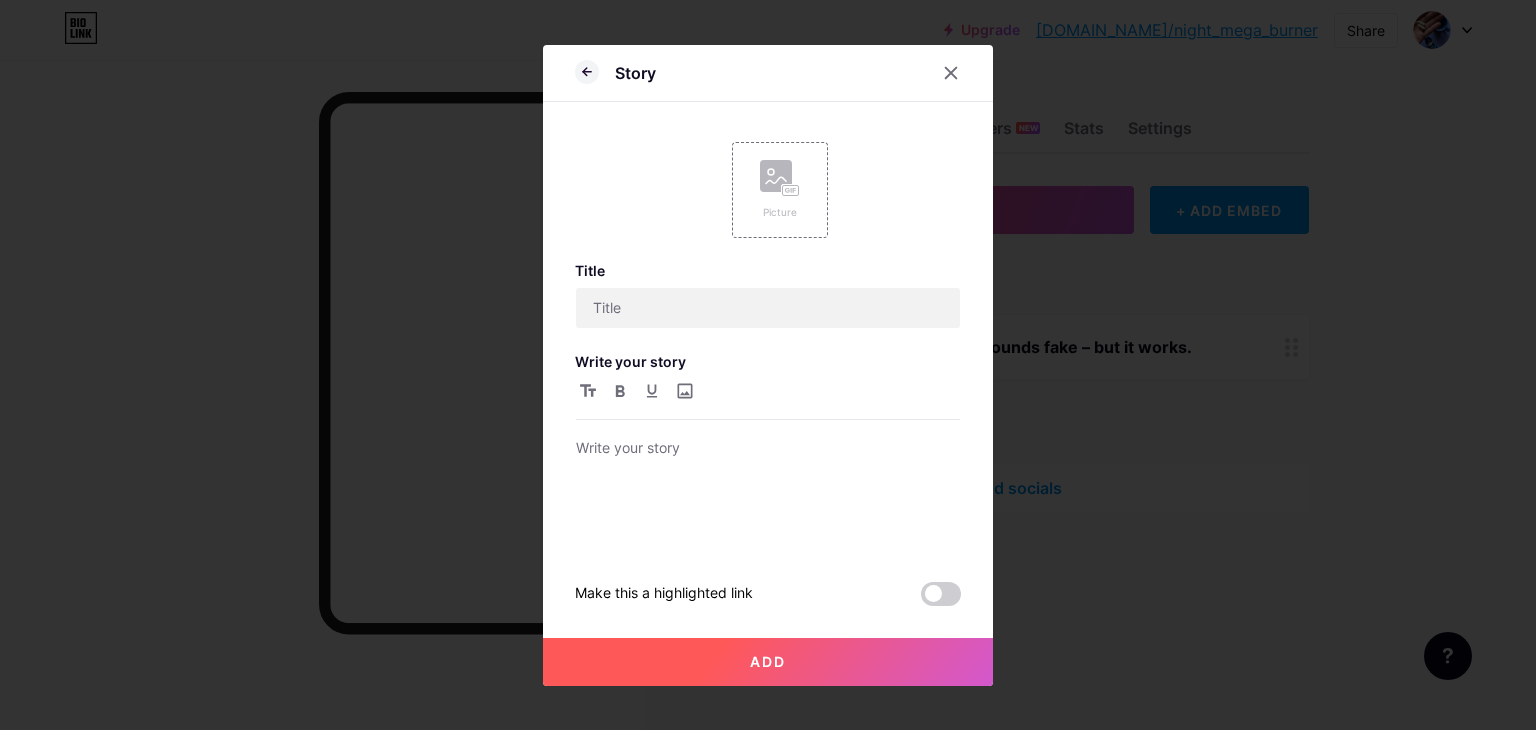 scroll, scrollTop: 0, scrollLeft: 0, axis: both 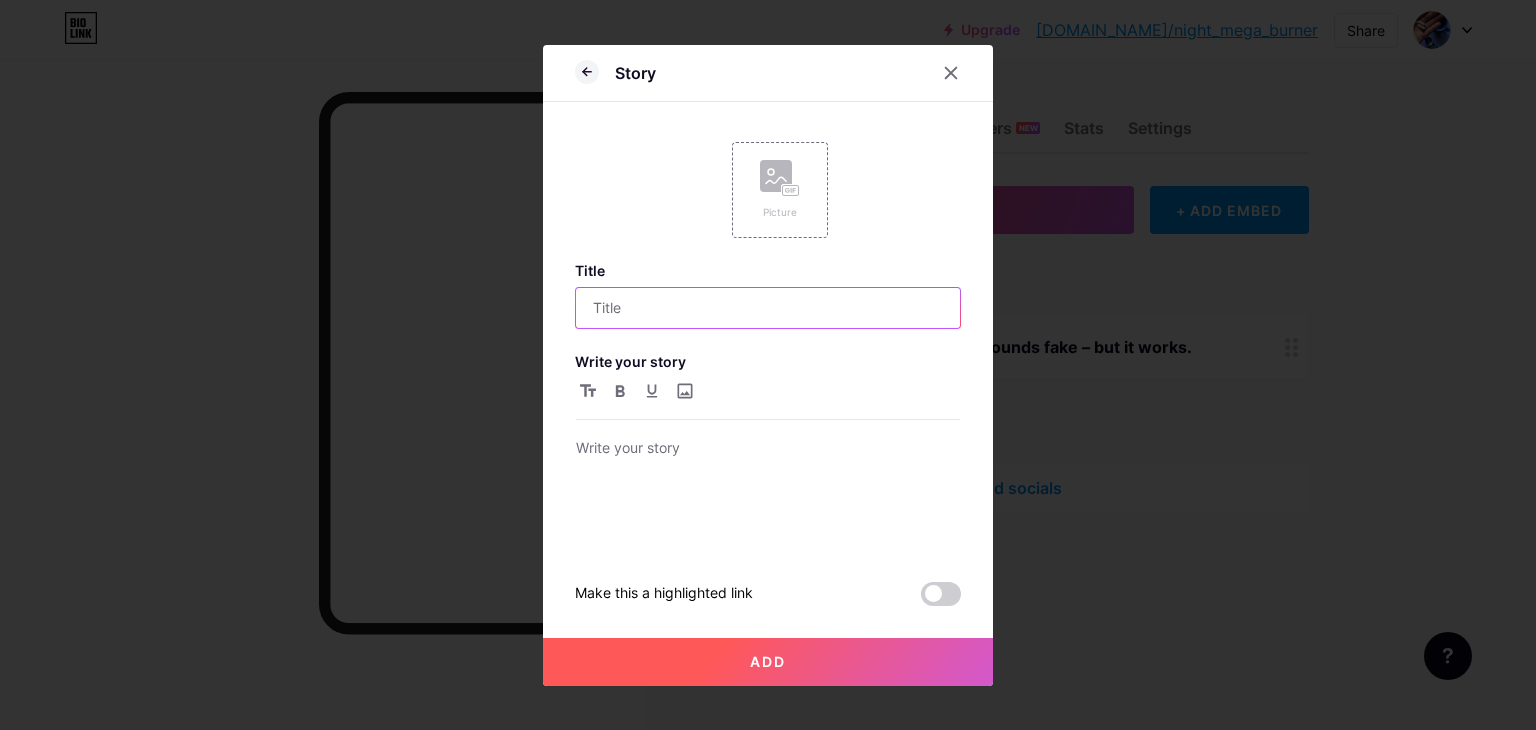 click at bounding box center [768, 308] 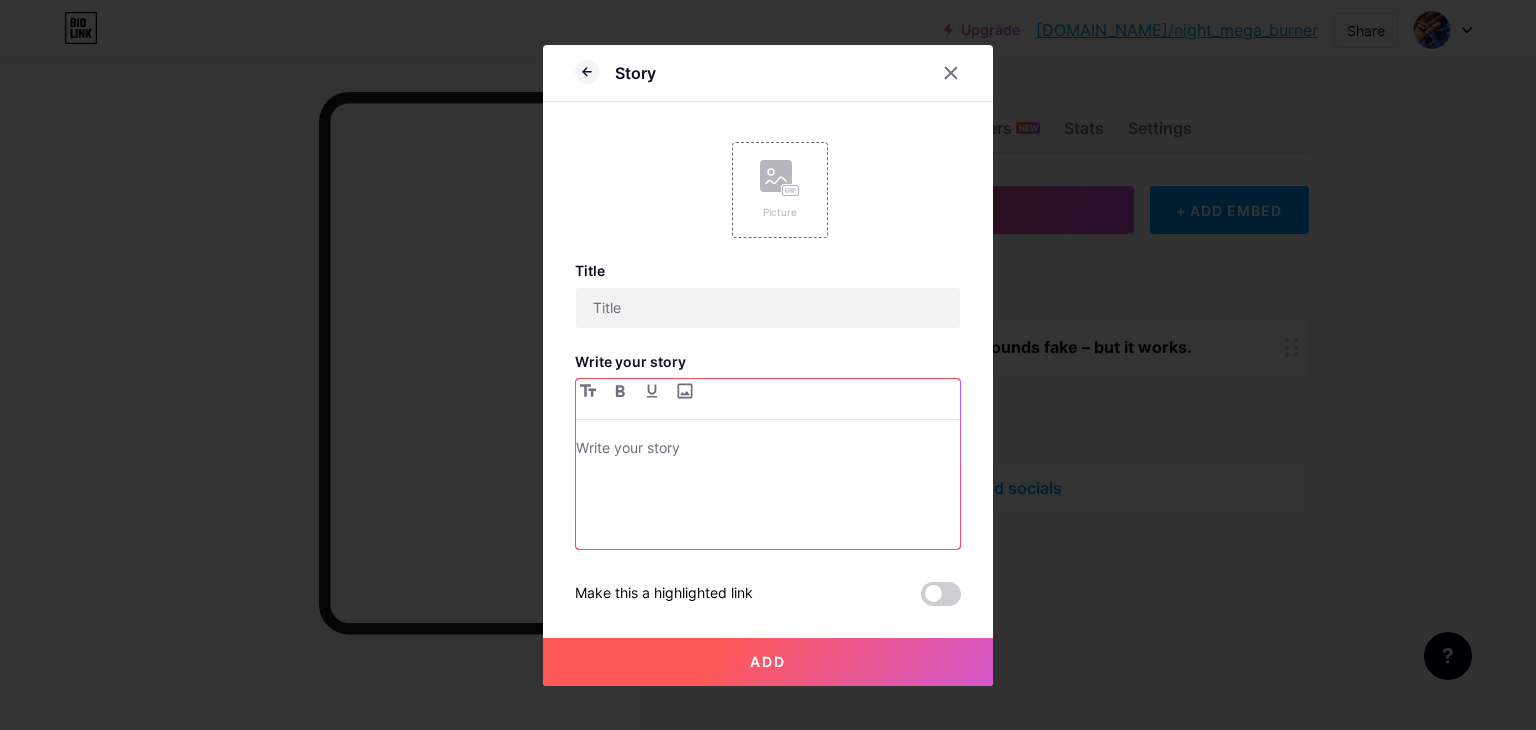 click at bounding box center [768, 450] 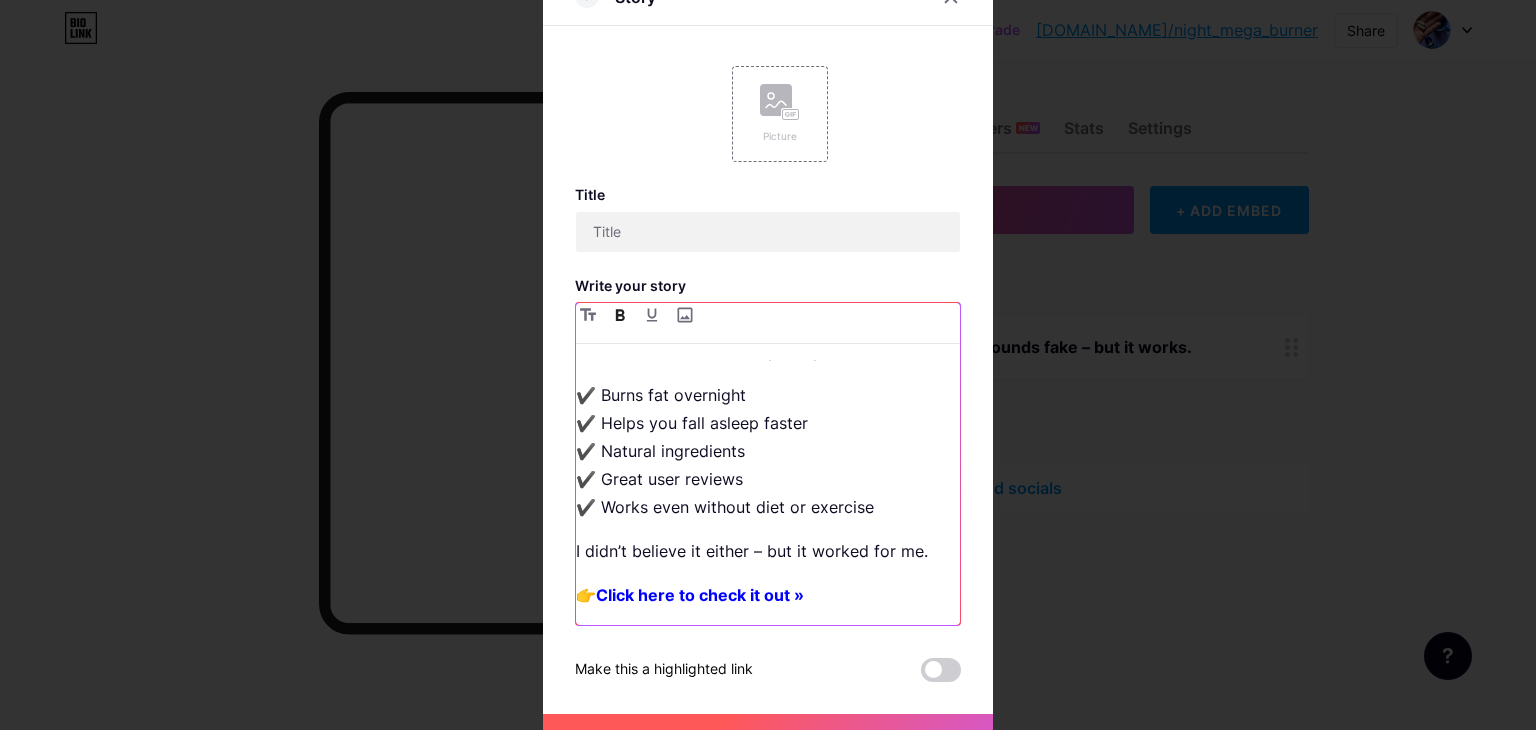 scroll, scrollTop: 223, scrollLeft: 0, axis: vertical 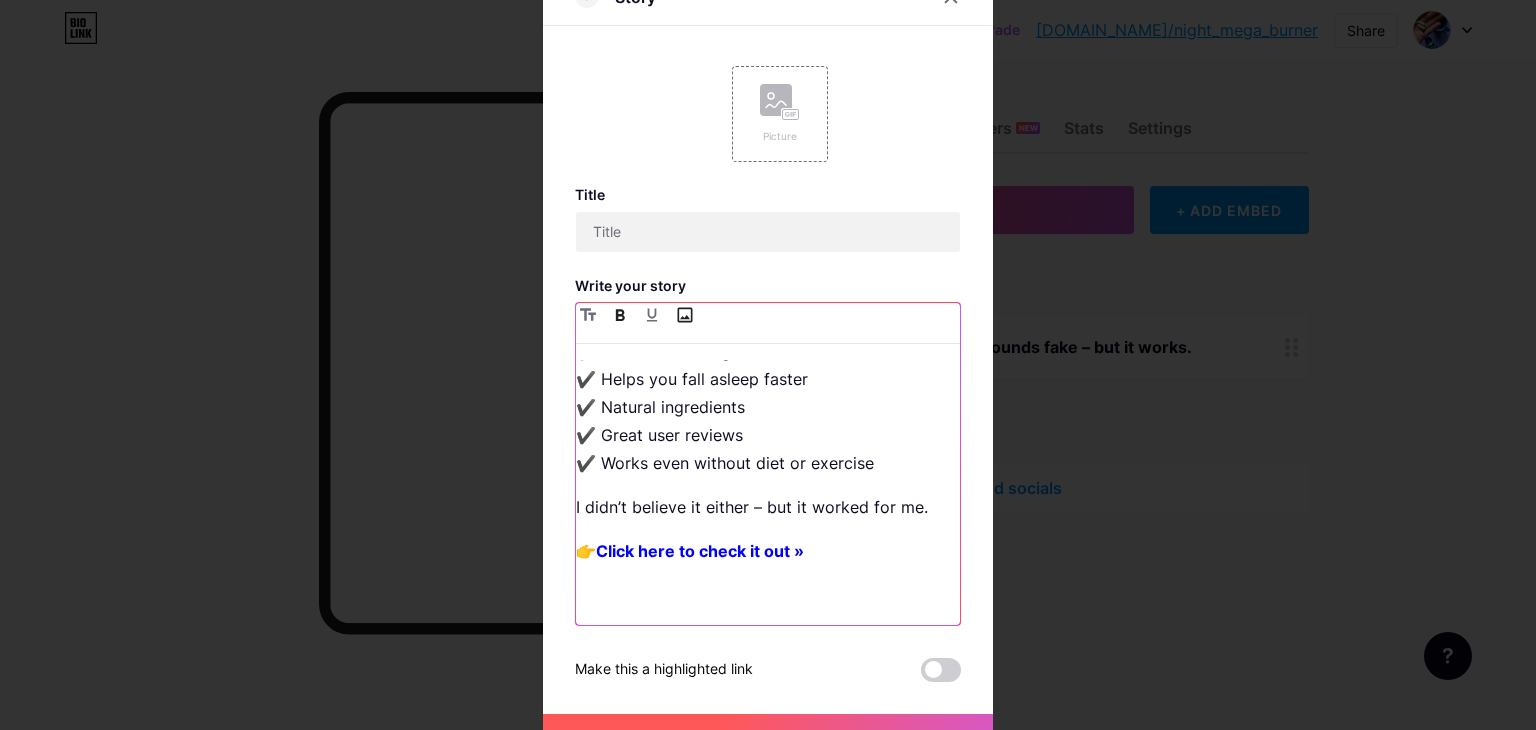 type on "C:\fakepath\night-mega-burner.webp" 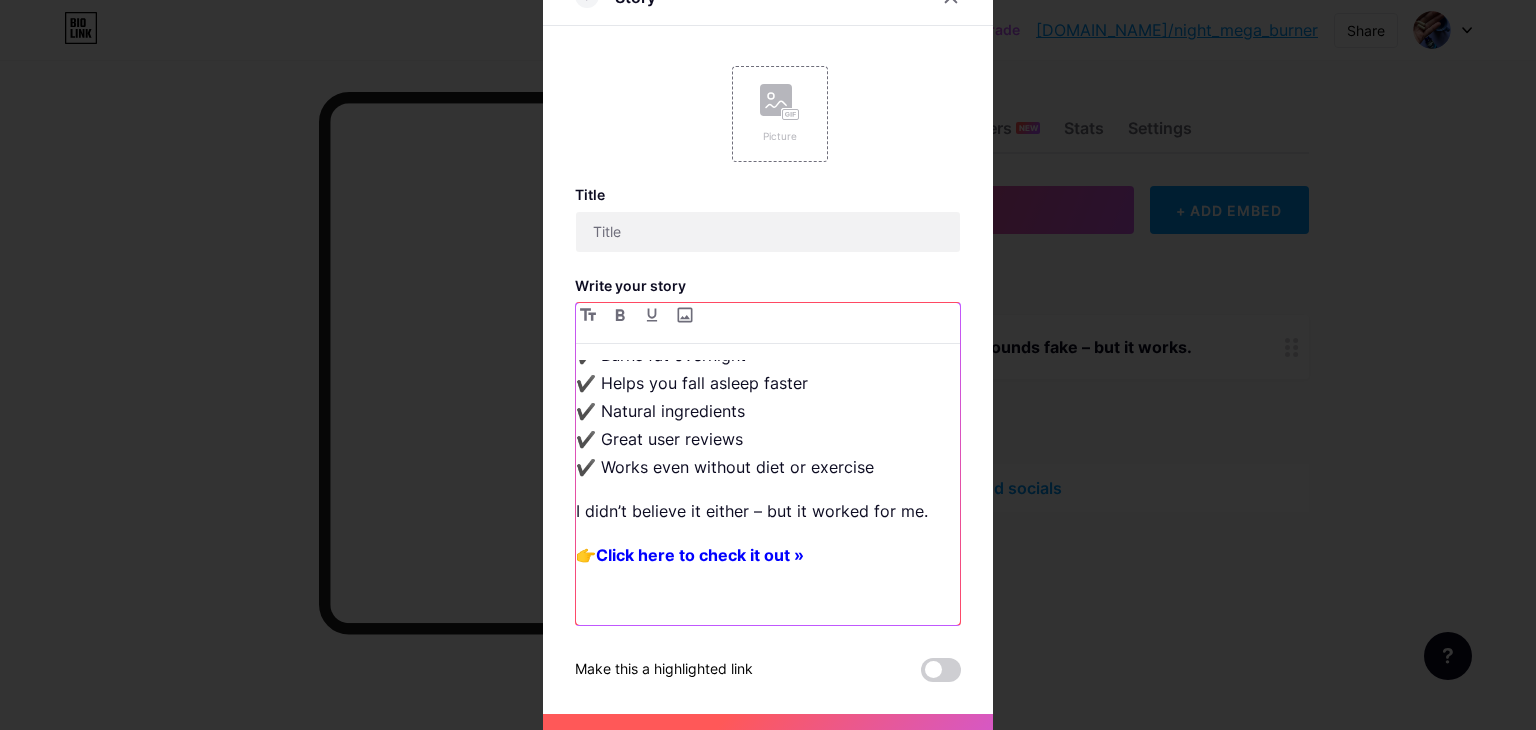 scroll, scrollTop: 223, scrollLeft: 0, axis: vertical 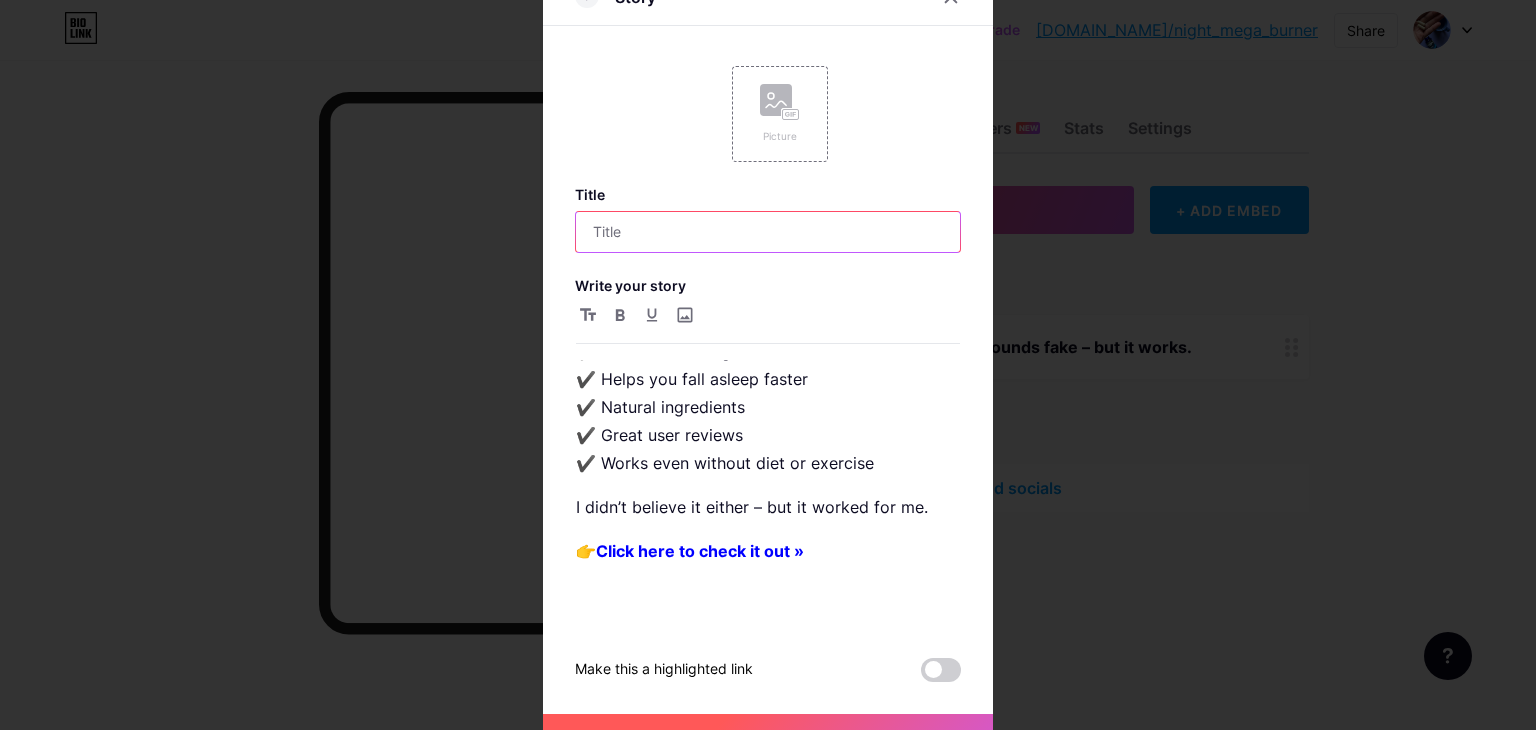 click at bounding box center (768, 232) 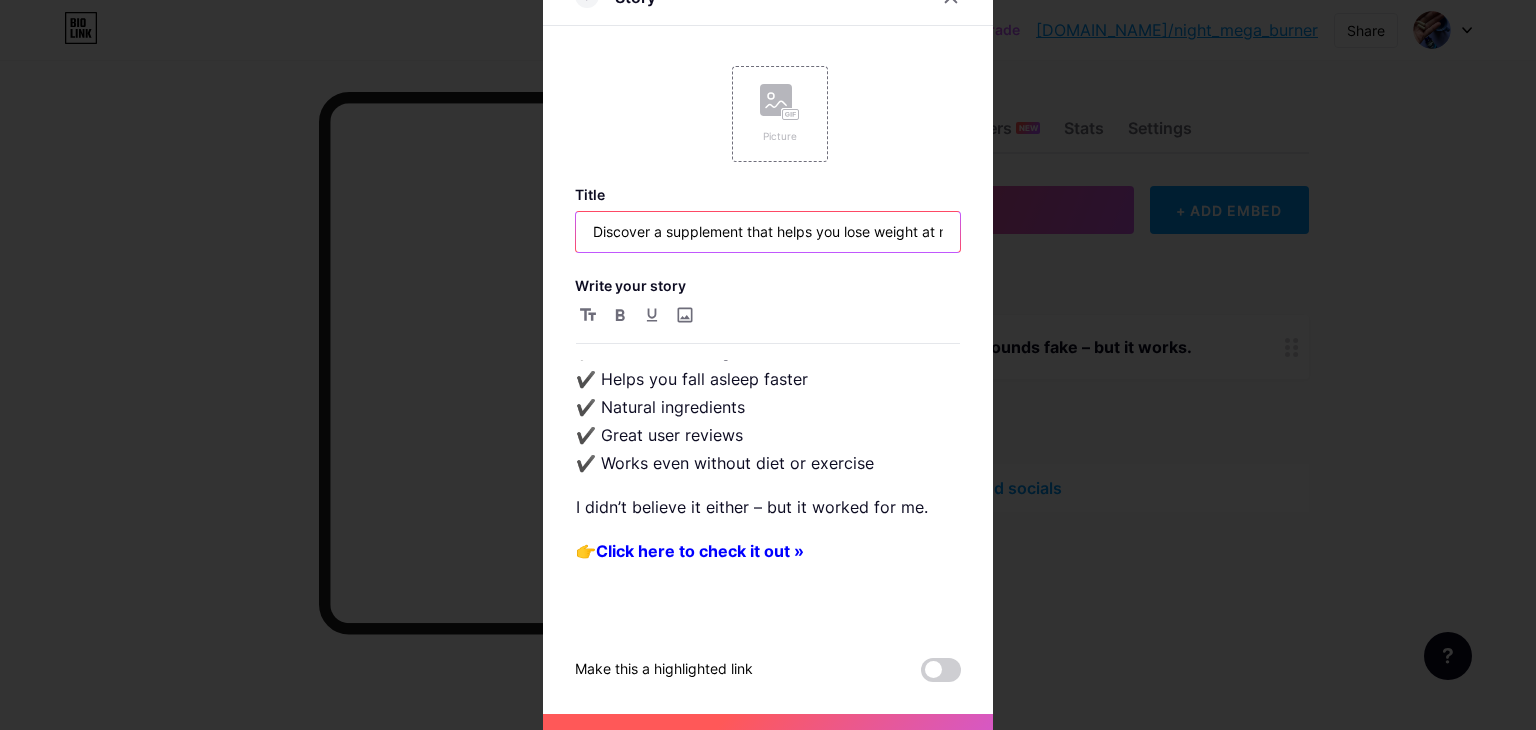 scroll, scrollTop: 0, scrollLeft: 239, axis: horizontal 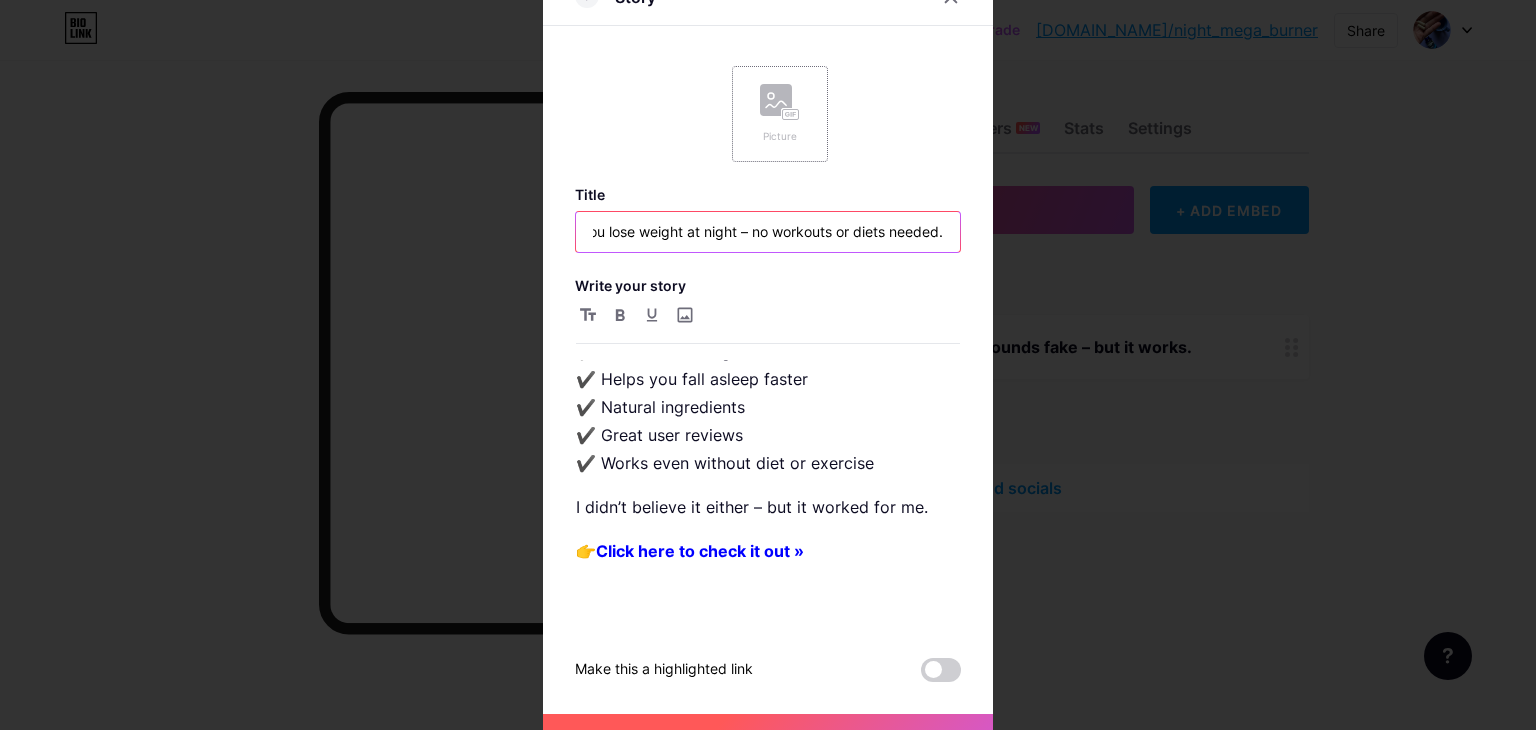 type on "Discover a supplement that helps you lose weight at night – no workouts or diets needed." 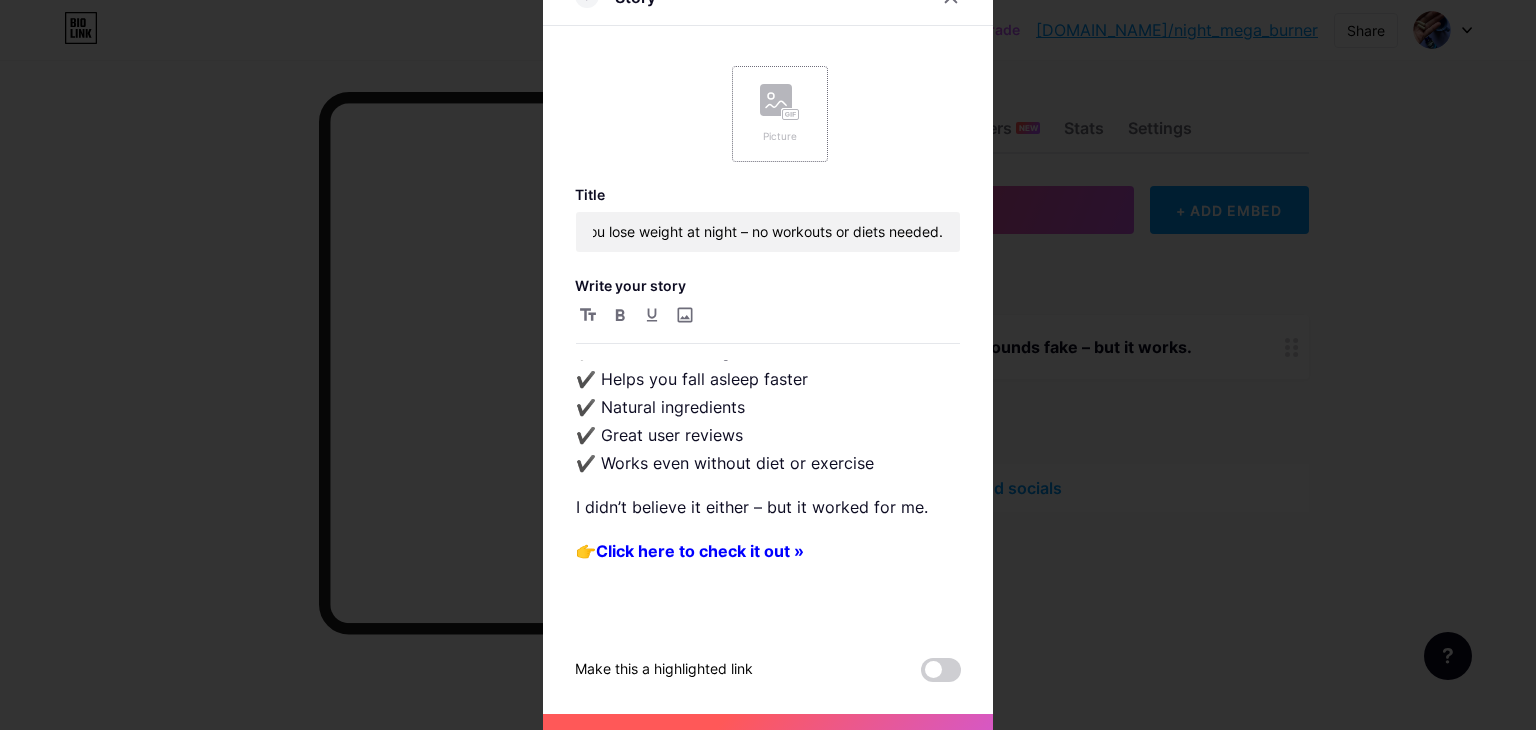 click 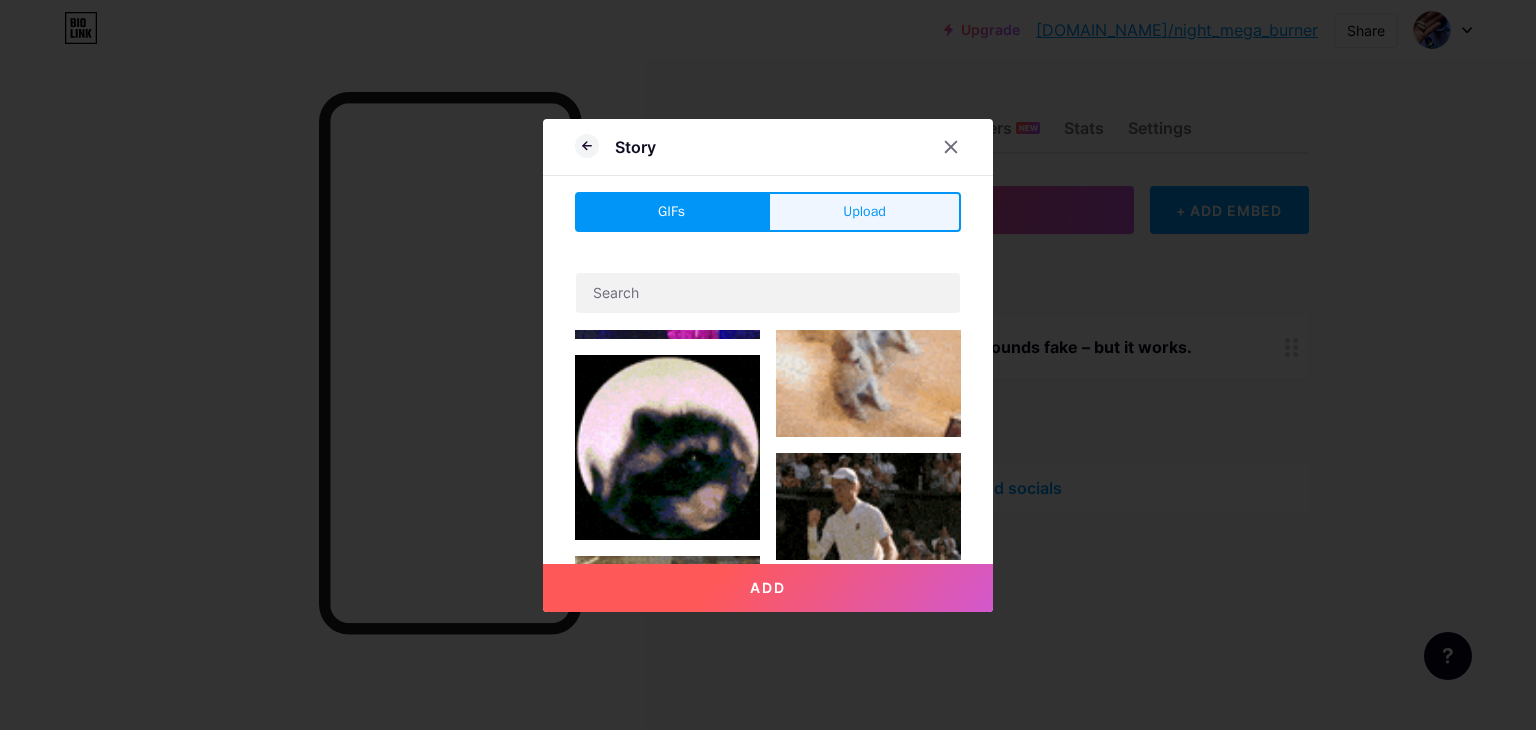 scroll, scrollTop: 1000, scrollLeft: 0, axis: vertical 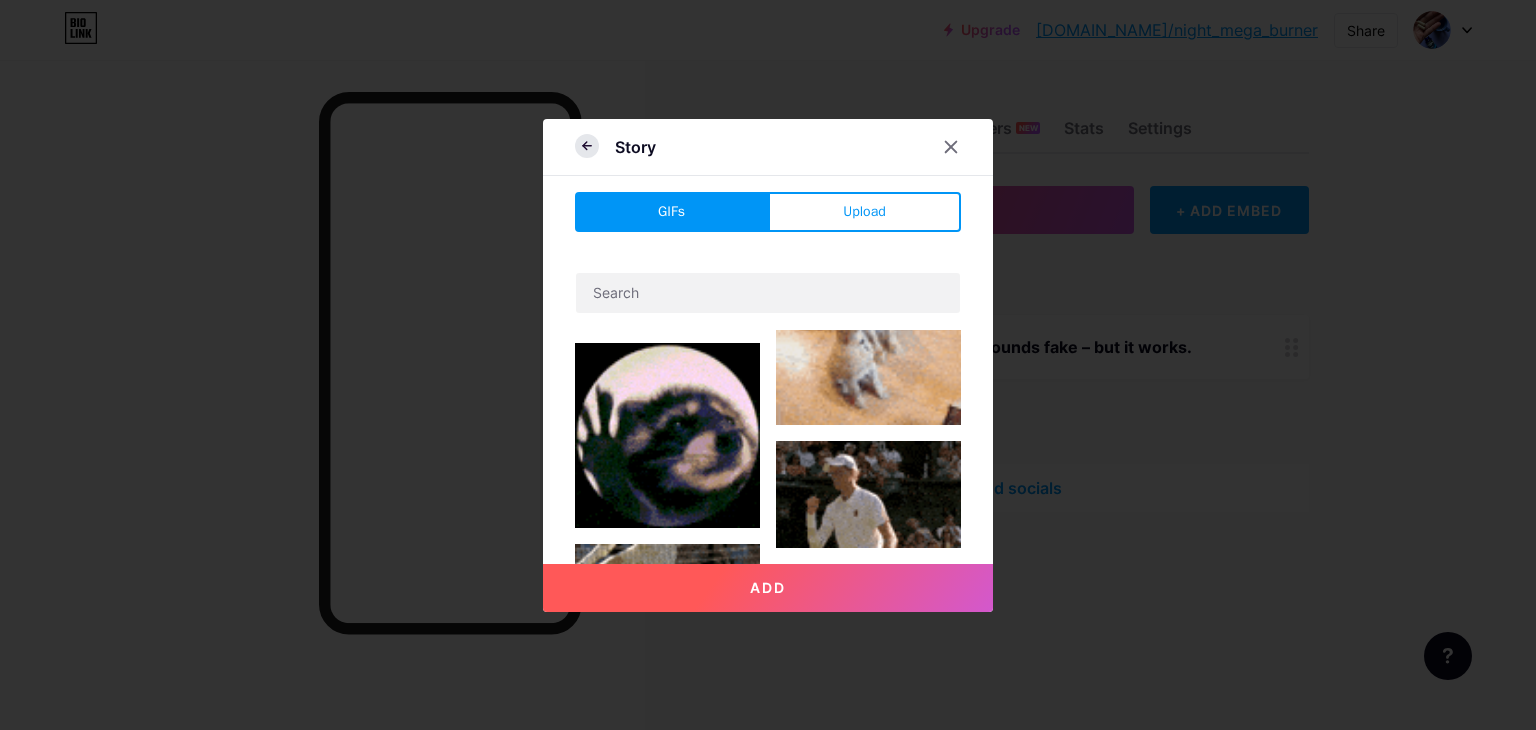 click 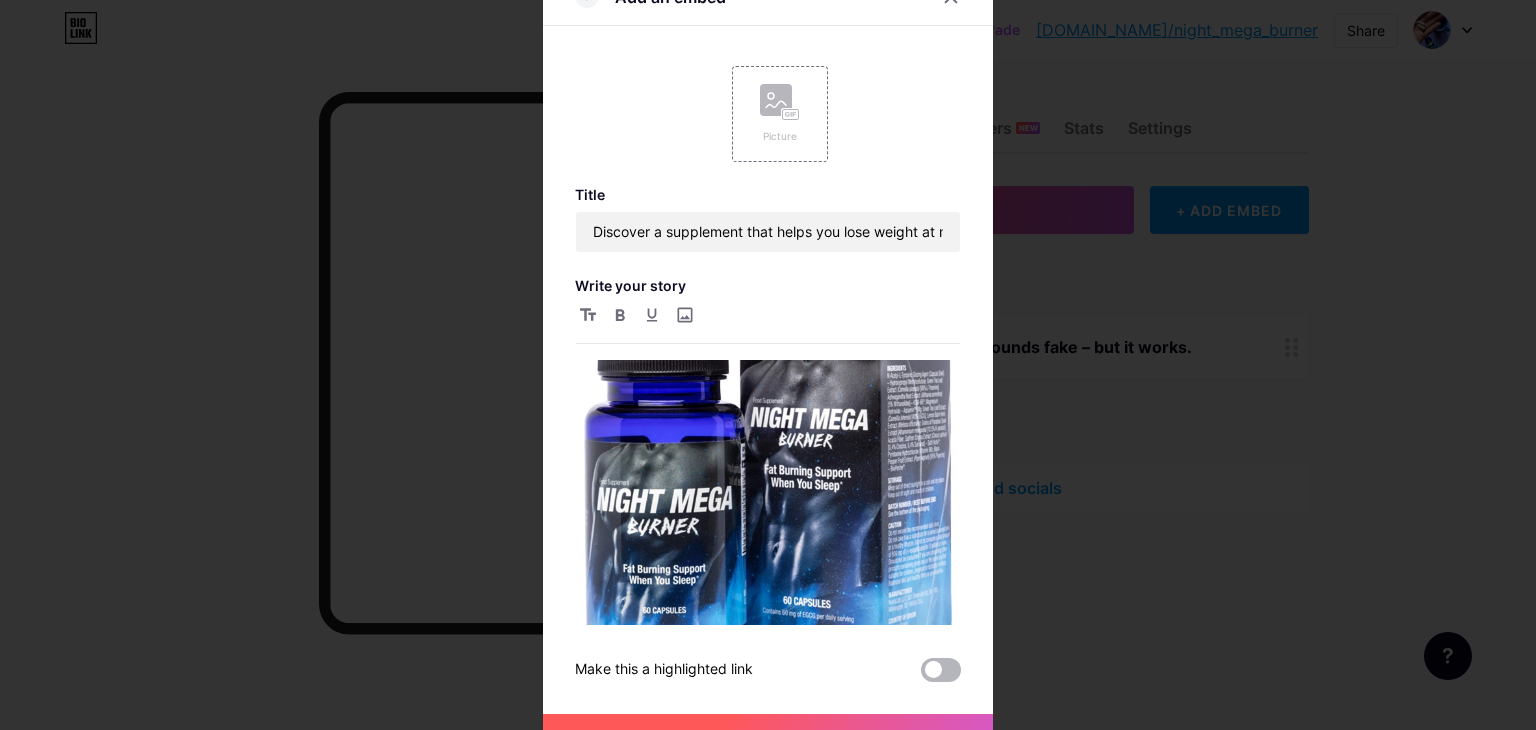 scroll, scrollTop: 600, scrollLeft: 0, axis: vertical 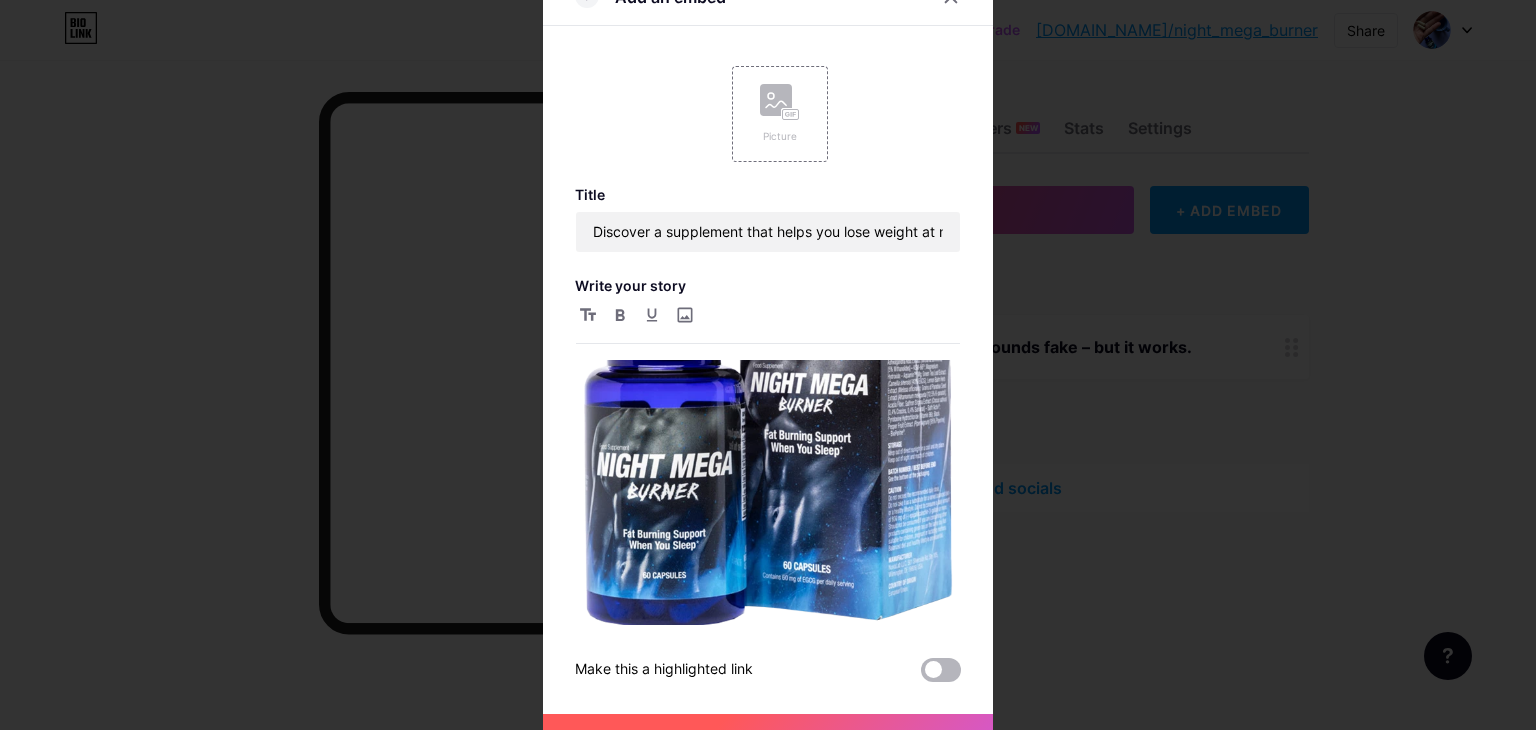 click at bounding box center [941, 670] 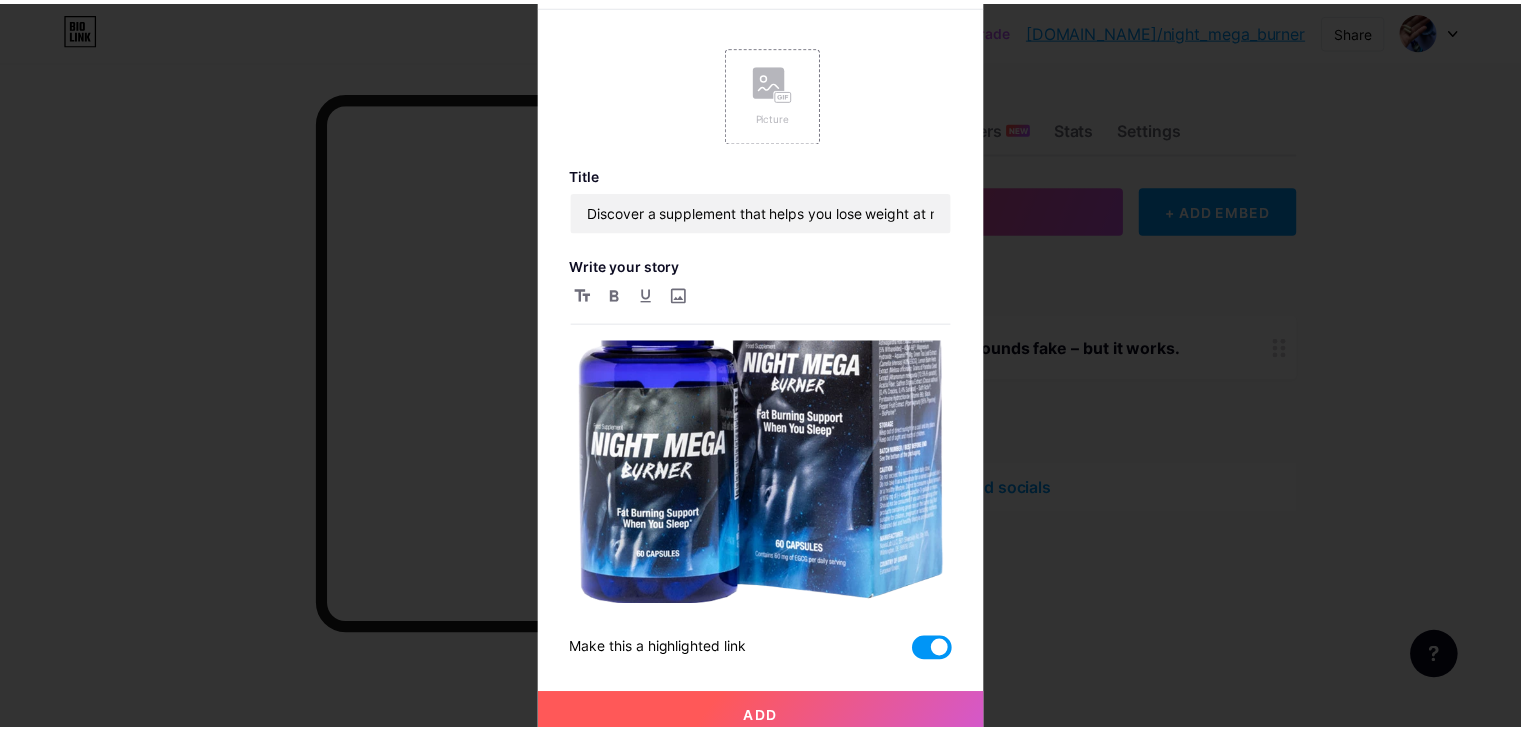 scroll, scrollTop: 31, scrollLeft: 0, axis: vertical 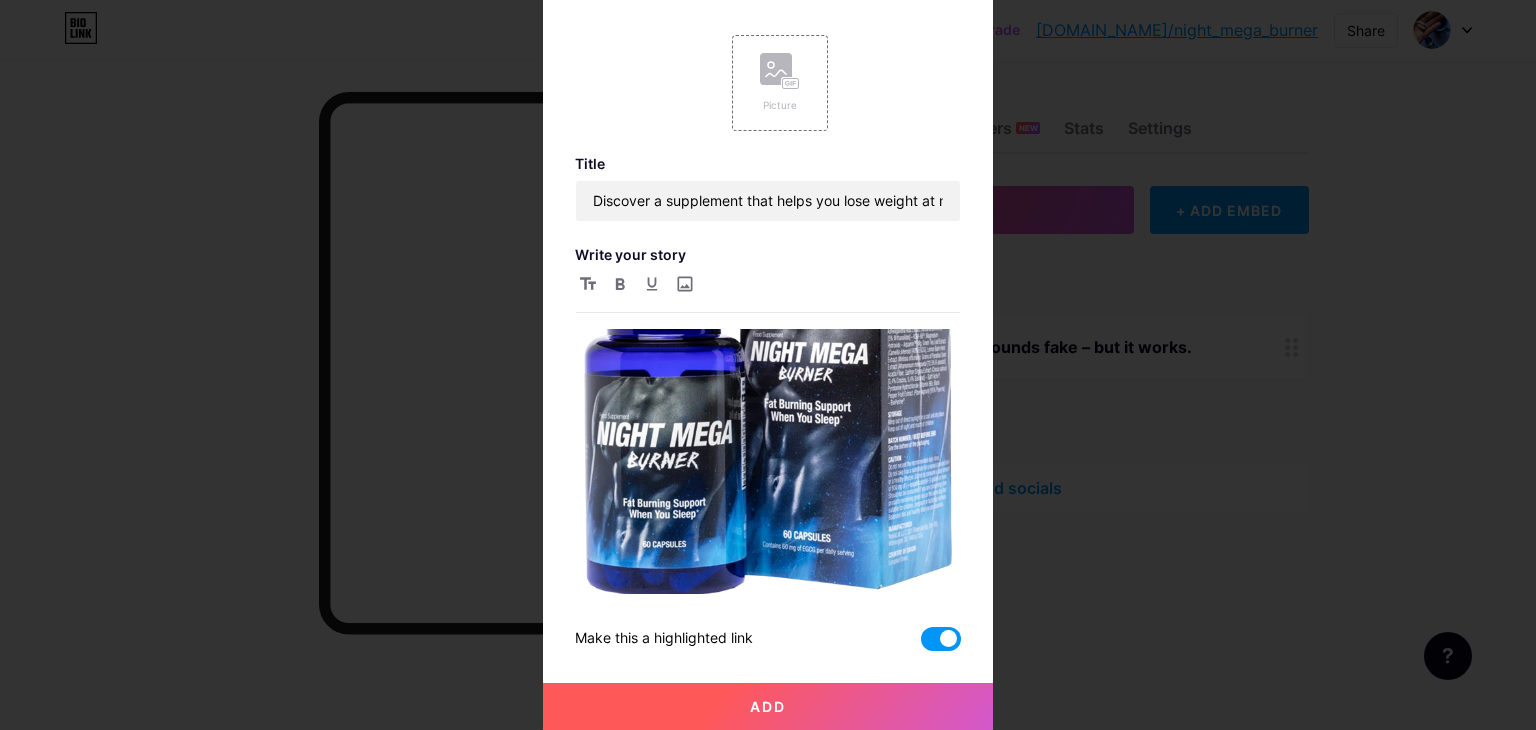 click on "Add" at bounding box center [768, 707] 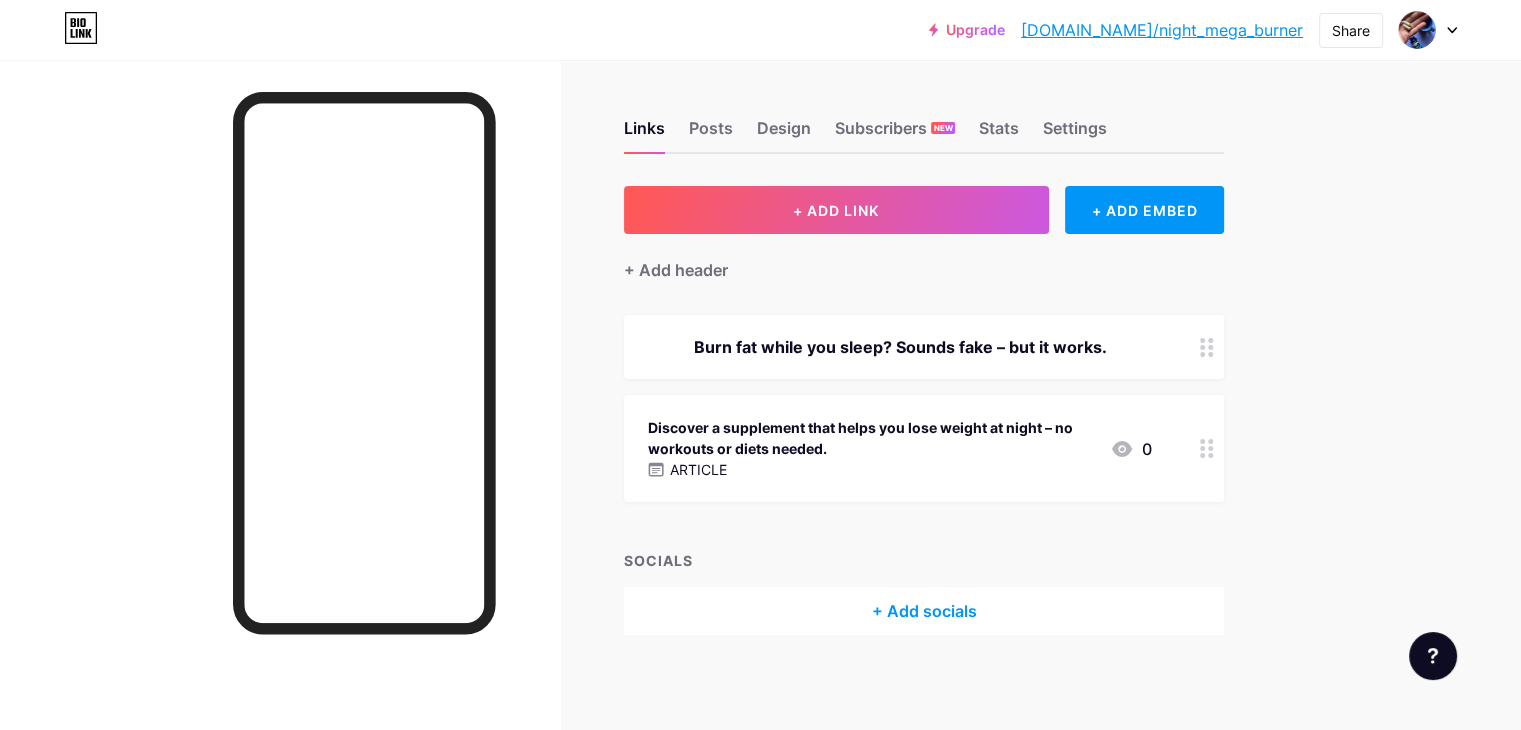 click on "[DOMAIN_NAME]/night_mega_burner" at bounding box center [1162, 30] 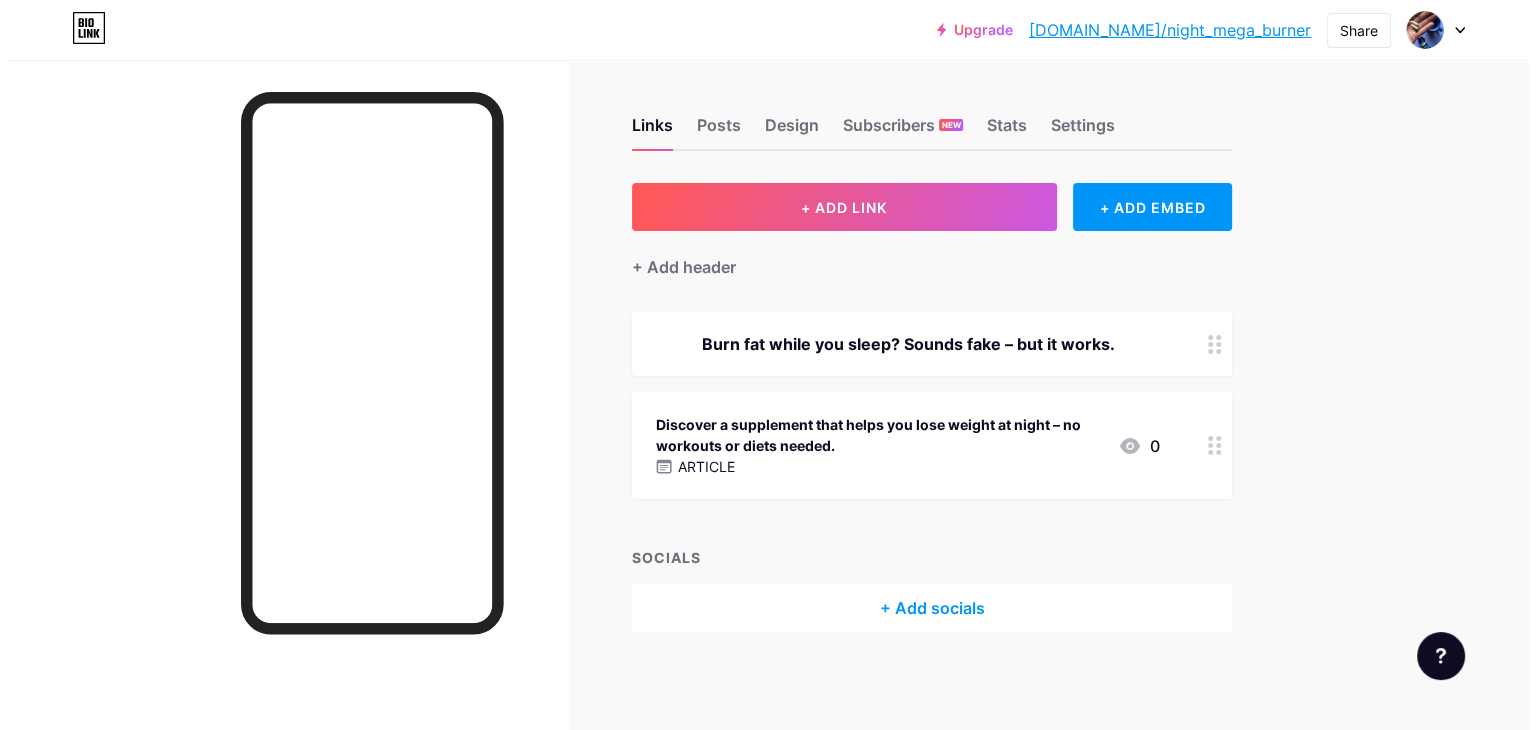 scroll, scrollTop: 4, scrollLeft: 0, axis: vertical 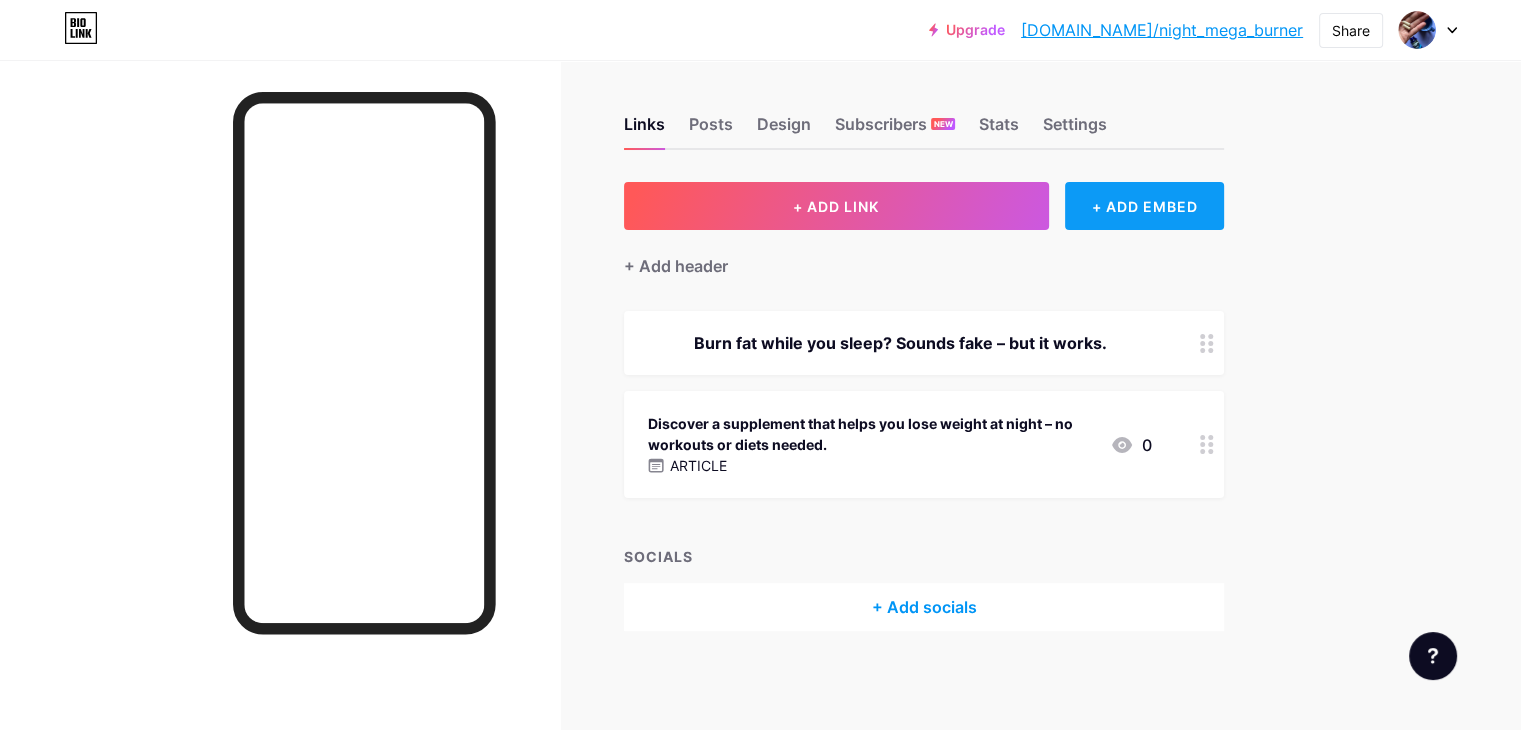 click on "+ ADD EMBED" at bounding box center [1144, 206] 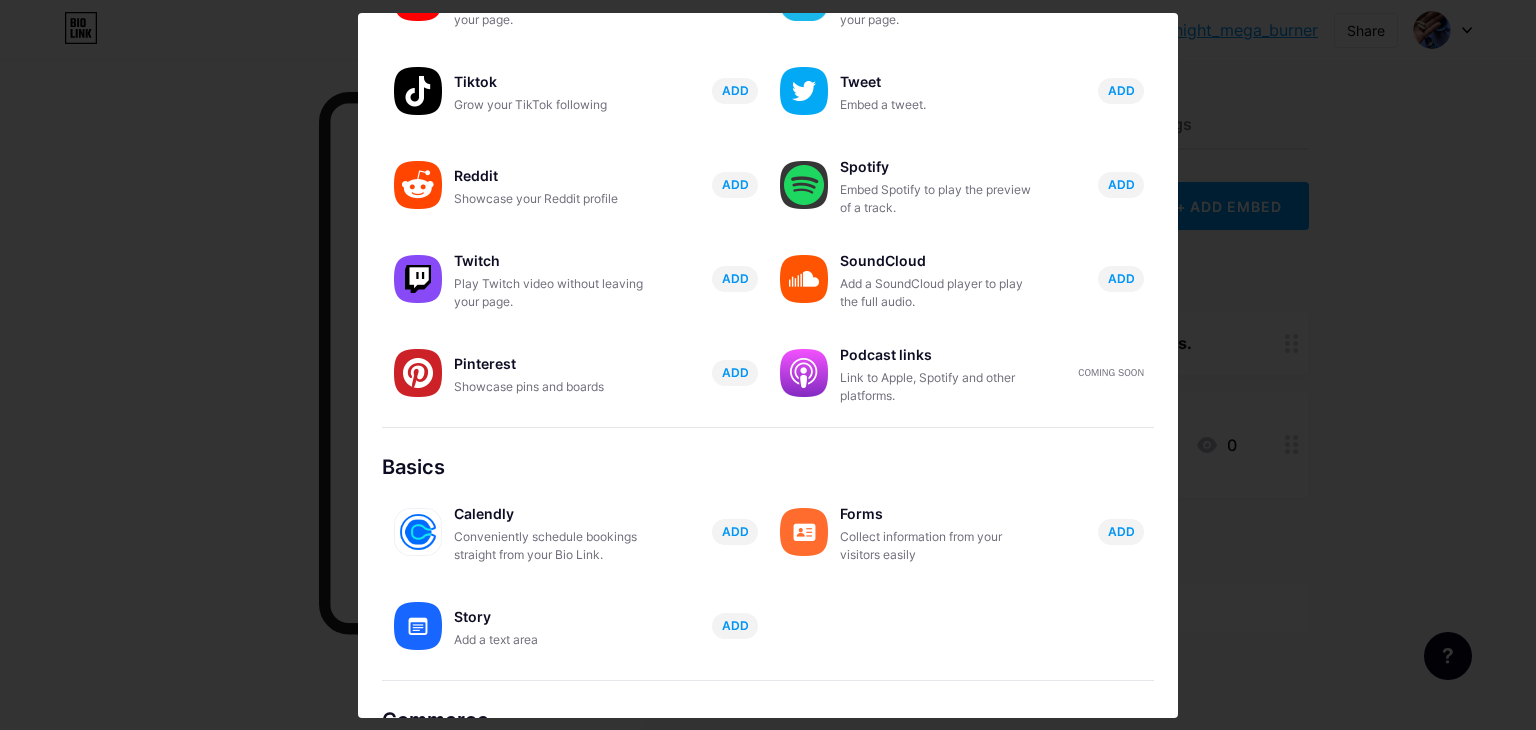 scroll, scrollTop: 313, scrollLeft: 0, axis: vertical 